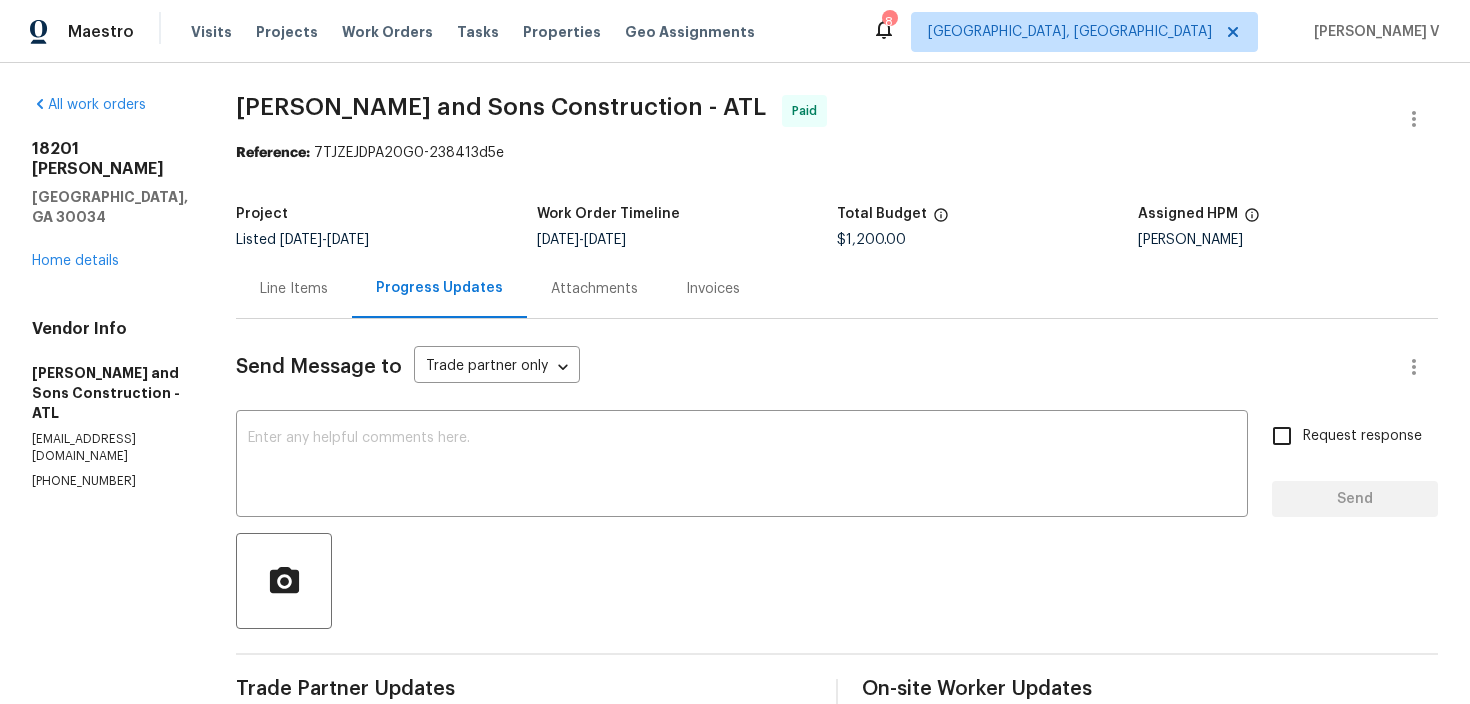 scroll, scrollTop: 0, scrollLeft: 0, axis: both 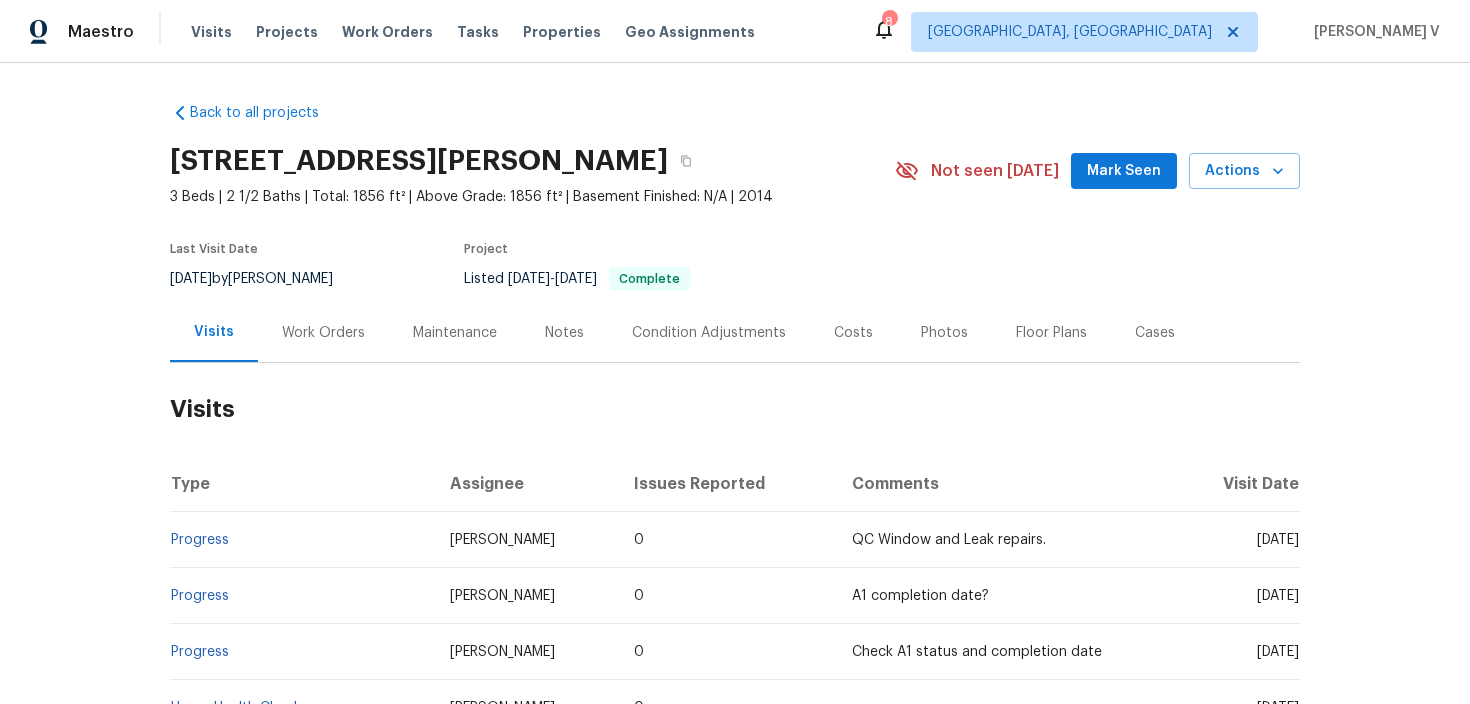 click on "Work Orders" at bounding box center (323, 333) 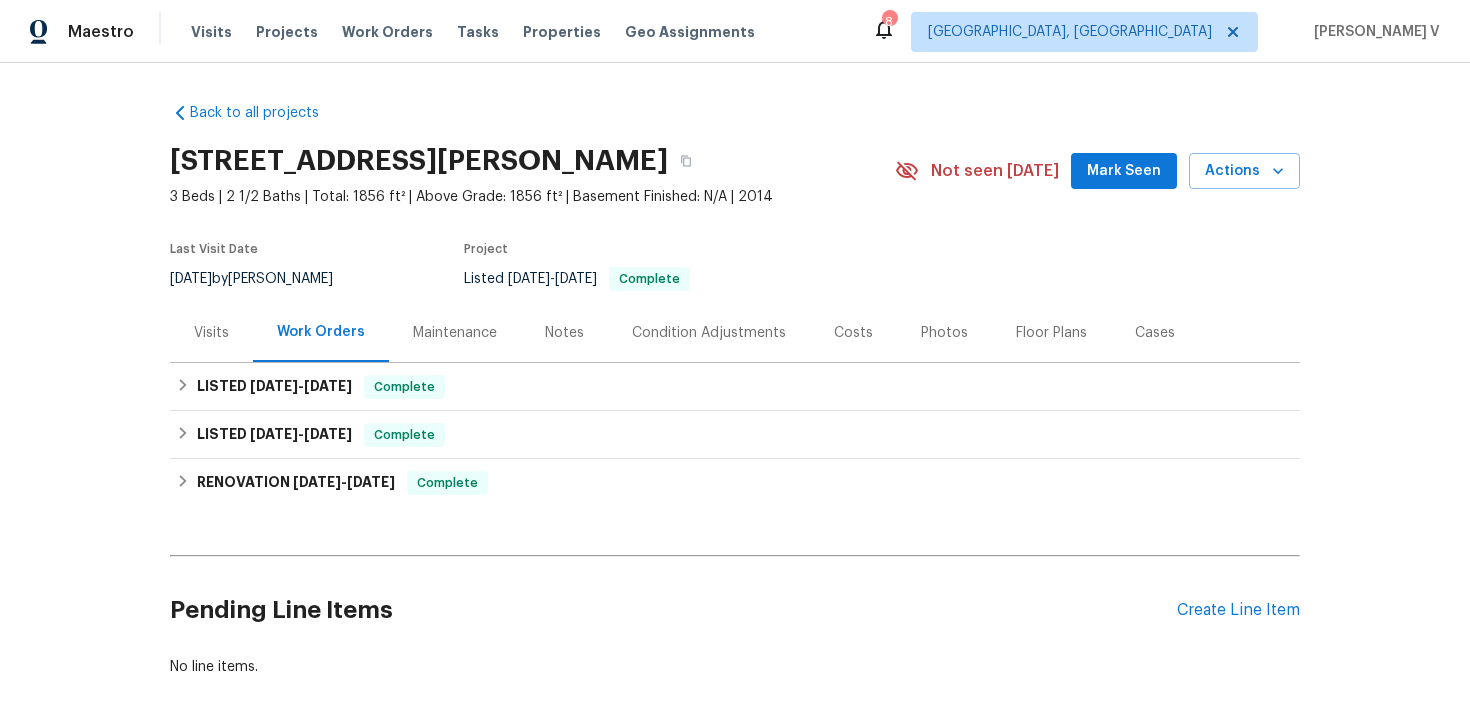scroll, scrollTop: 109, scrollLeft: 0, axis: vertical 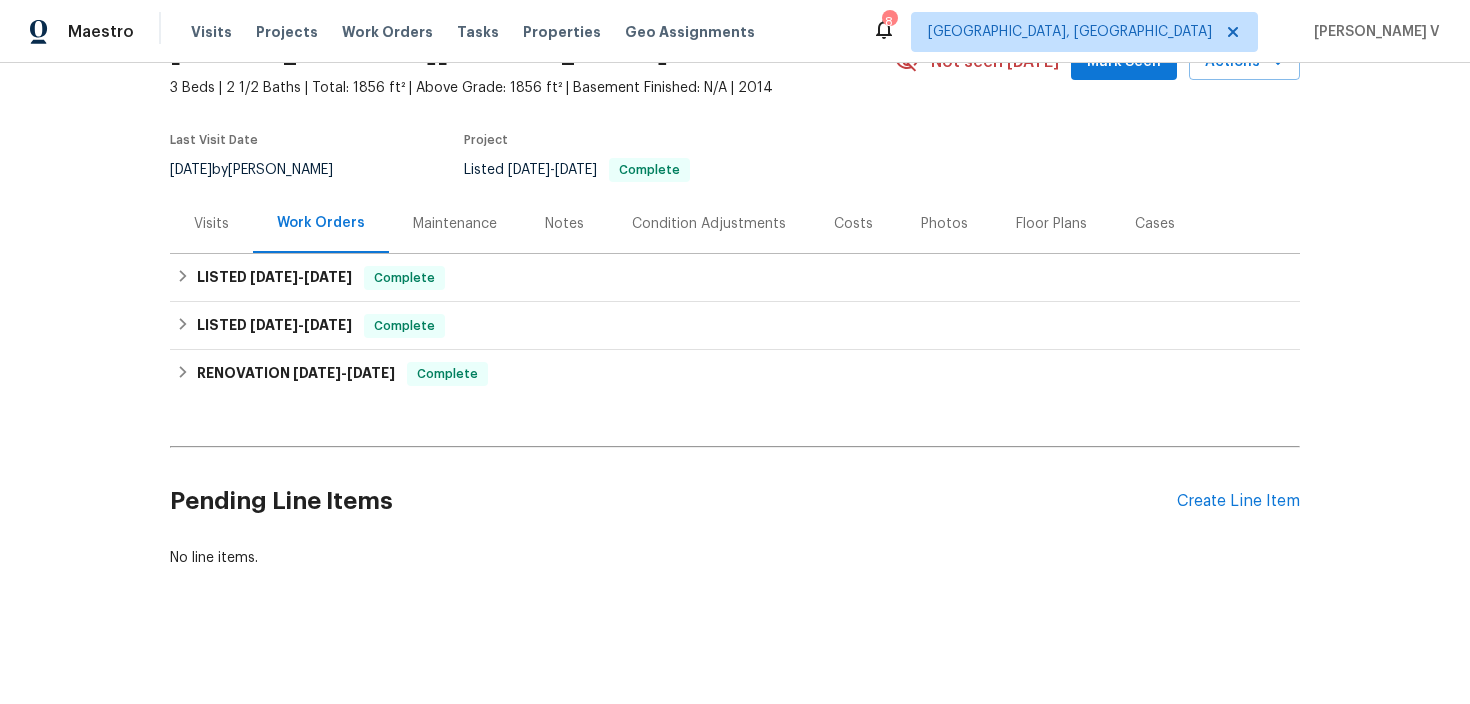click on "Pending Line Items Create Line Item" at bounding box center (735, 501) 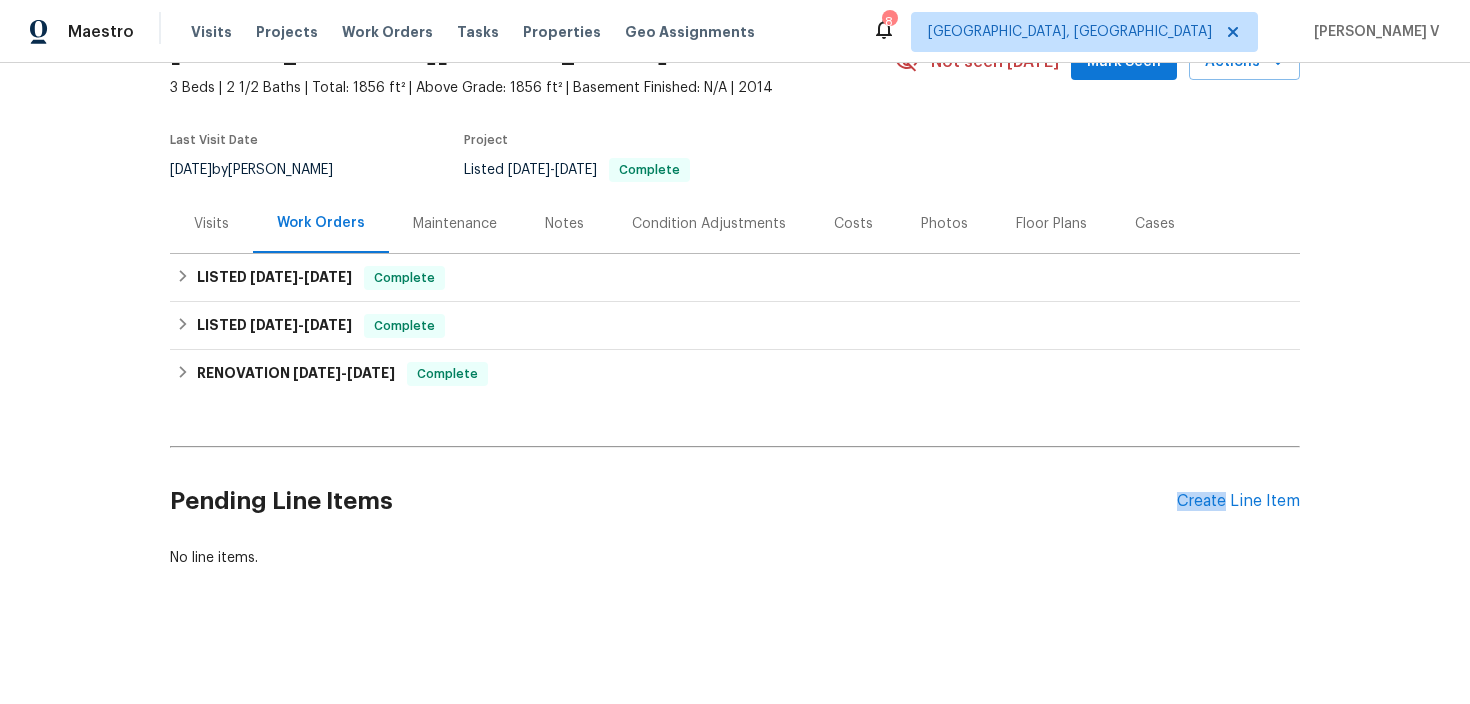 click on "Pending Line Items Create Line Item" at bounding box center (735, 501) 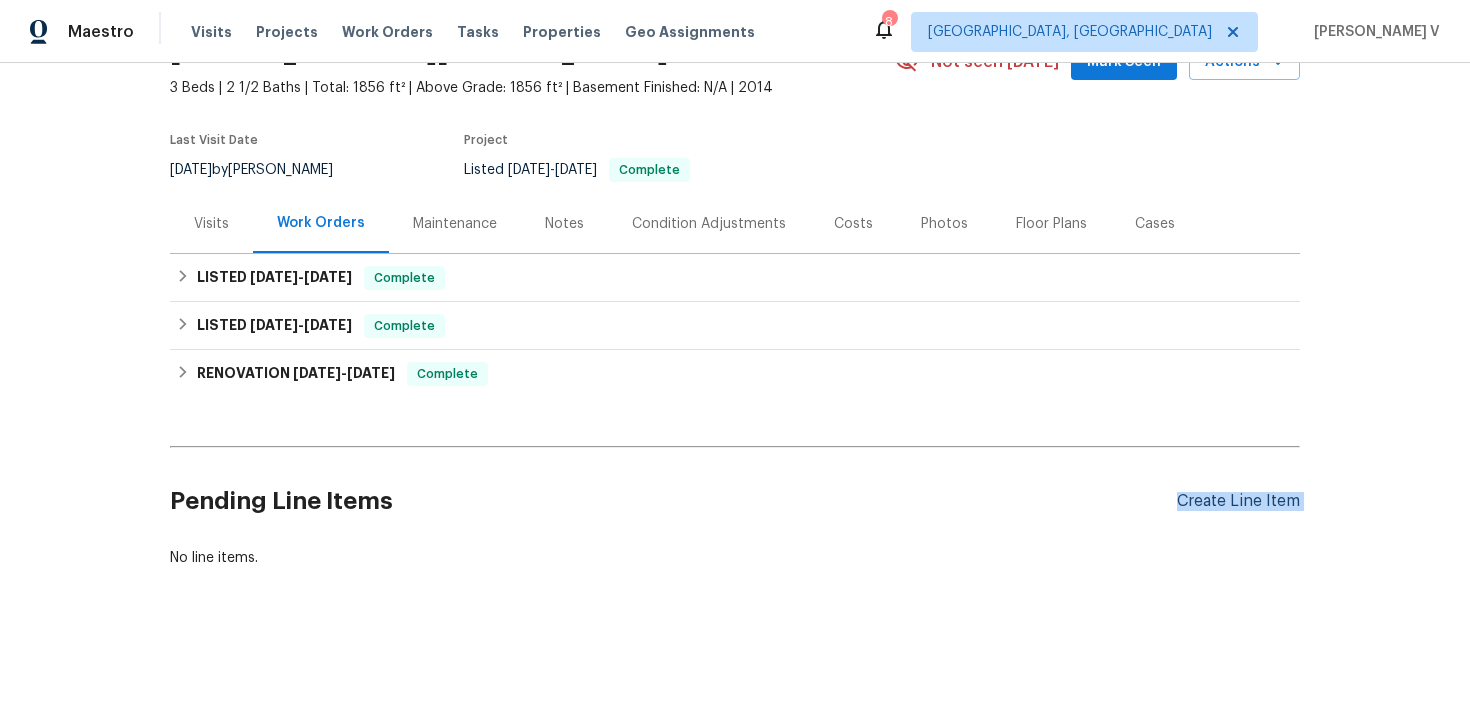 click on "Create Line Item" at bounding box center (1238, 501) 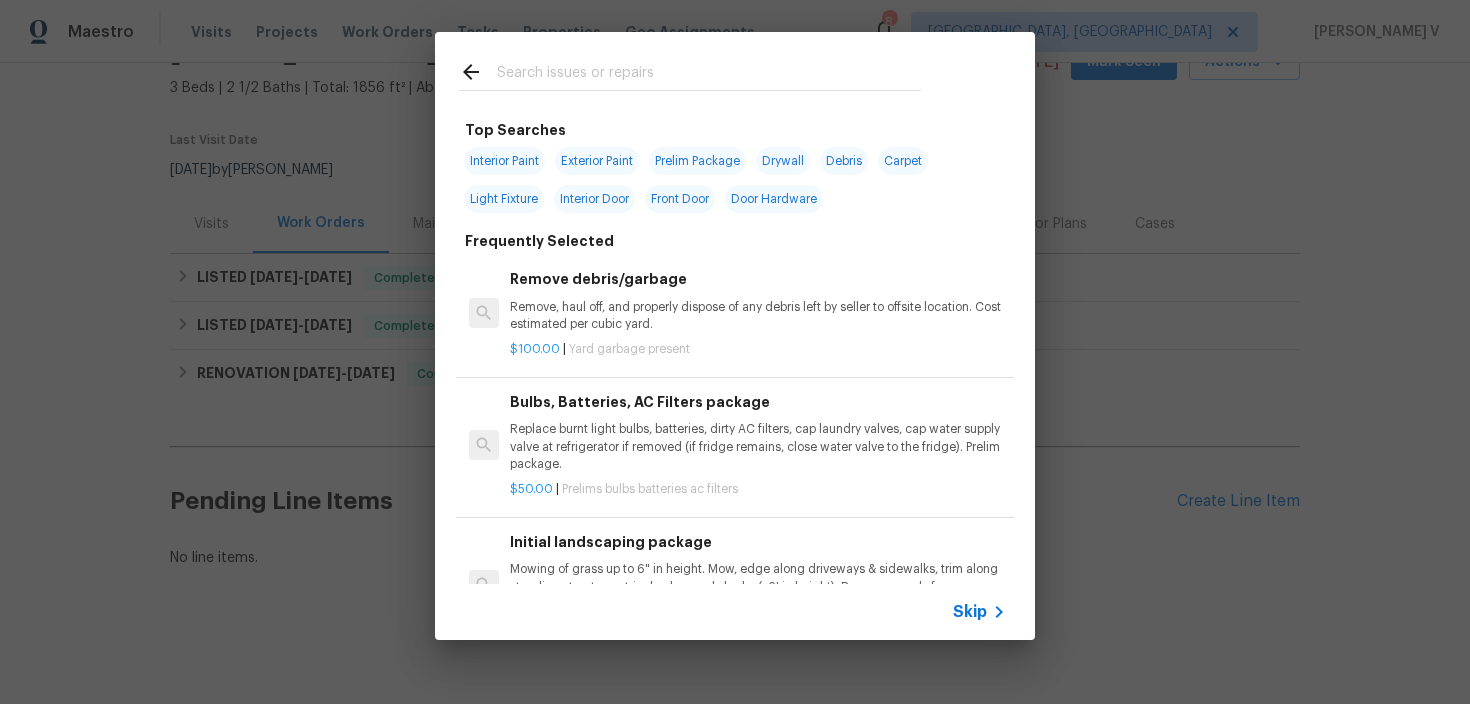 click on "Skip" at bounding box center (970, 612) 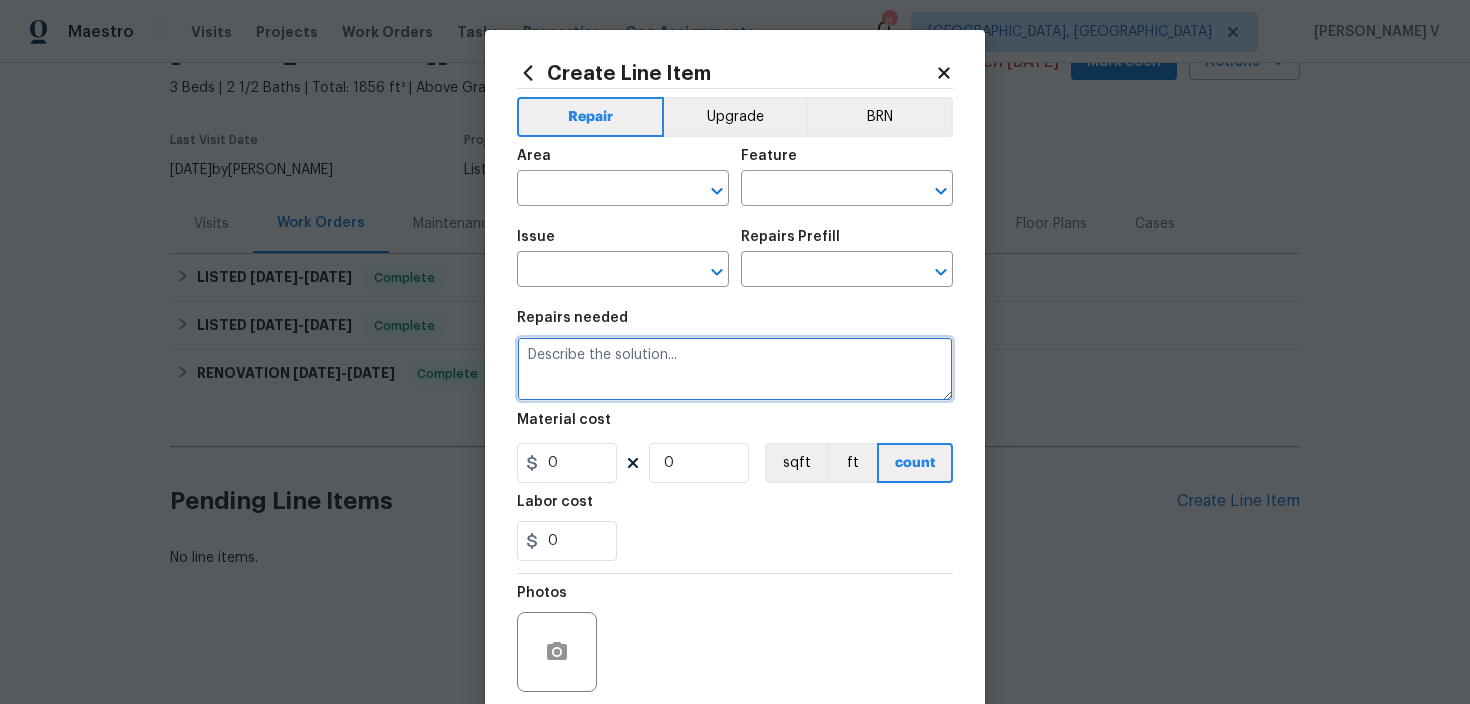 click at bounding box center (735, 369) 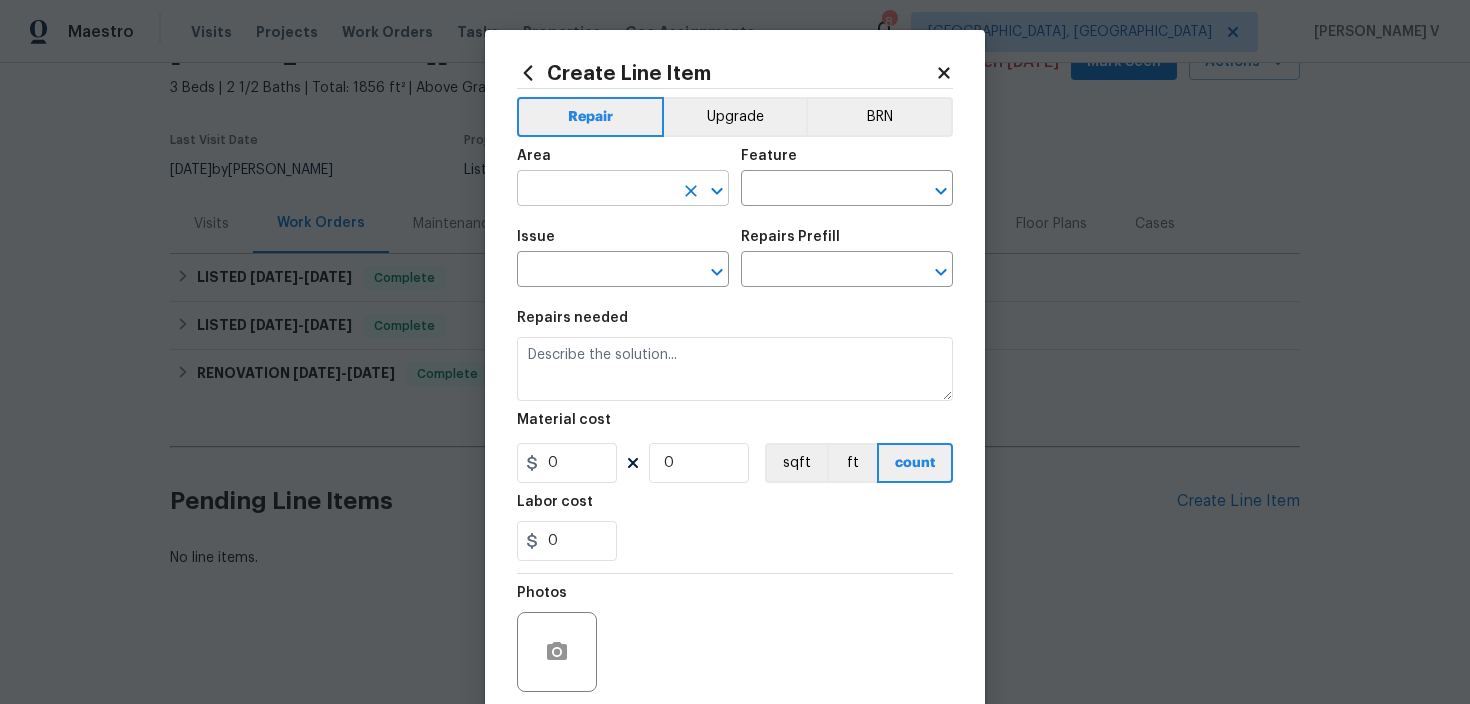 click at bounding box center [595, 190] 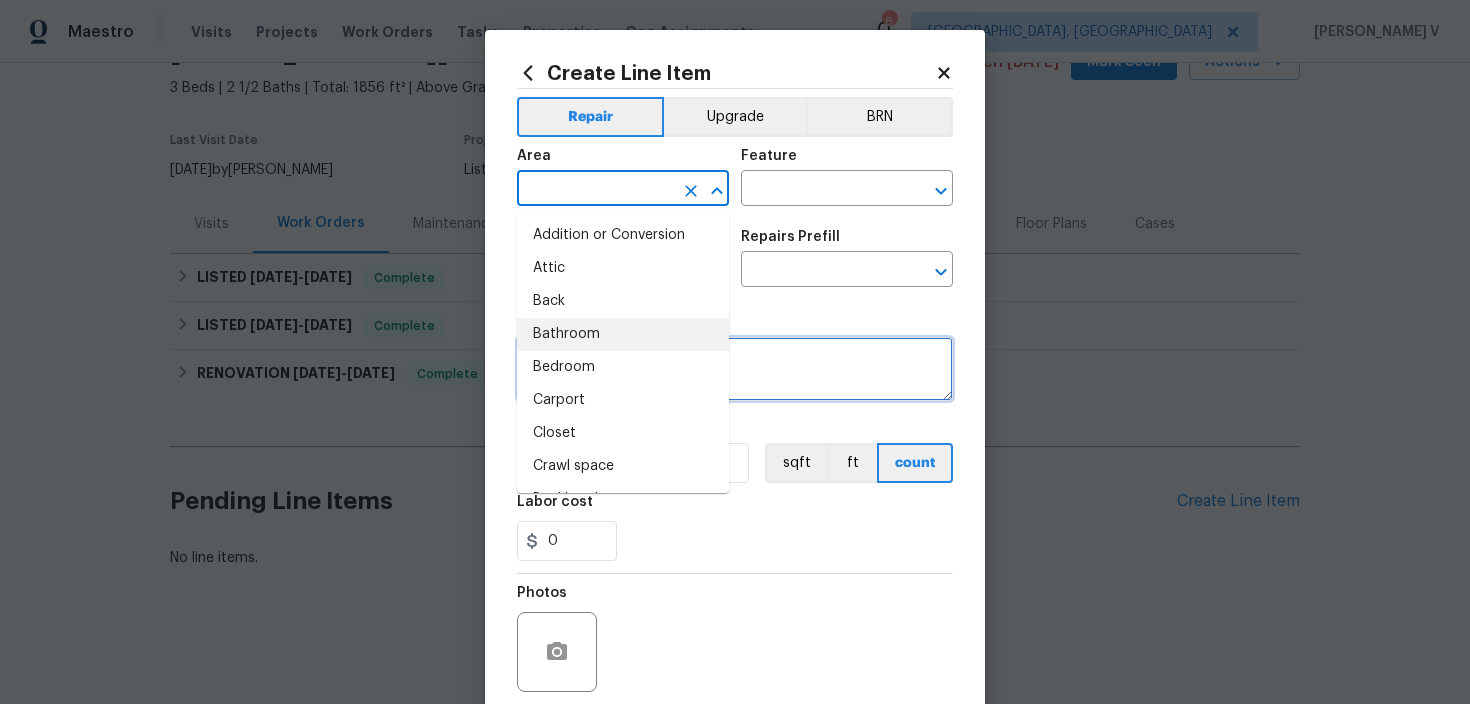 click at bounding box center (735, 369) 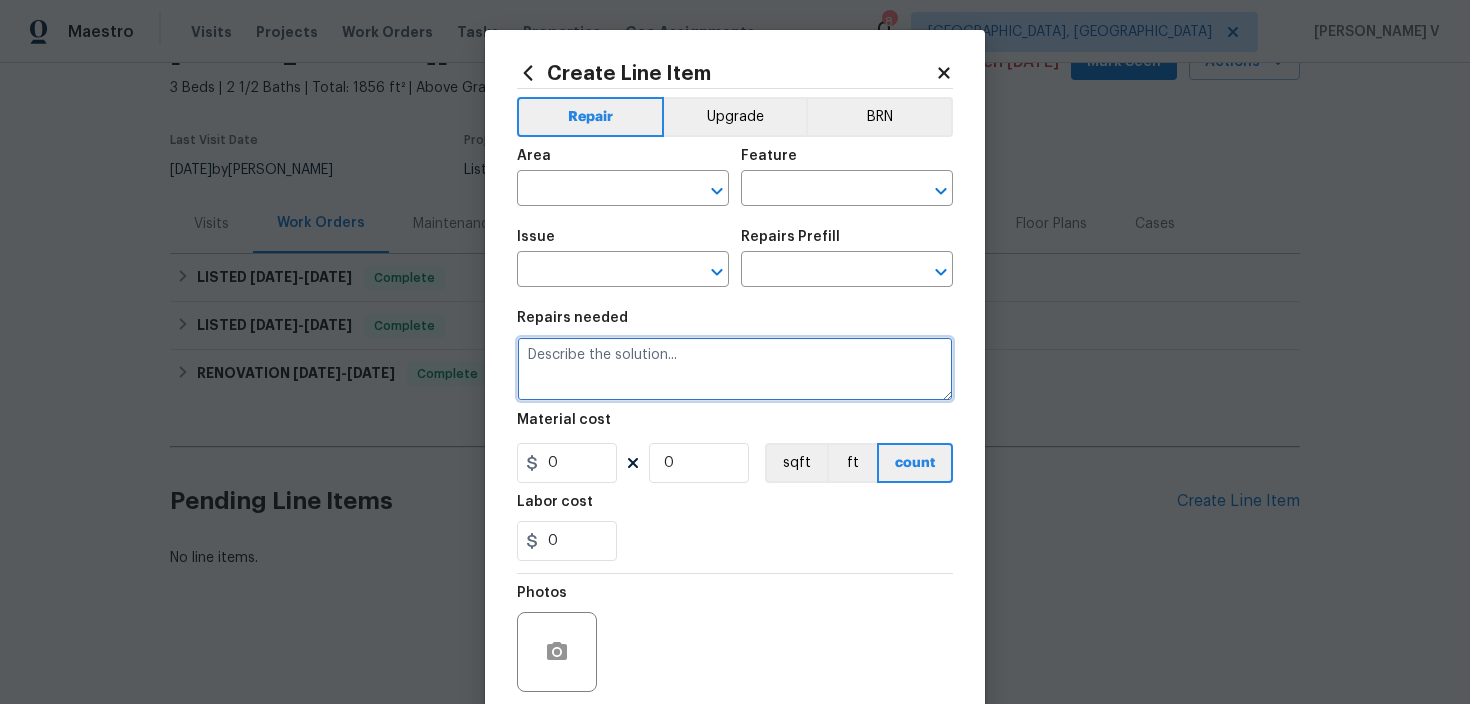 paste on "A bit of water damage that occurred from the leaks. Soft floors upstairs and down and visible water damage repair in the ceiling in the living room" 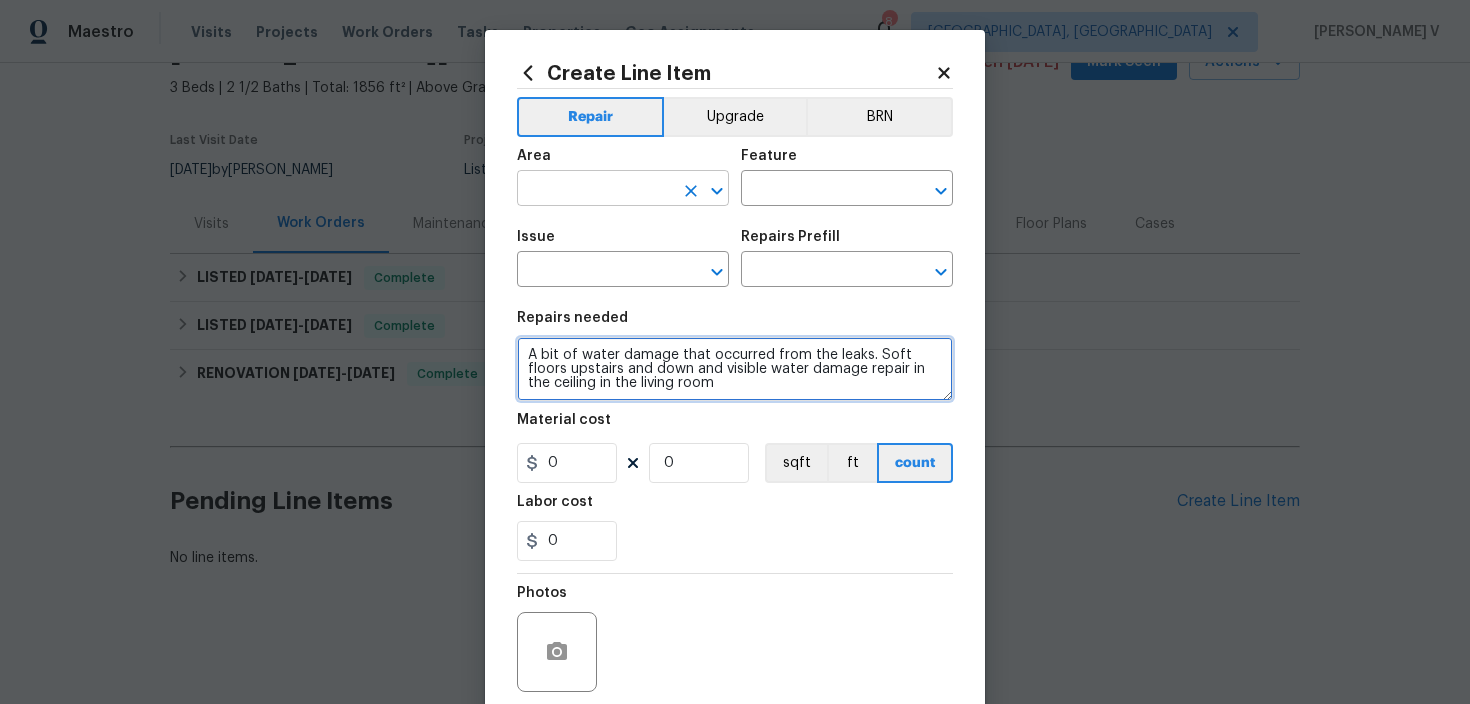 type on "A bit of water damage that occurred from the leaks. Soft floors upstairs and down and visible water damage repair in the ceiling in the living room" 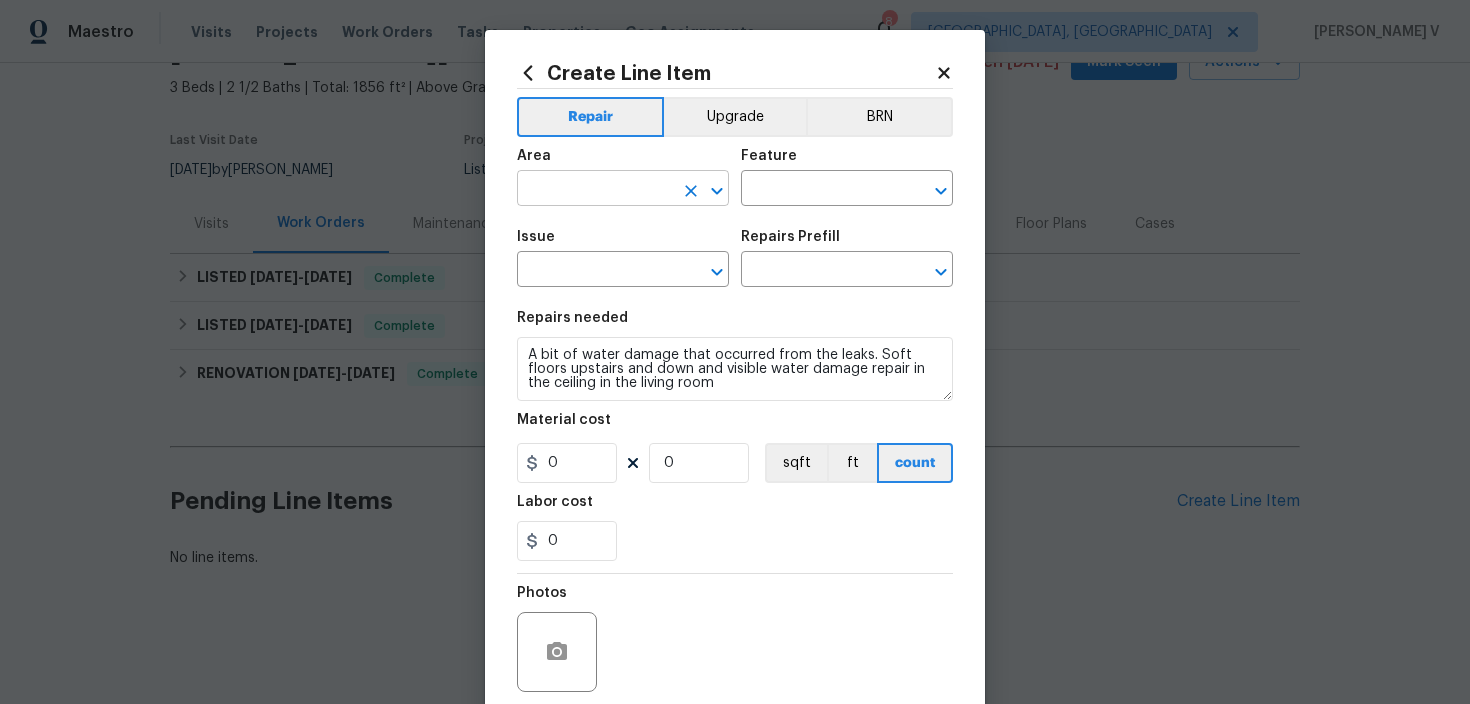 click at bounding box center [595, 190] 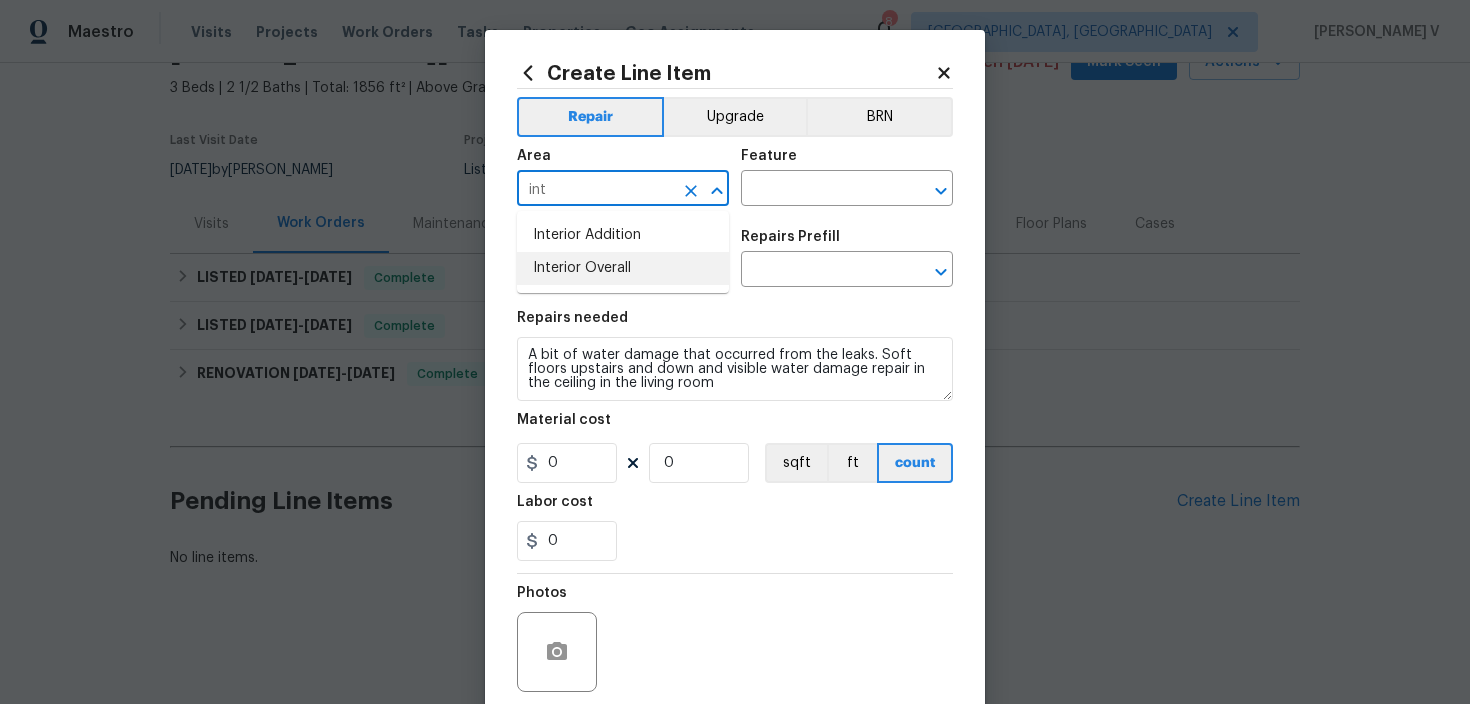 click on "Interior Overall" at bounding box center [623, 268] 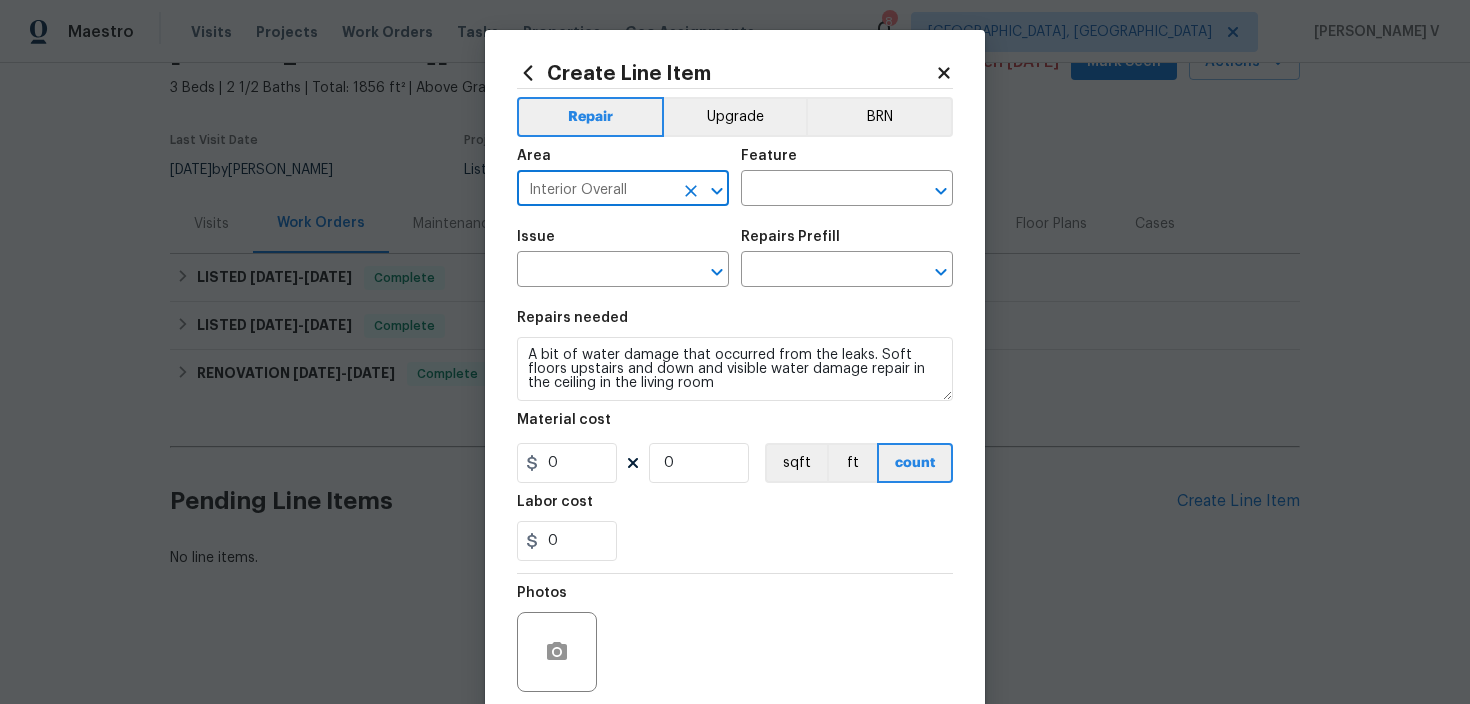 type on "Interior Overall" 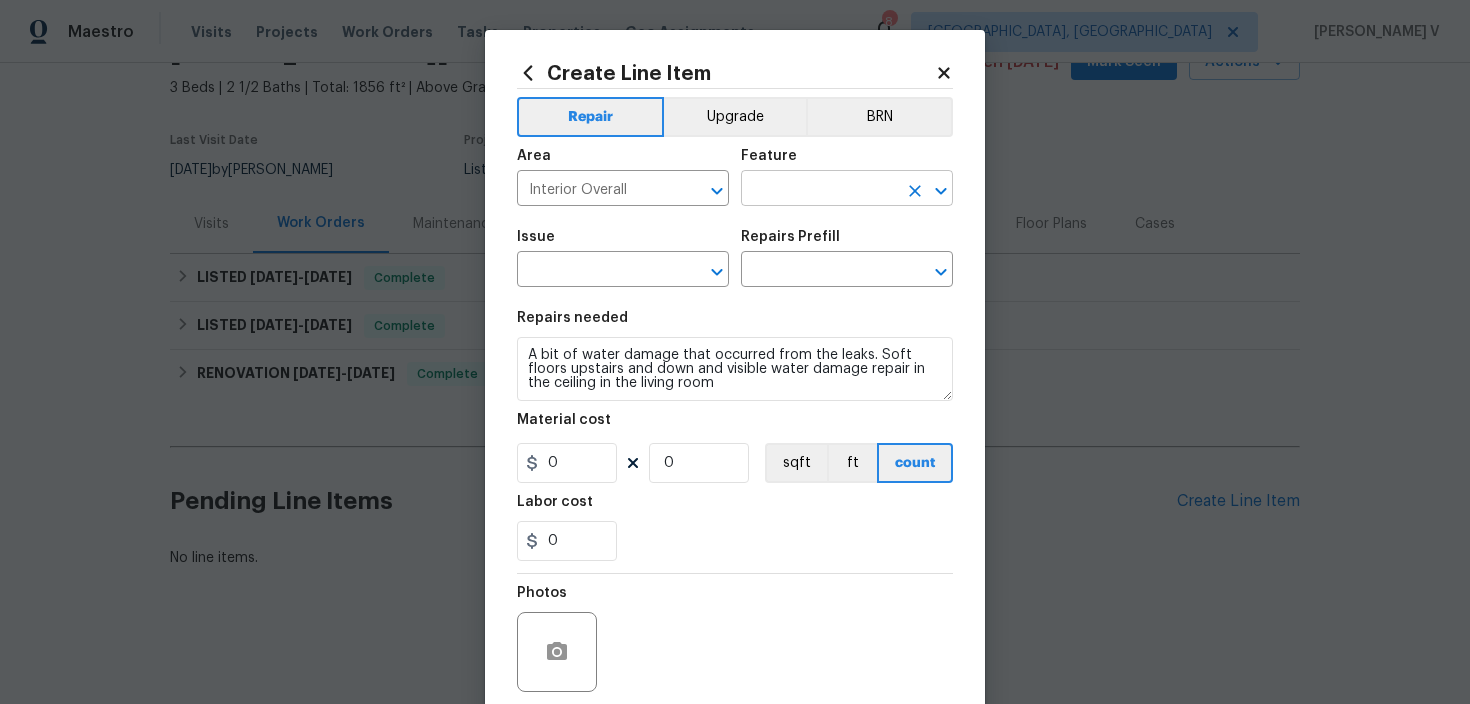 click at bounding box center [819, 190] 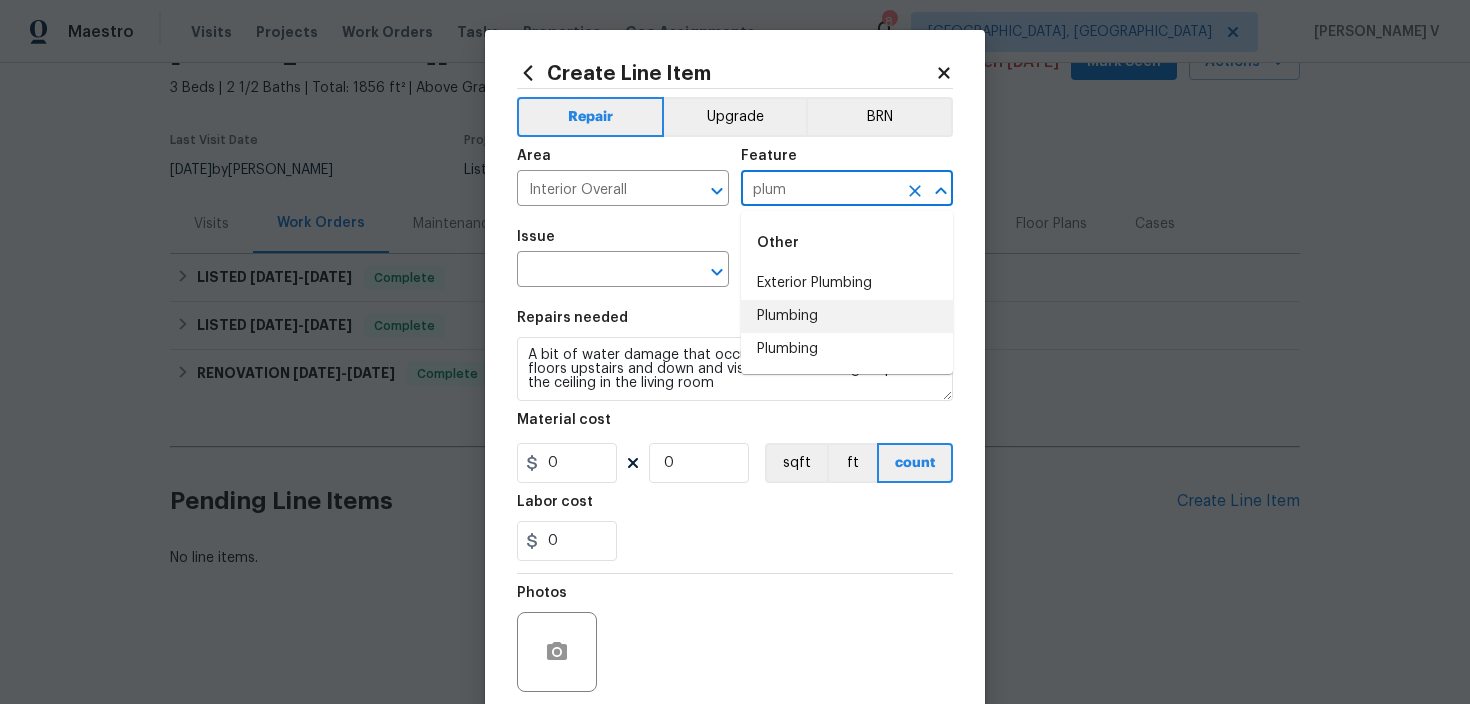 click on "Plumbing" at bounding box center [847, 316] 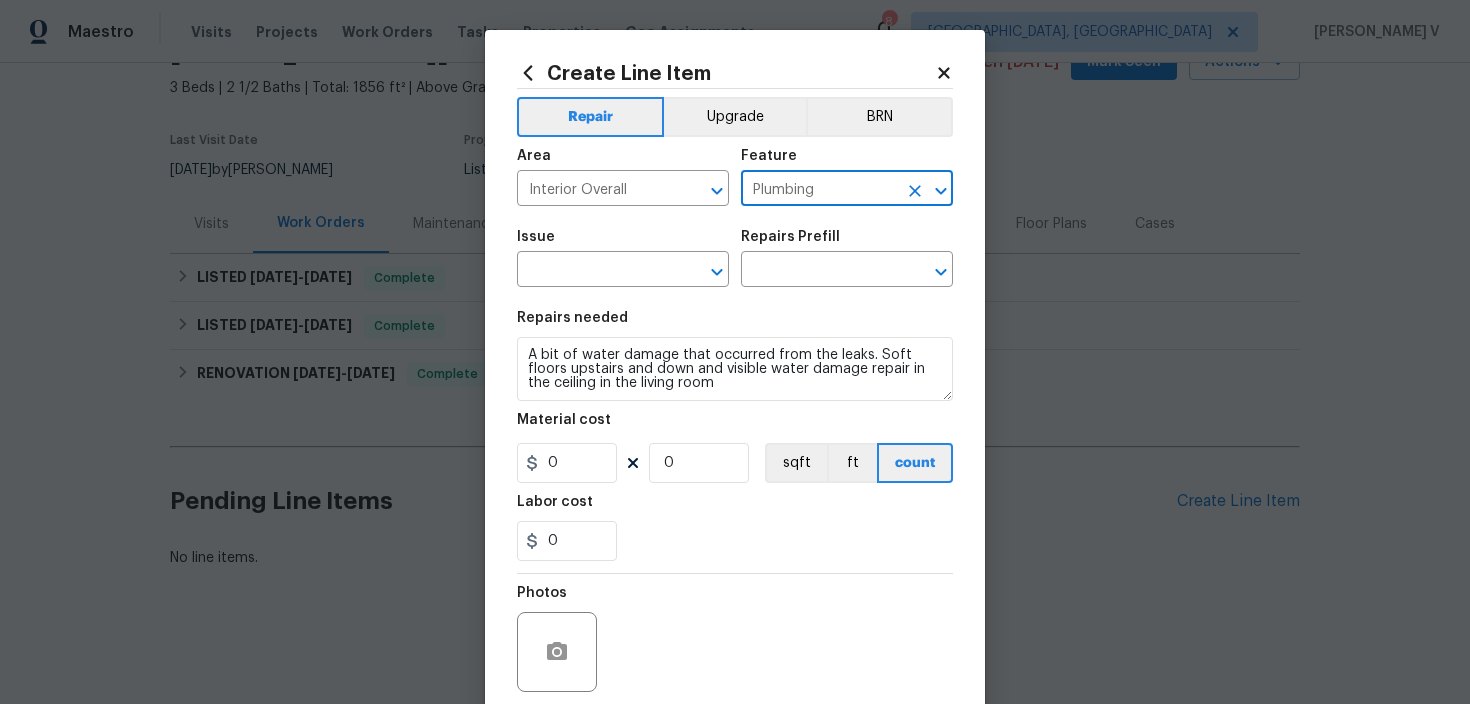 type on "Plumbing" 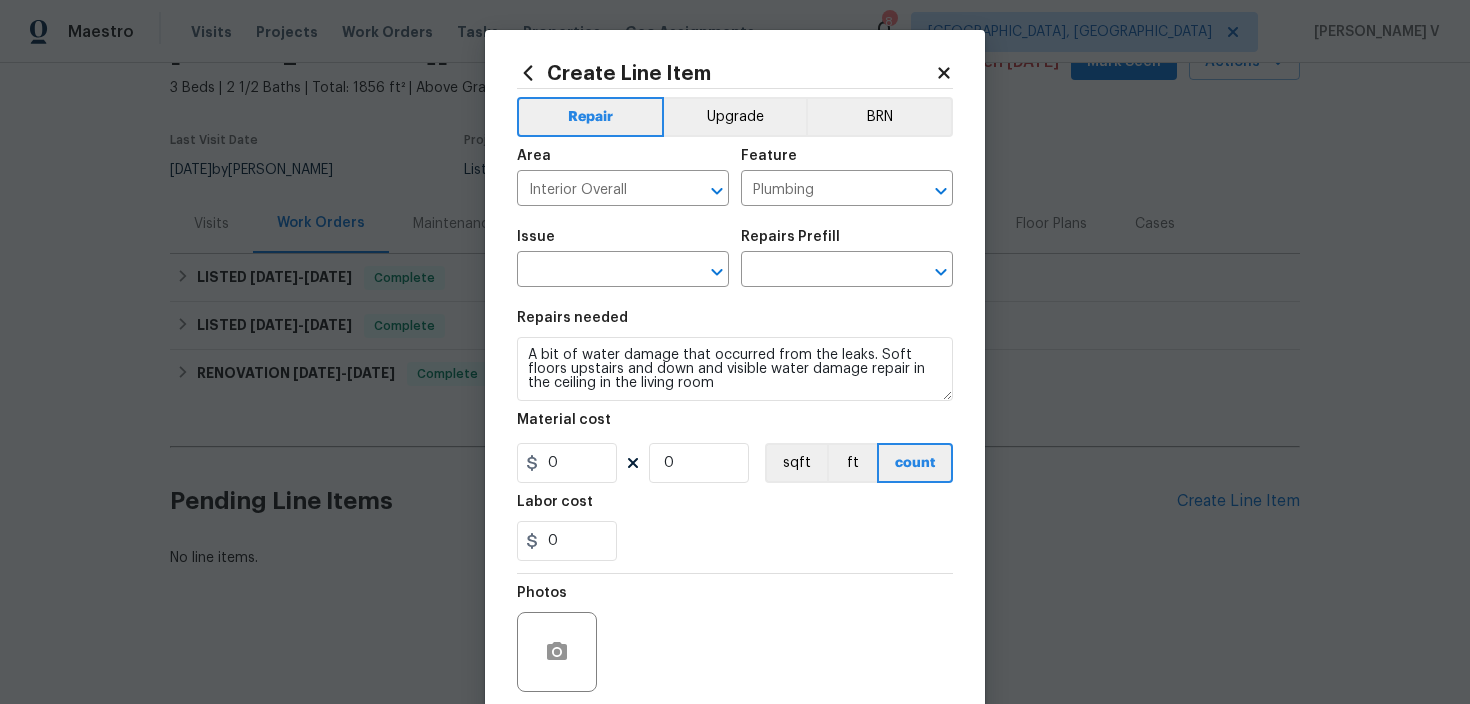 click on "Issue" at bounding box center (623, 243) 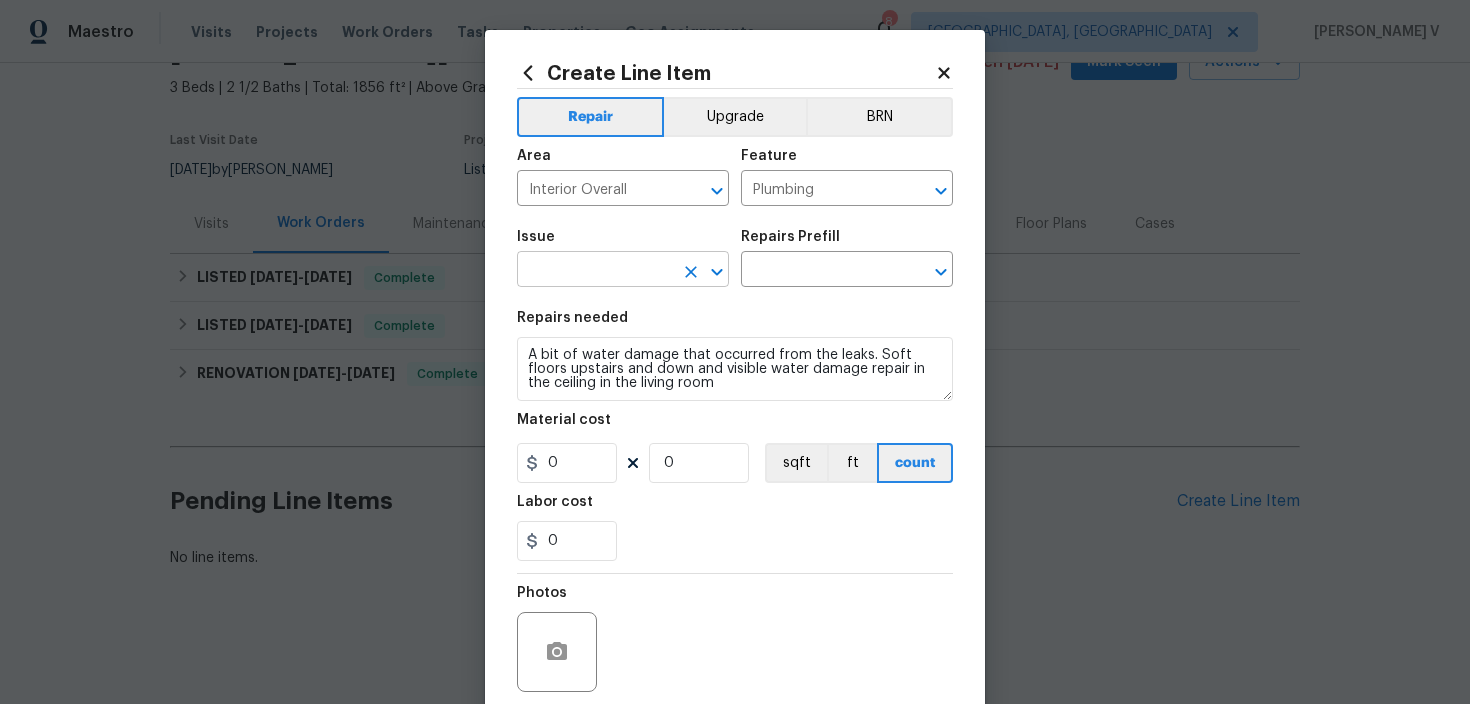 click at bounding box center [595, 271] 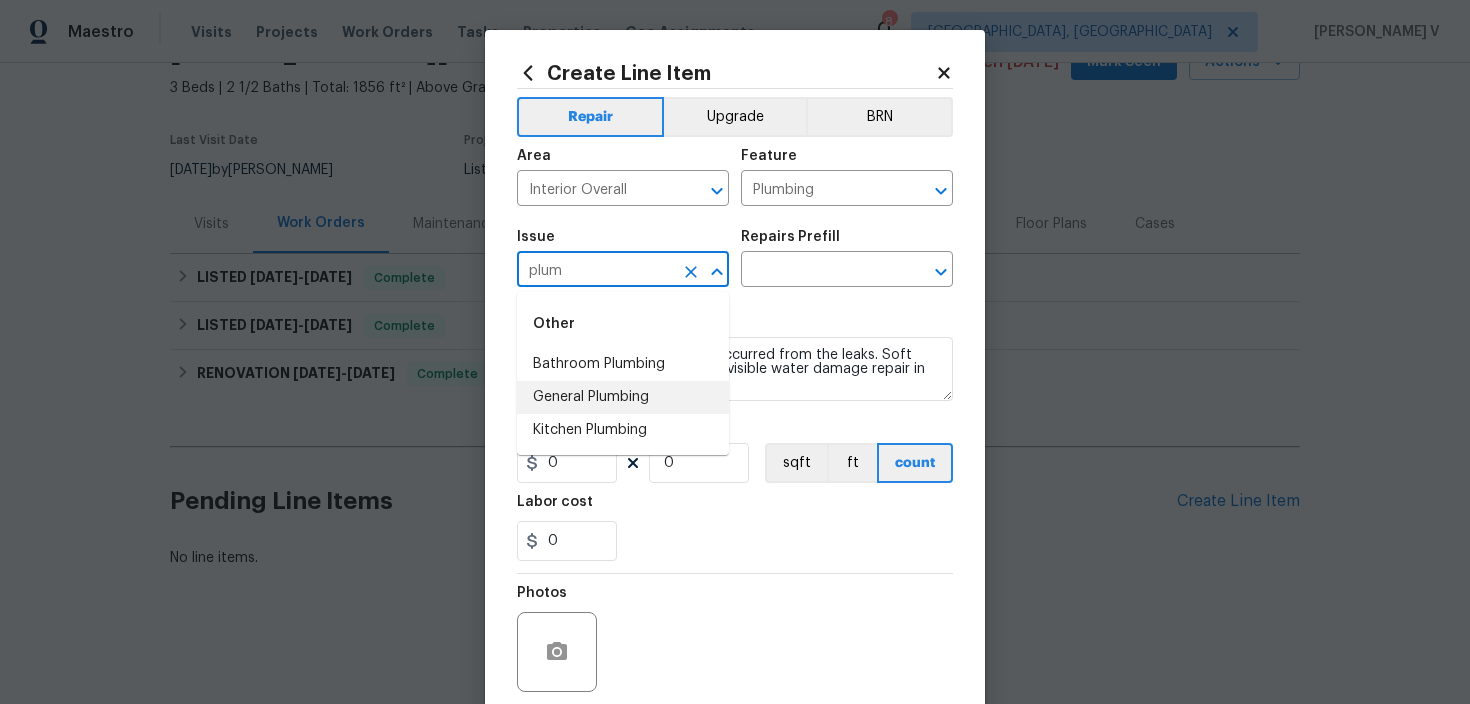 click on "General Plumbing" at bounding box center [623, 397] 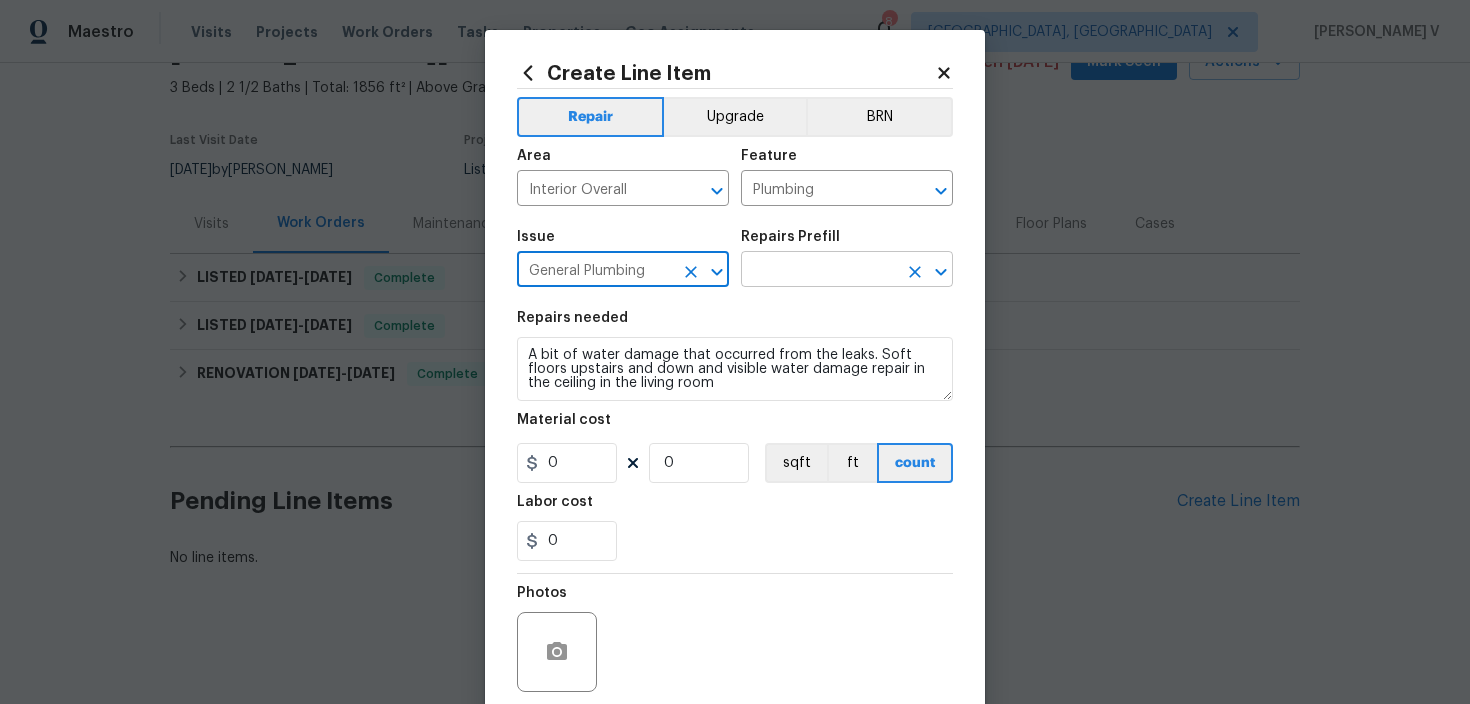 type on "General Plumbing" 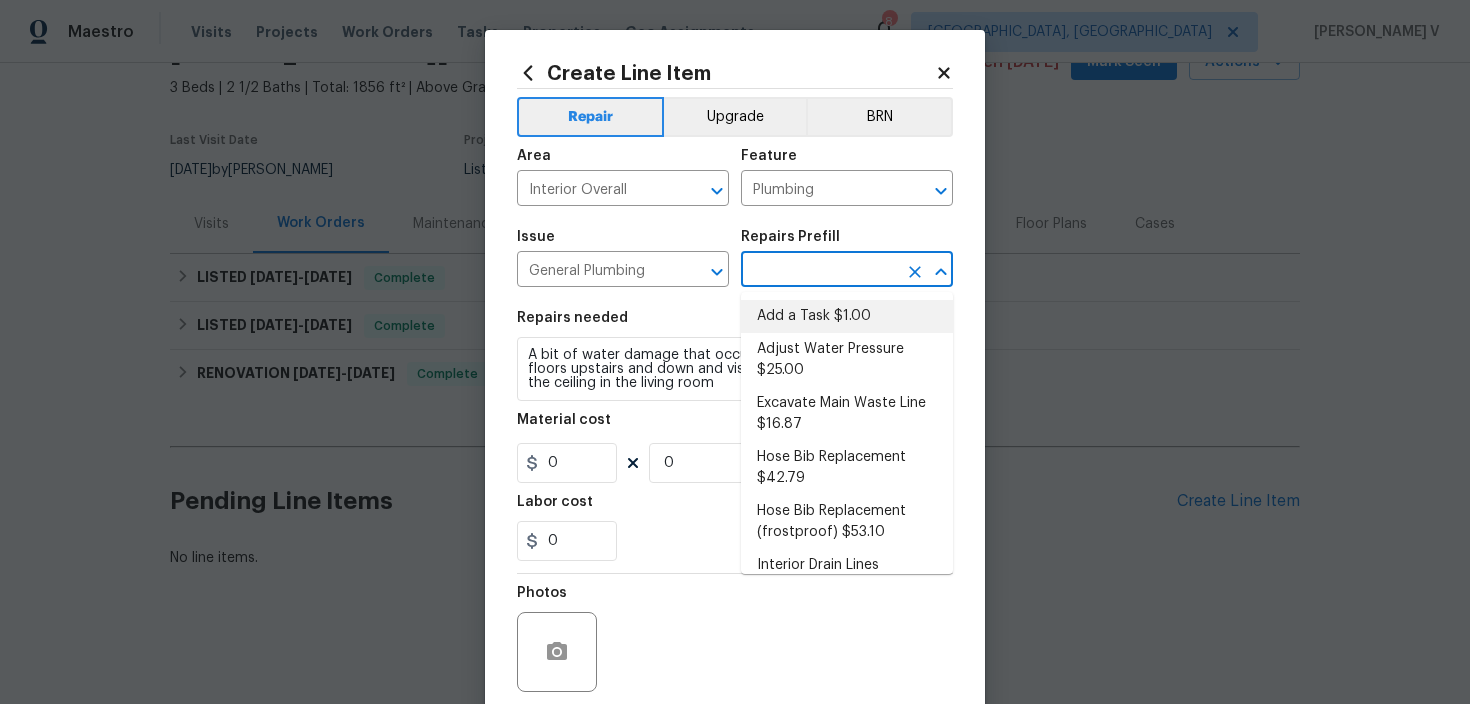 click on "Add a Task $1.00" at bounding box center [847, 316] 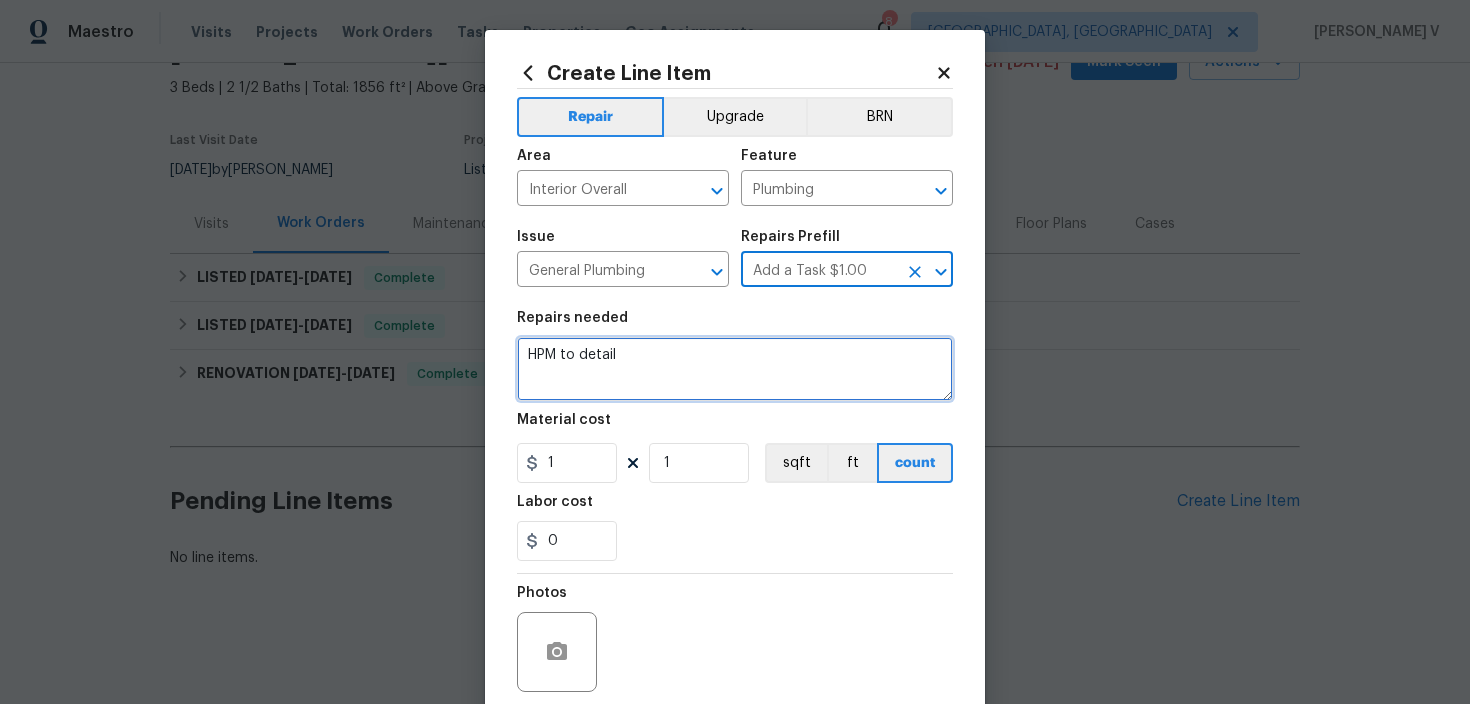 click on "HPM to detail" at bounding box center [735, 369] 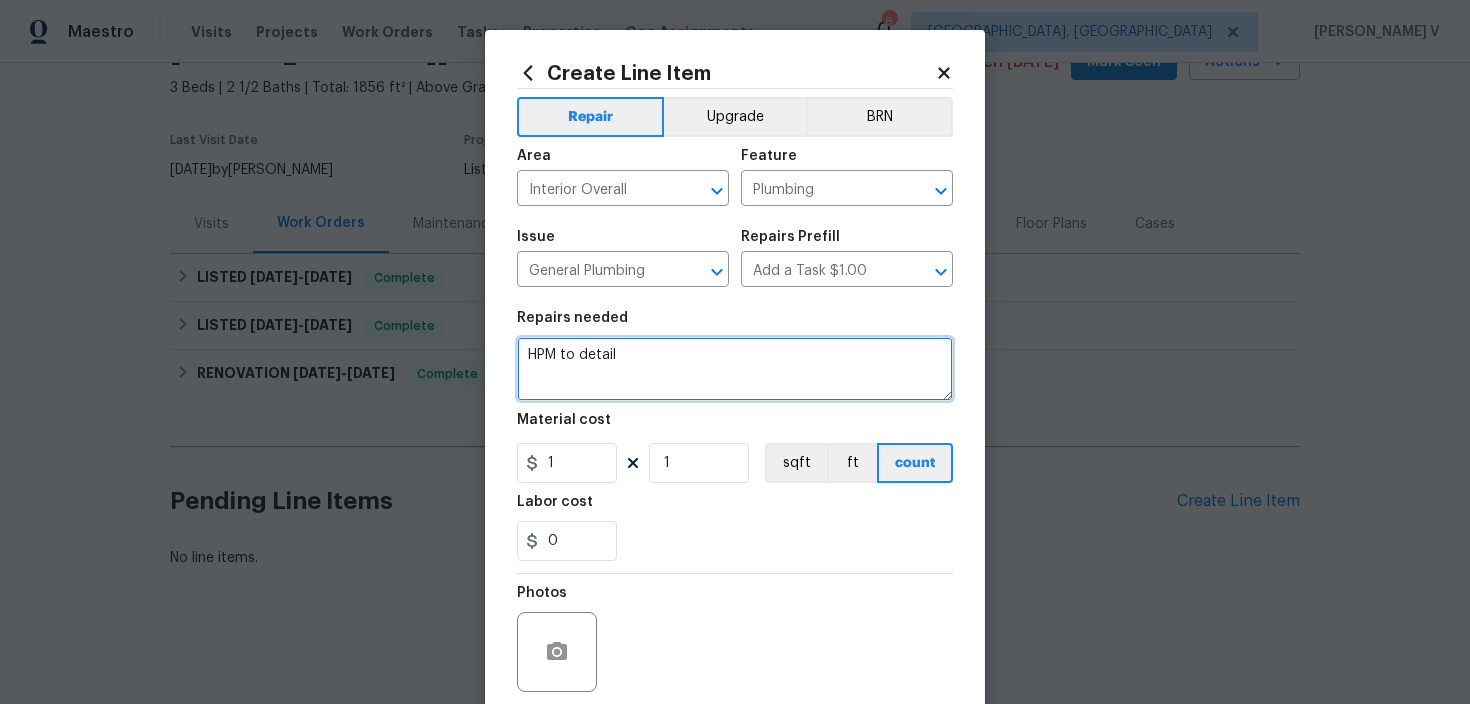 click on "HPM to detail" at bounding box center [735, 369] 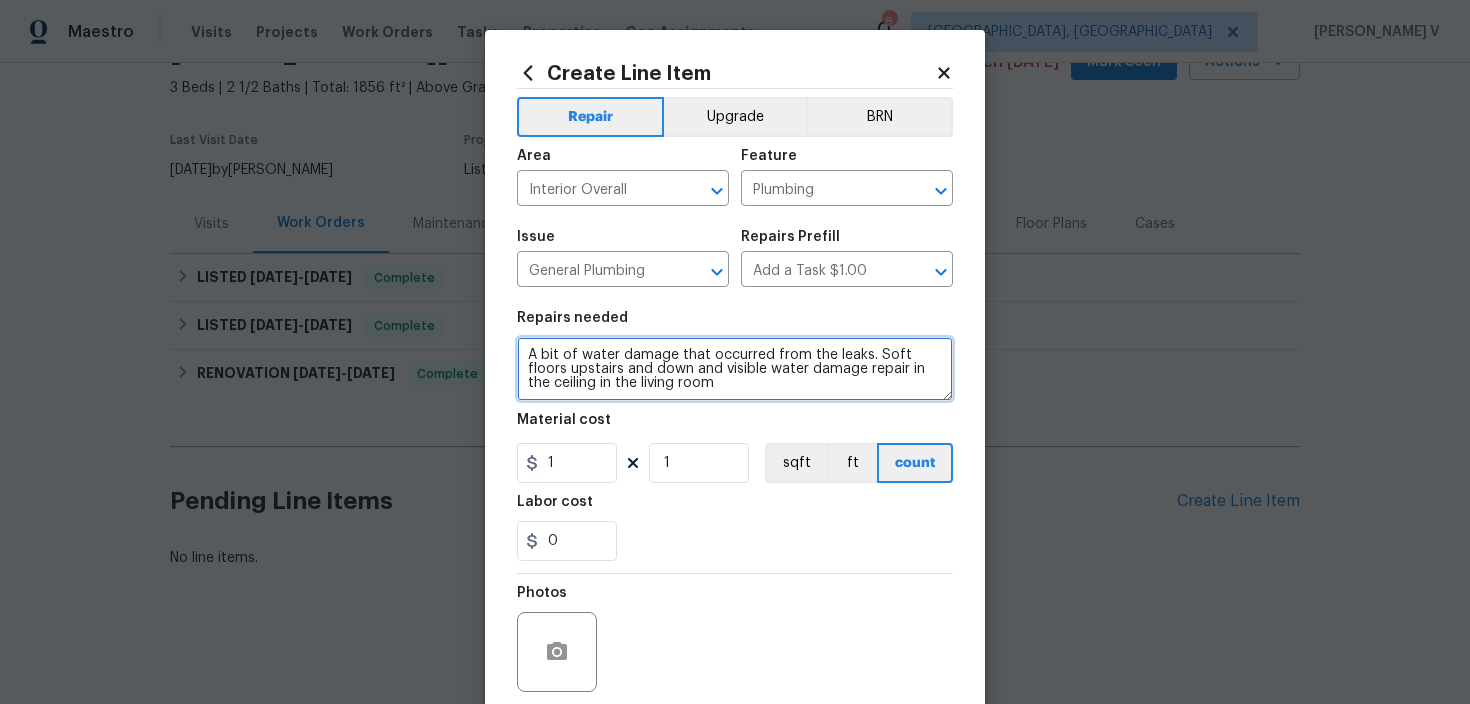 click on "A bit of water damage that occurred from the leaks. Soft floors upstairs and down and visible water damage repair in the ceiling in the living room" at bounding box center [735, 369] 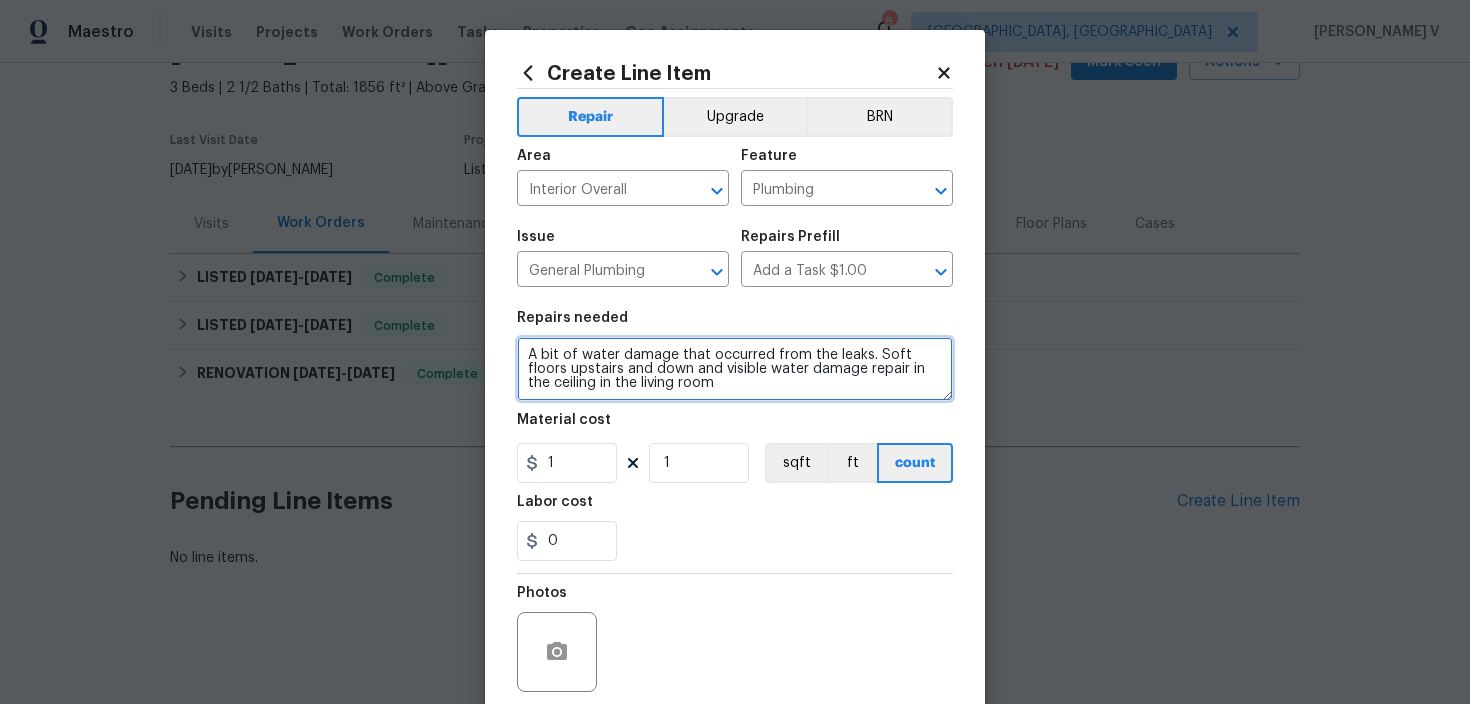 click on "A bit of water damage that occurred from the leaks. Soft floors upstairs and down and visible water damage repair in the ceiling in the living room" at bounding box center [735, 369] 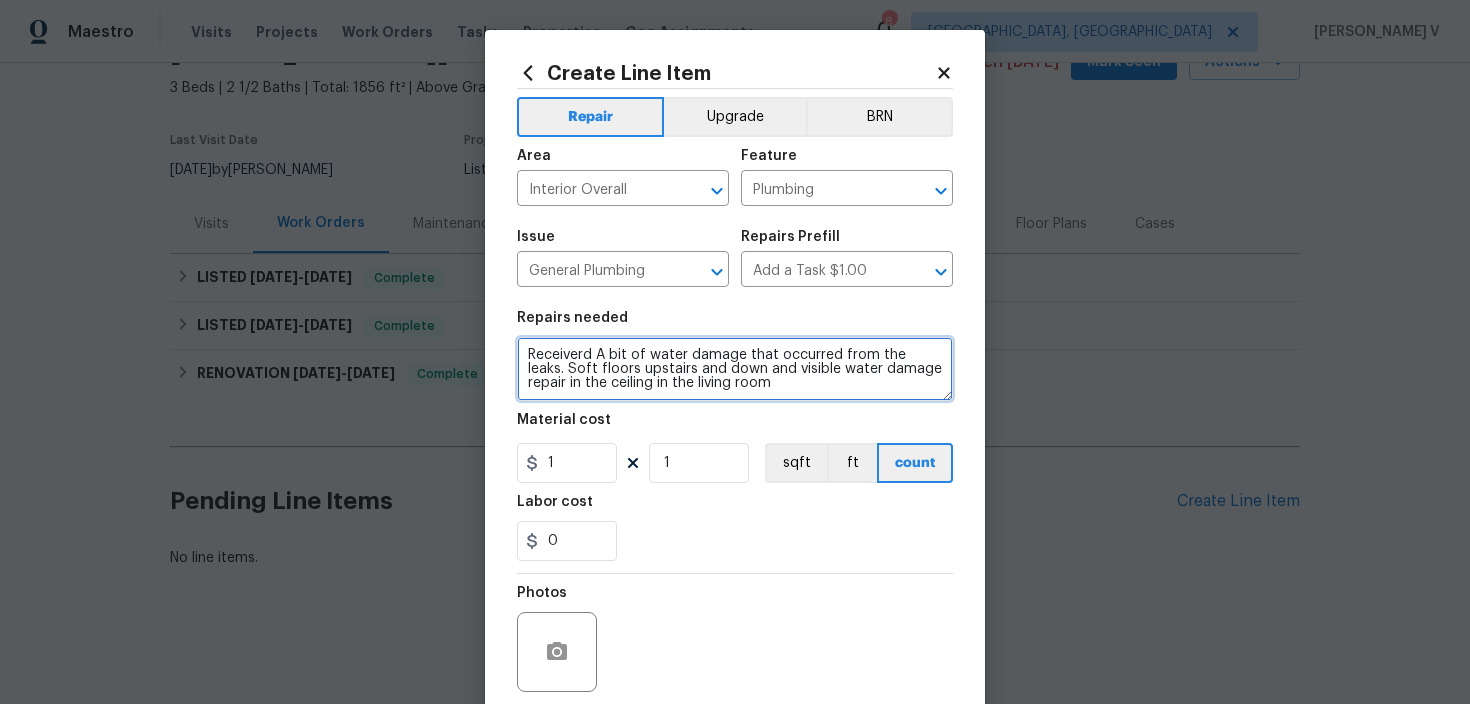 click on "Receiverd A bit of water damage that occurred from the leaks. Soft floors upstairs and down and visible water damage repair in the ceiling in the living room" at bounding box center [735, 369] 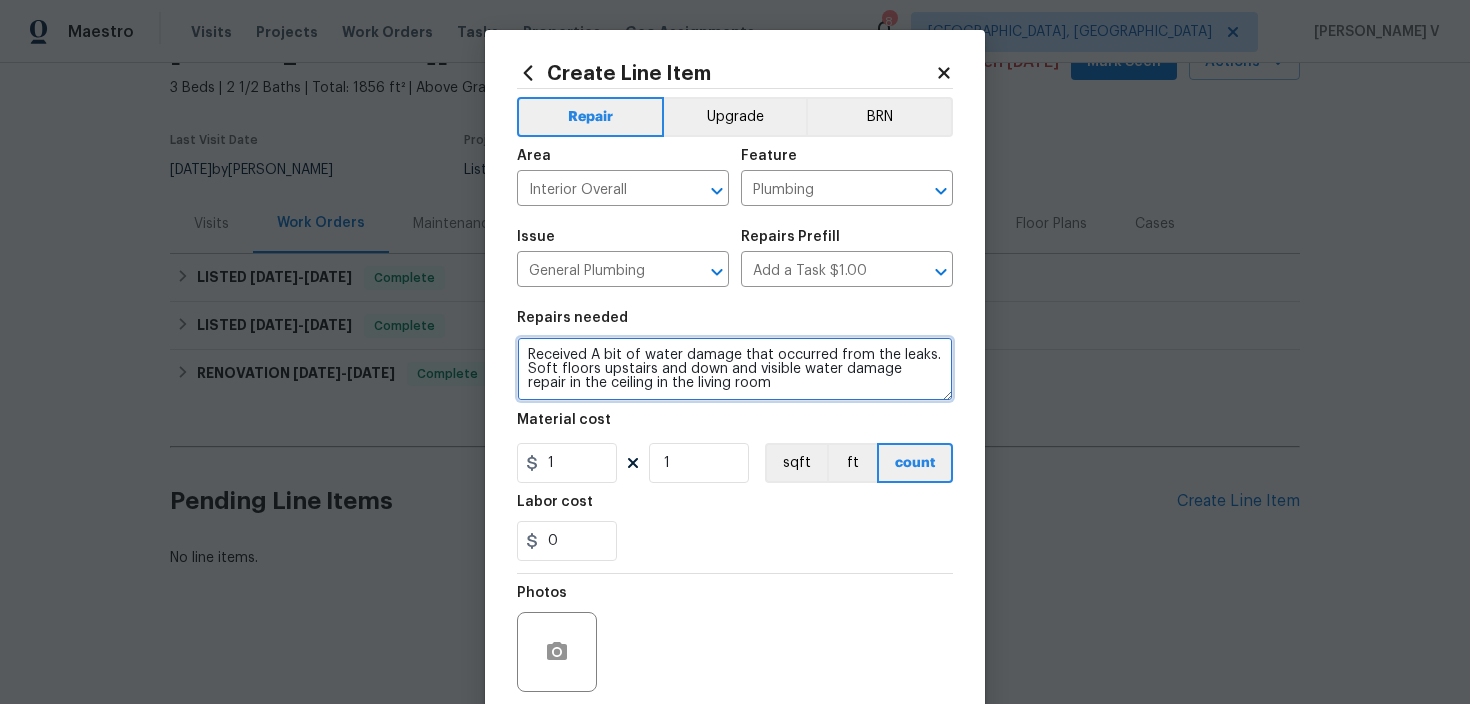 click on "Received A bit of water damage that occurred from the leaks. Soft floors upstairs and down and visible water damage repair in the ceiling in the living room" at bounding box center [735, 369] 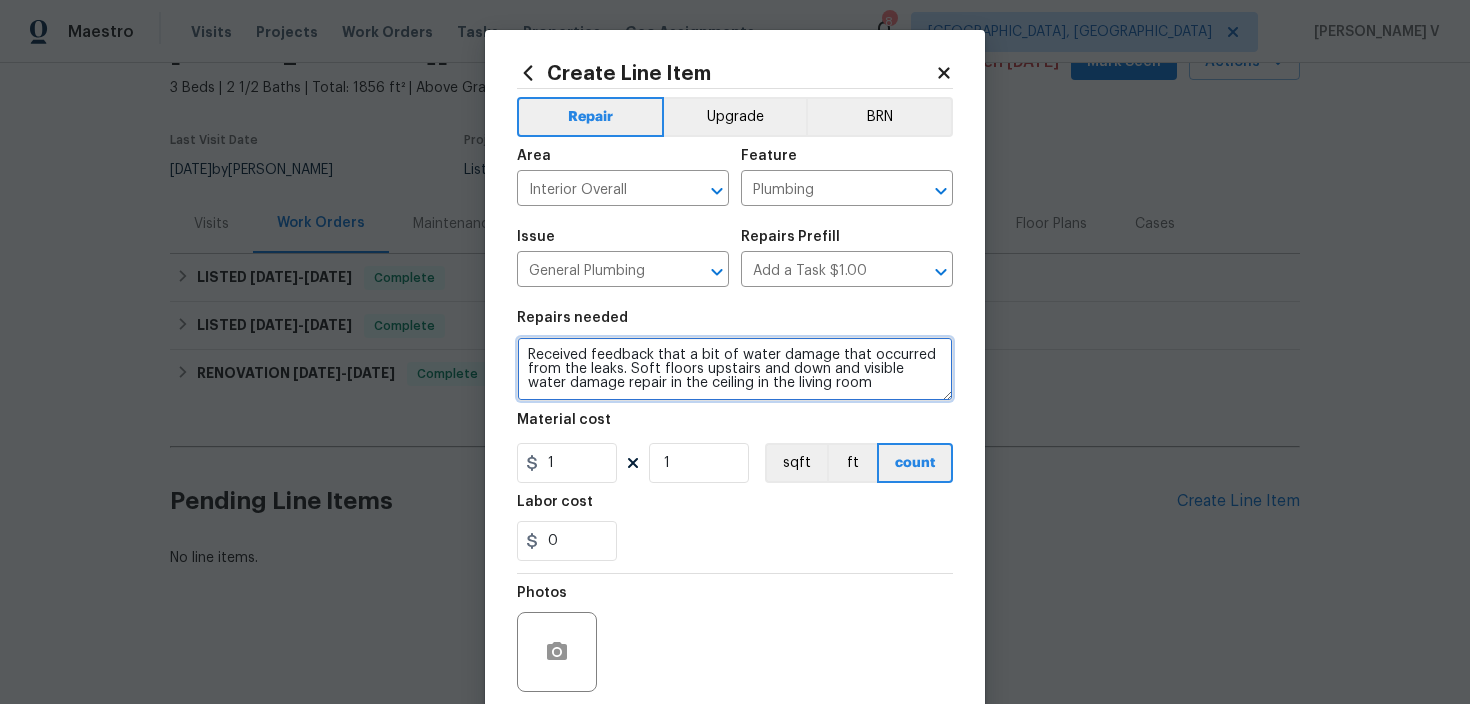 click on "Received feedback that a bit of water damage that occurred from the leaks. Soft floors upstairs and down and visible water damage repair in the ceiling in the living room" at bounding box center (735, 369) 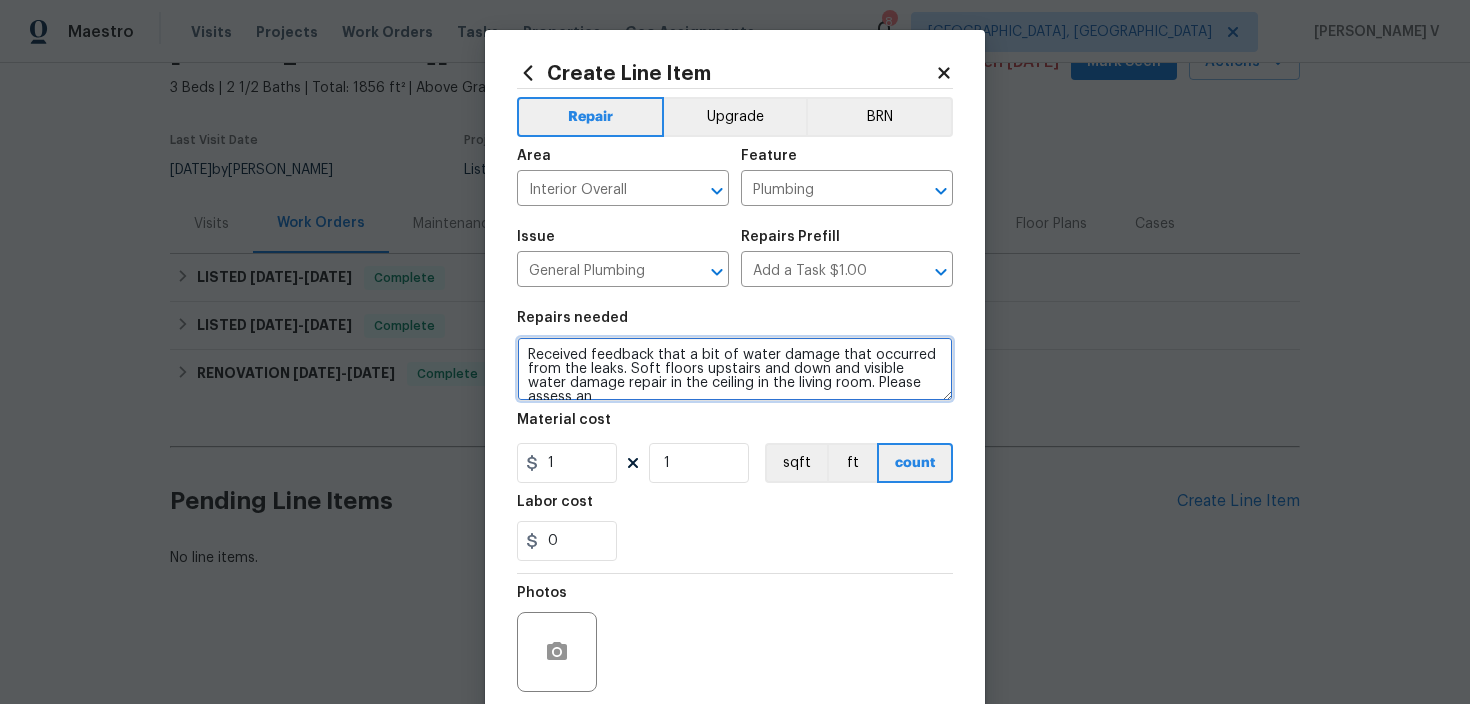 scroll, scrollTop: 4, scrollLeft: 0, axis: vertical 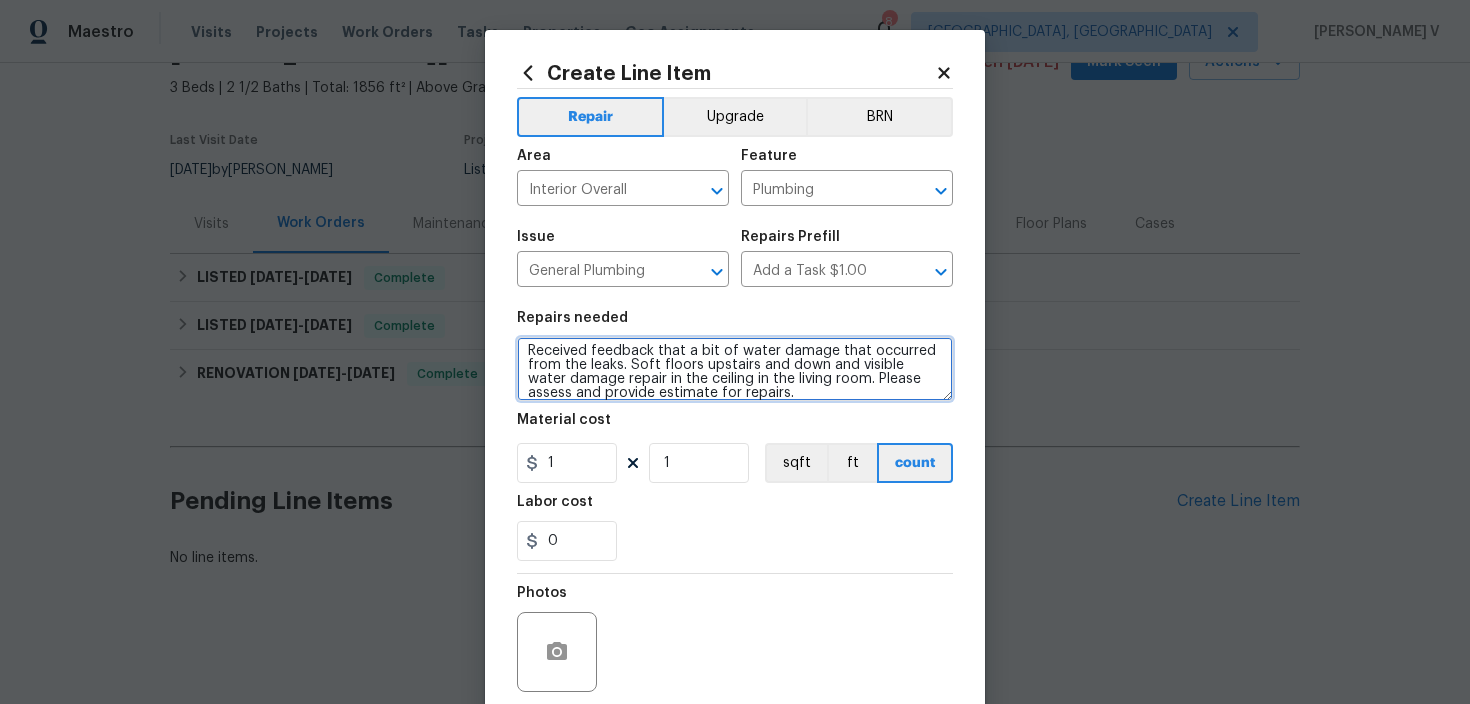 click on "Received feedback that a bit of water damage that occurred from the leaks. Soft floors upstairs and down and visible water damage repair in the ceiling in the living room. Please assess and provide estimate for repairs." at bounding box center [735, 369] 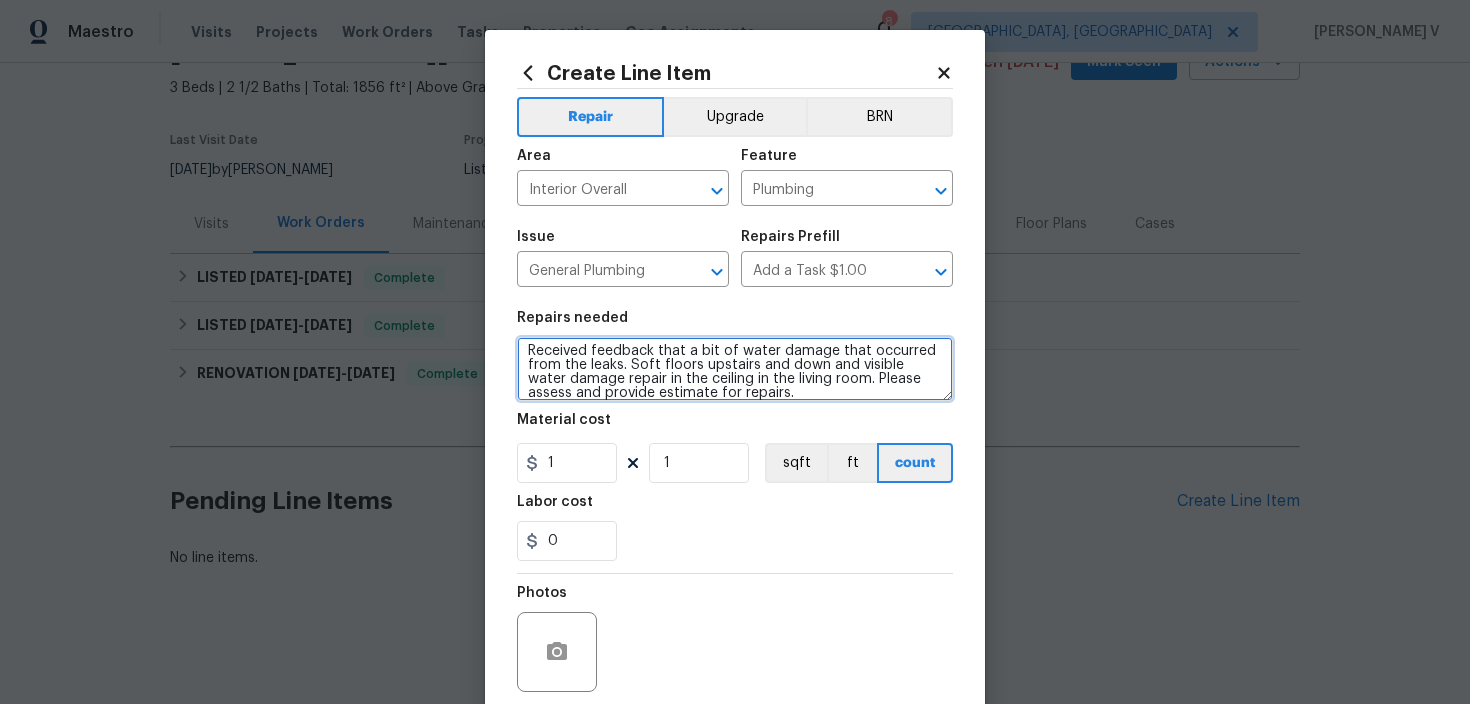 click on "Received feedback that a bit of water damage that occurred from the leaks. Soft floors upstairs and down and visible water damage repair in the ceiling in the living room. Please assess and provide estimate for repairs." at bounding box center (735, 369) 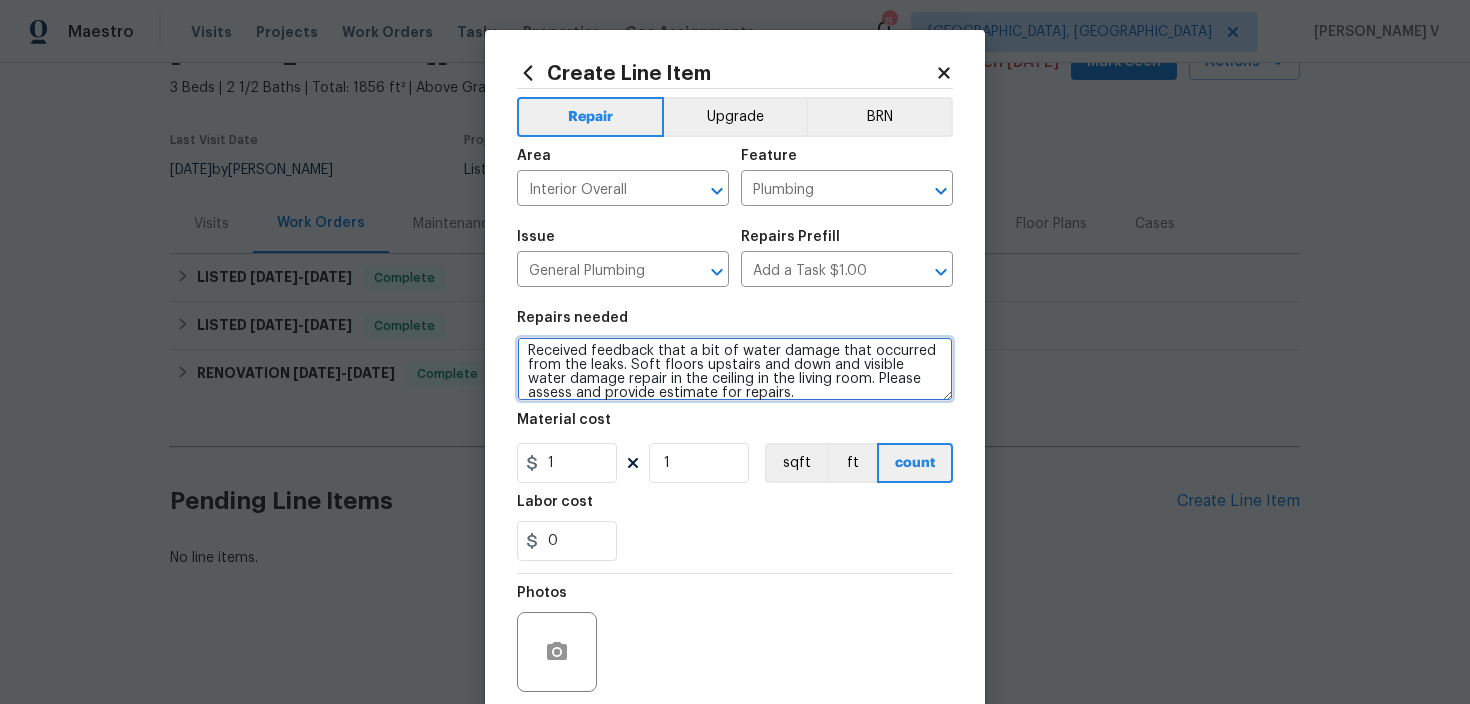 type on "Received feedback that a bit of water damage that occurred from the leaks. Soft floors upstairs and down and visible water damage repair in the ceiling in the living room. Please assess and provide estimate for repairs." 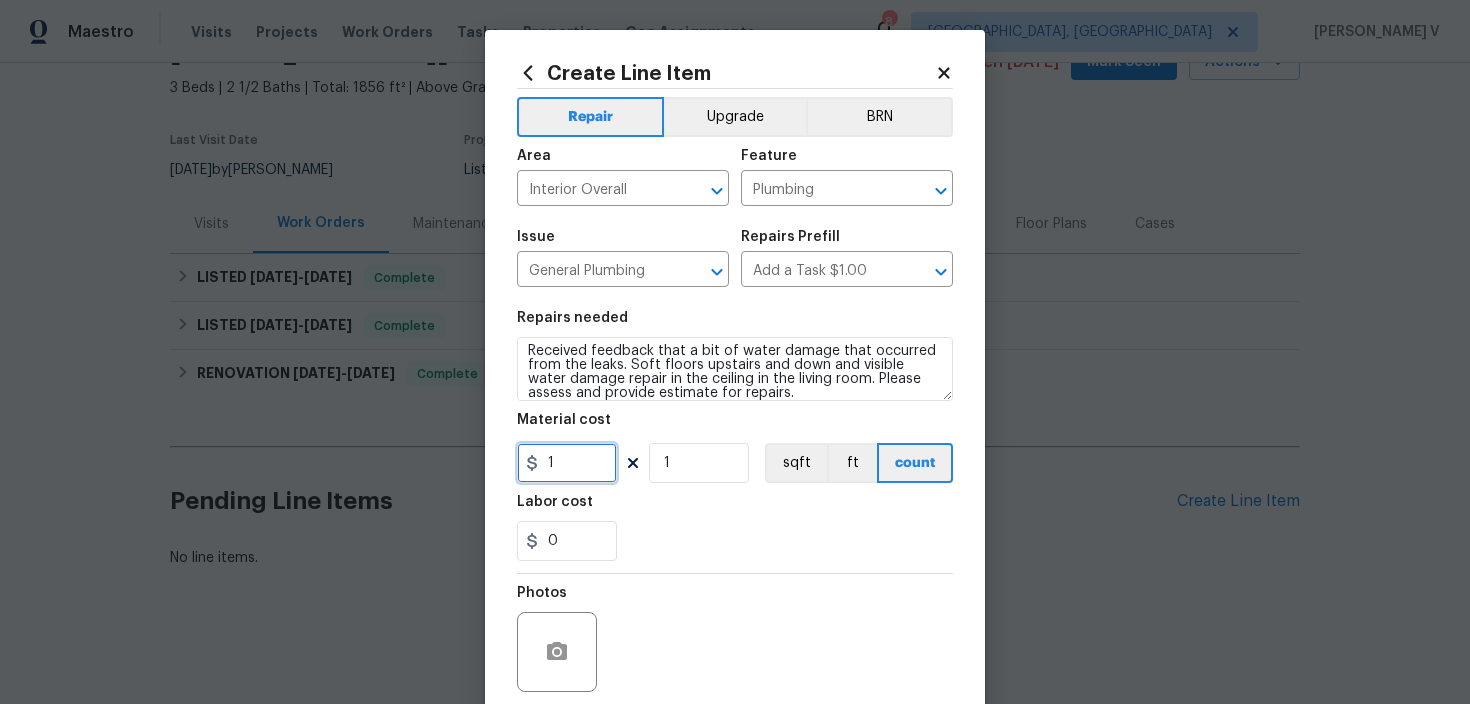 click on "1" at bounding box center (567, 463) 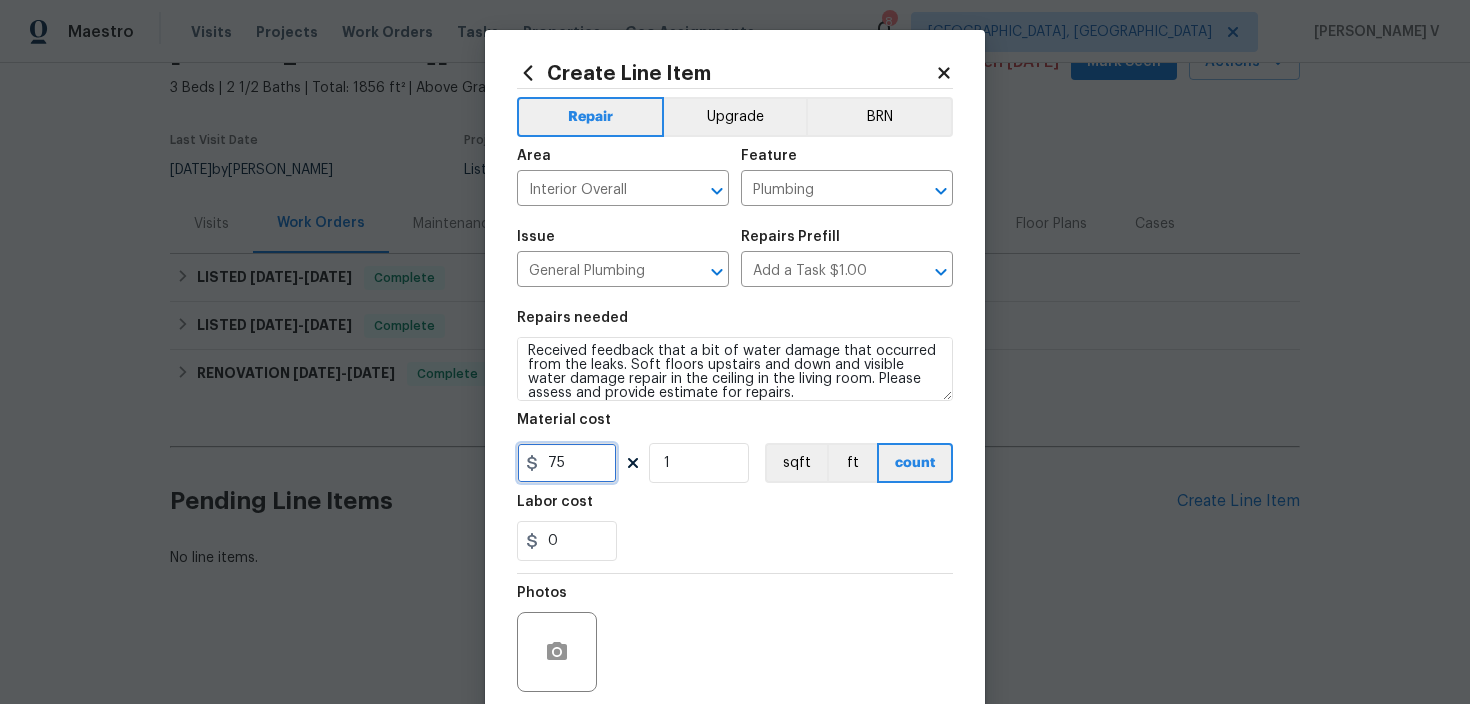 scroll, scrollTop: 158, scrollLeft: 0, axis: vertical 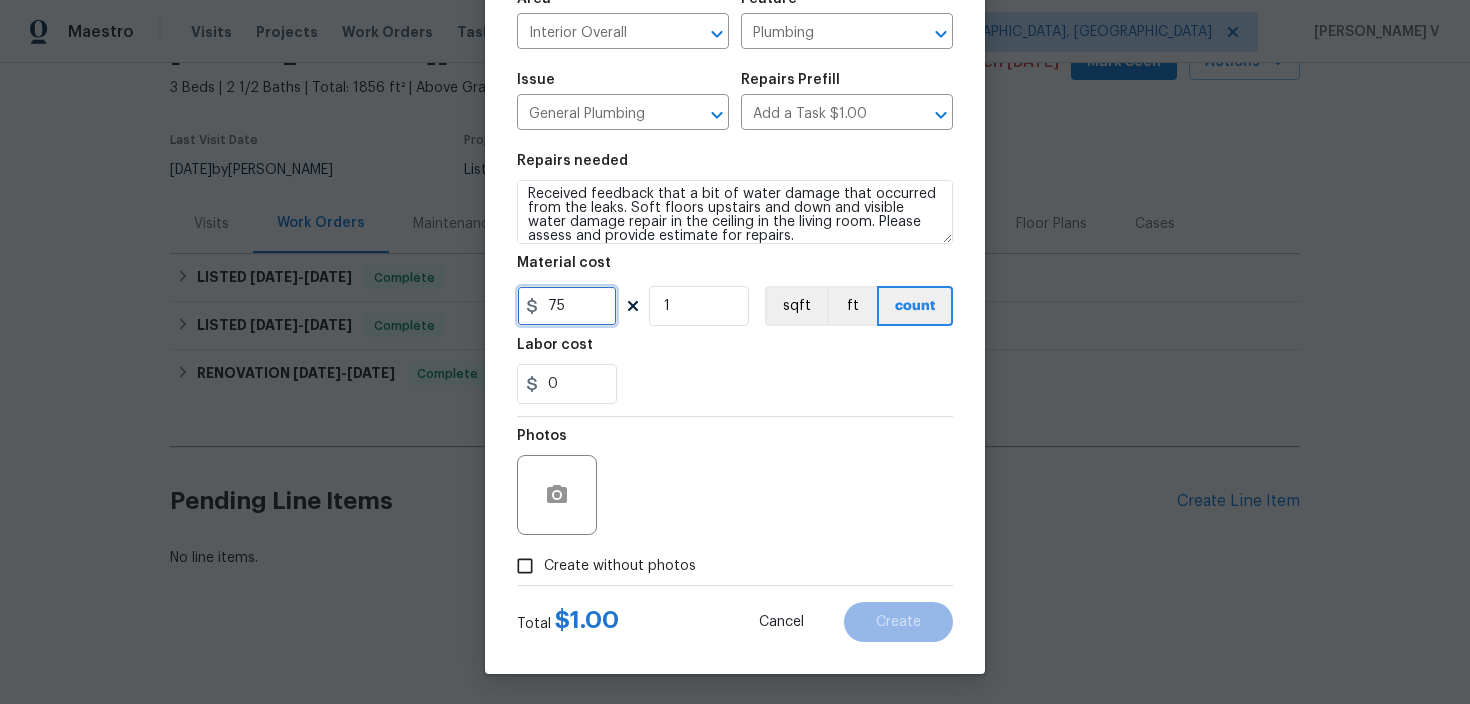 type on "75" 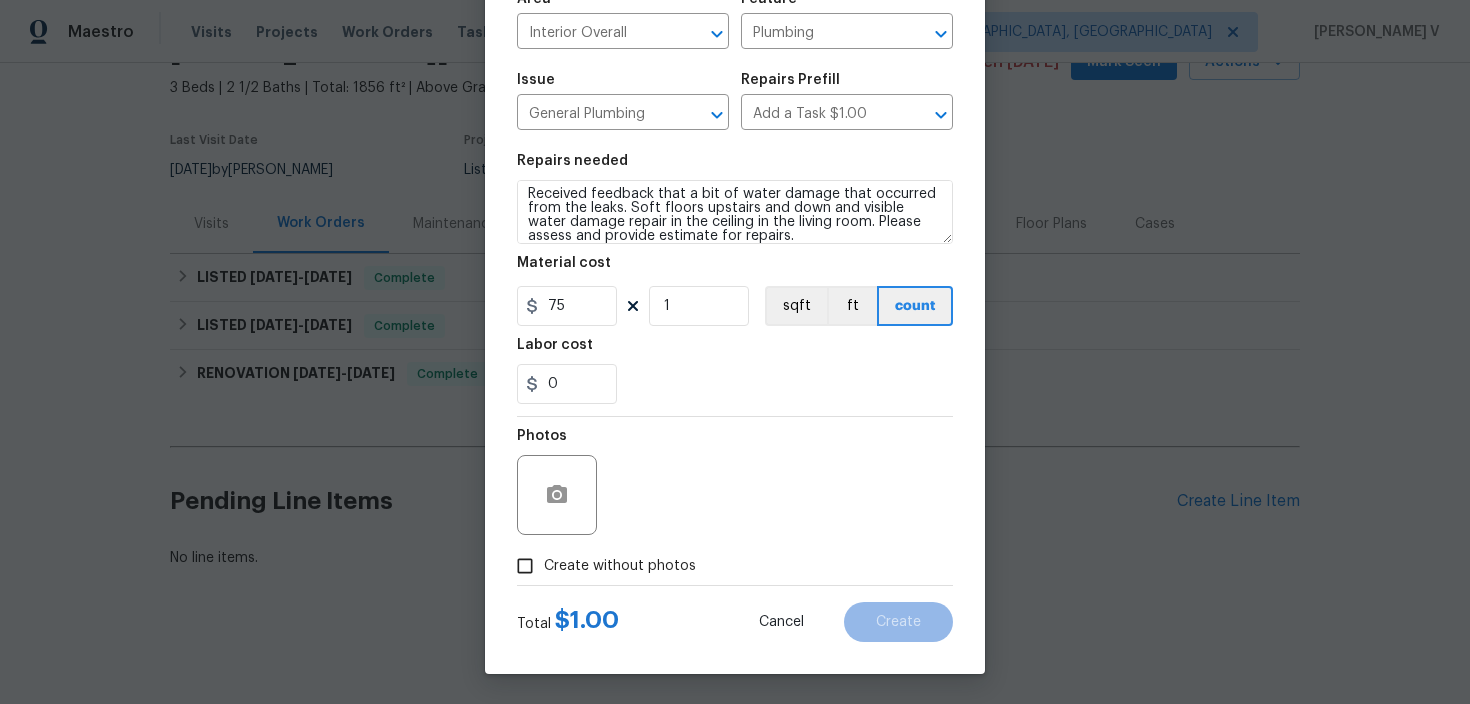 click on "Create without photos" at bounding box center [525, 566] 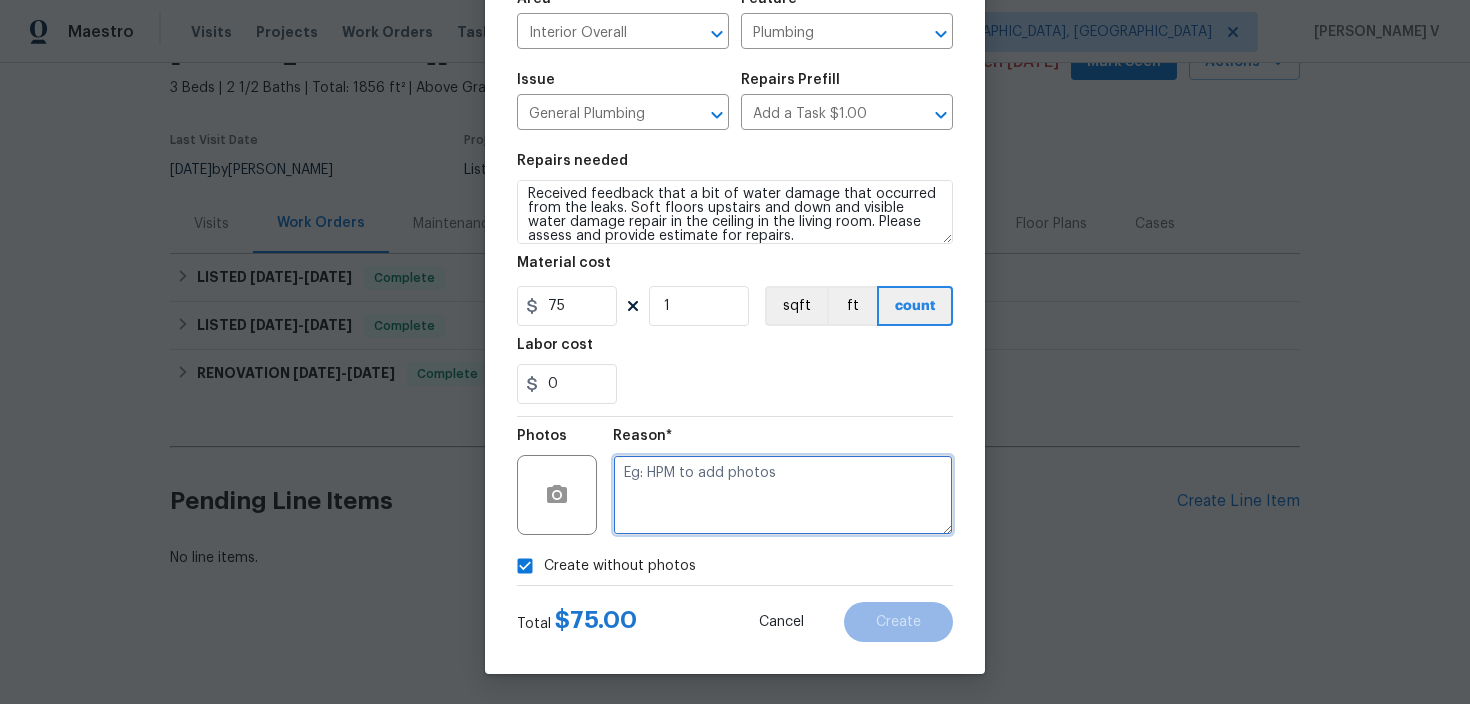 click at bounding box center [783, 495] 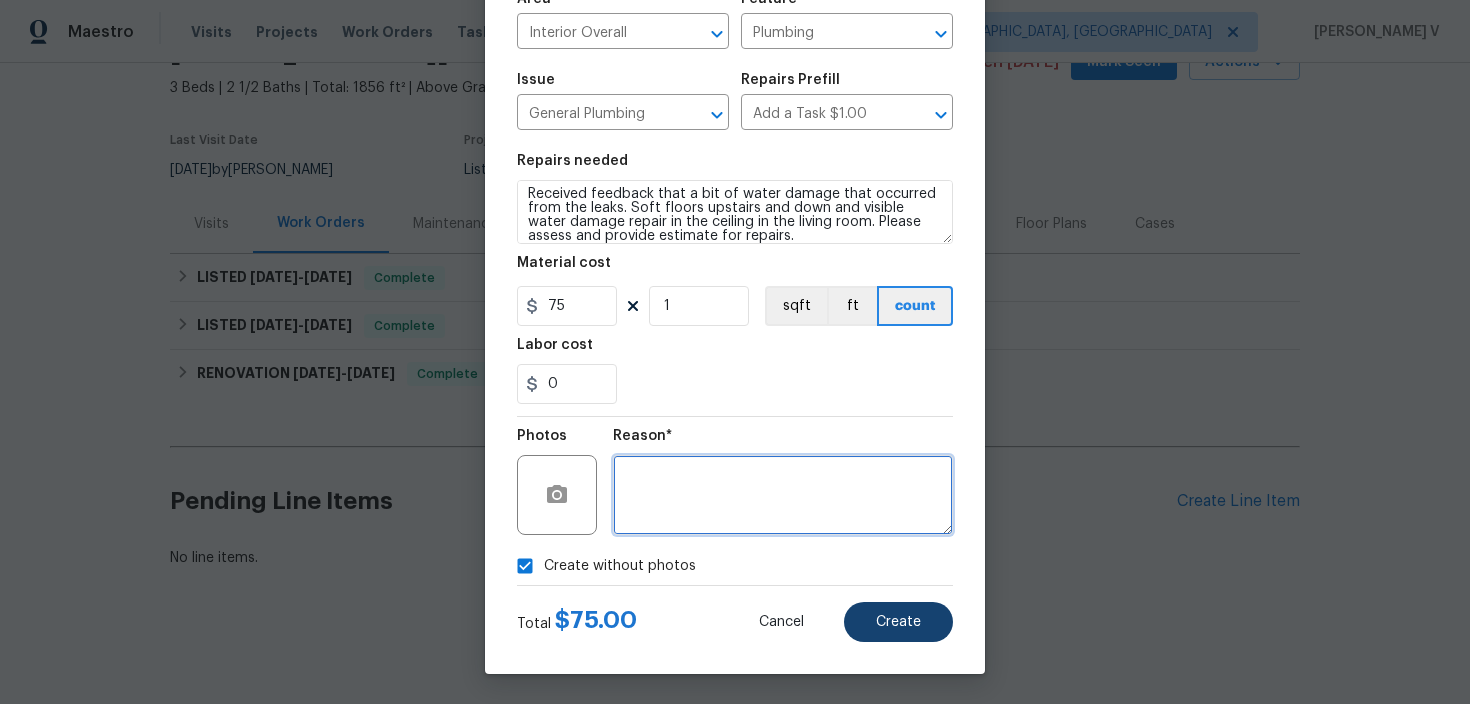 type 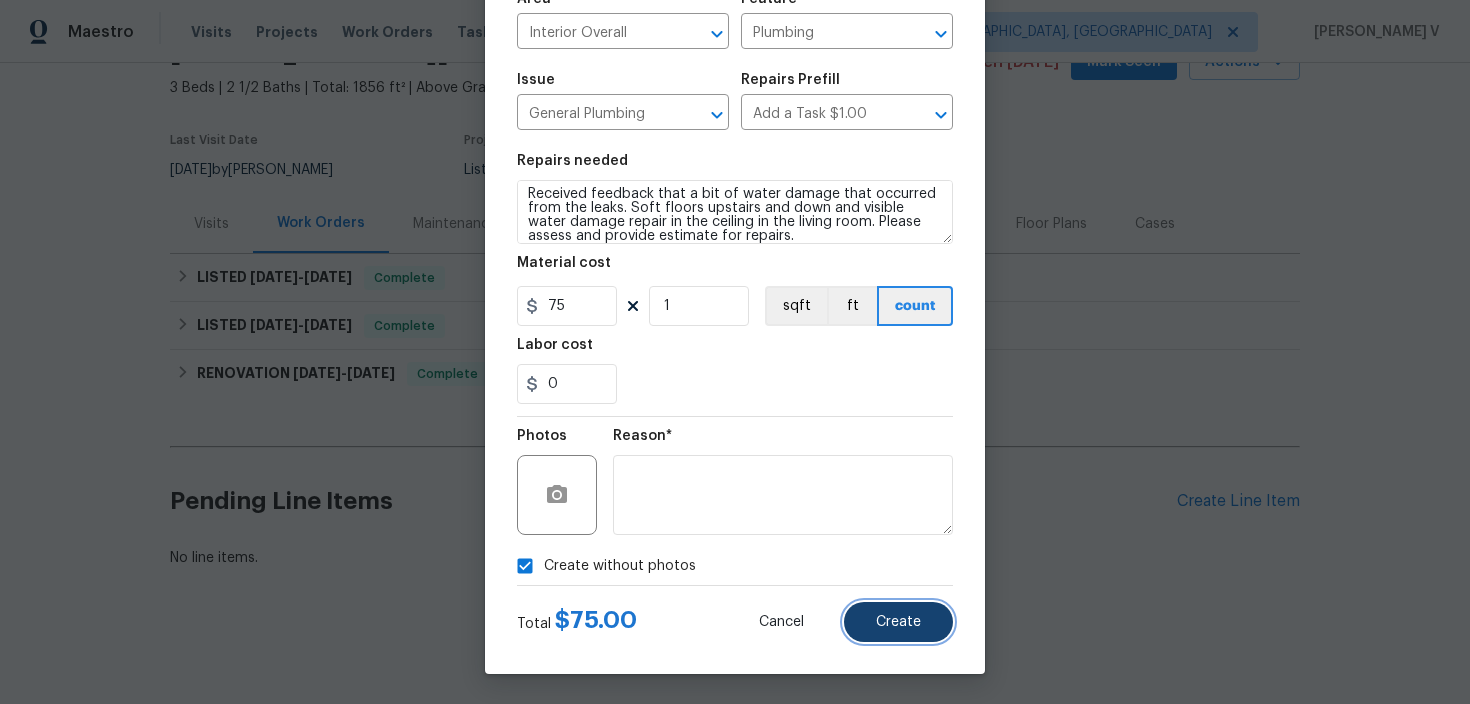 click on "Create" at bounding box center [898, 622] 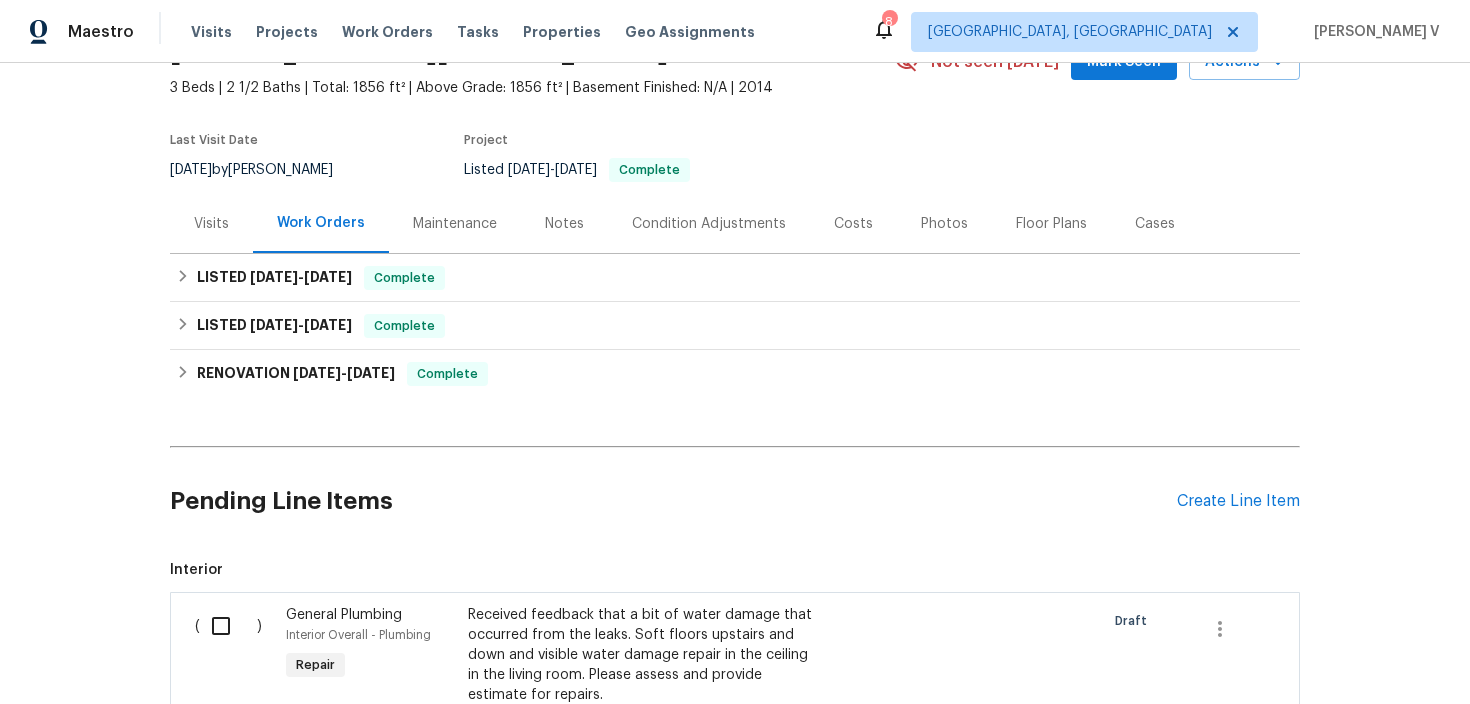 click at bounding box center (228, 626) 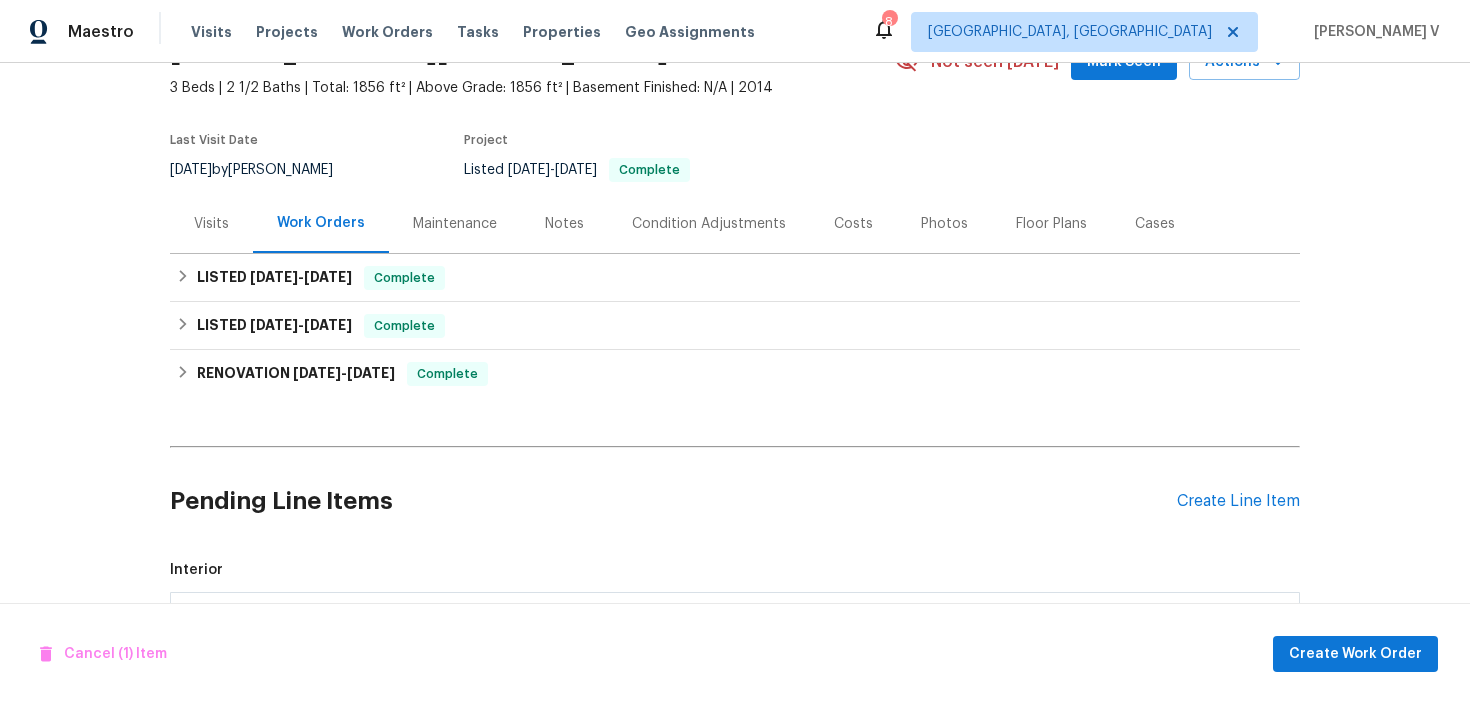 scroll, scrollTop: 417, scrollLeft: 0, axis: vertical 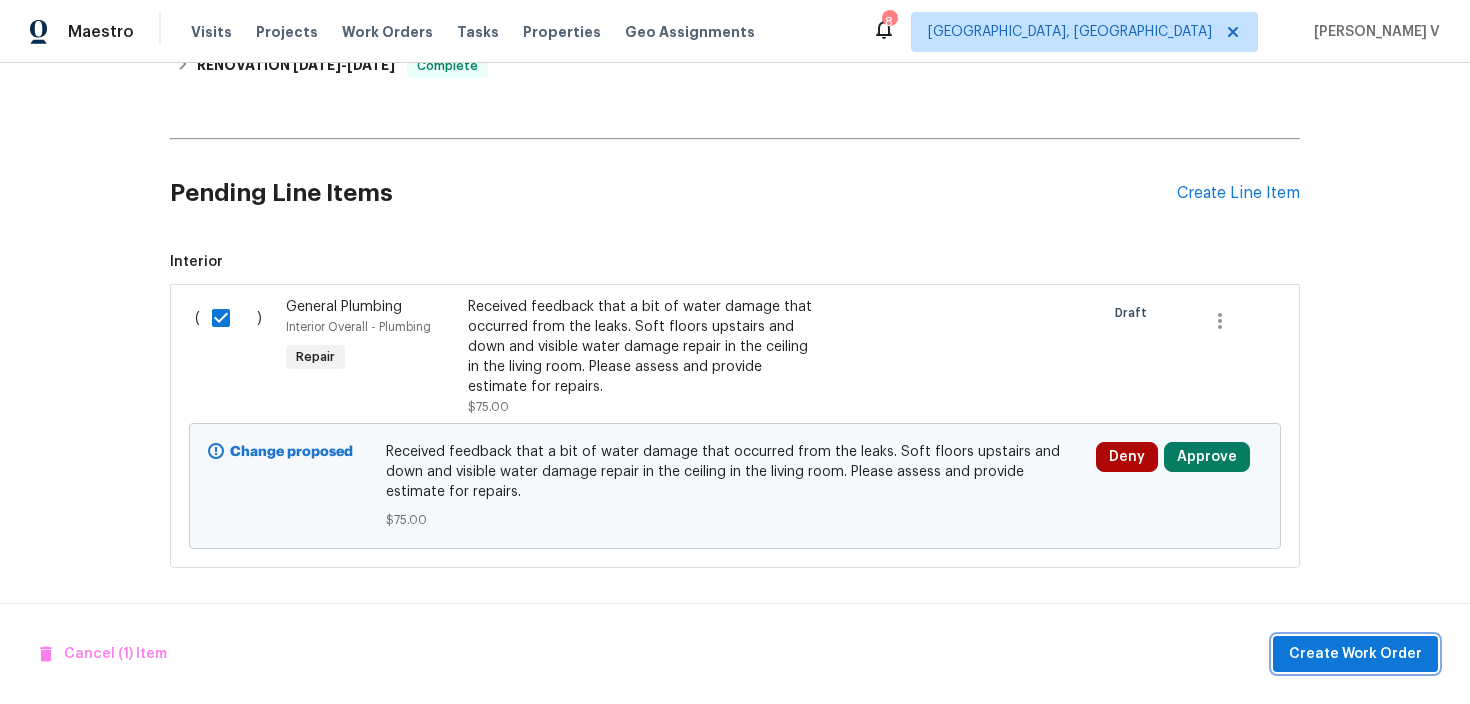 click on "Create Work Order" at bounding box center (1355, 654) 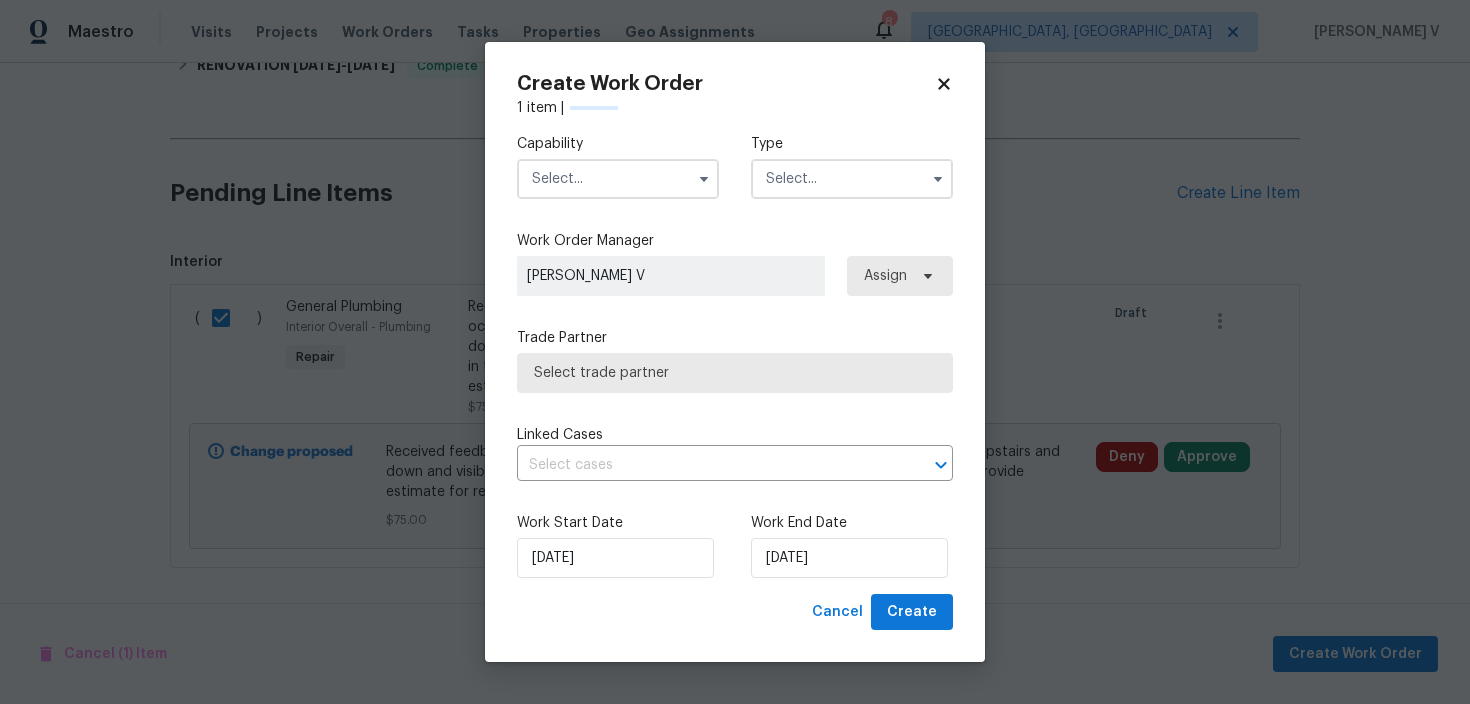 click at bounding box center [618, 179] 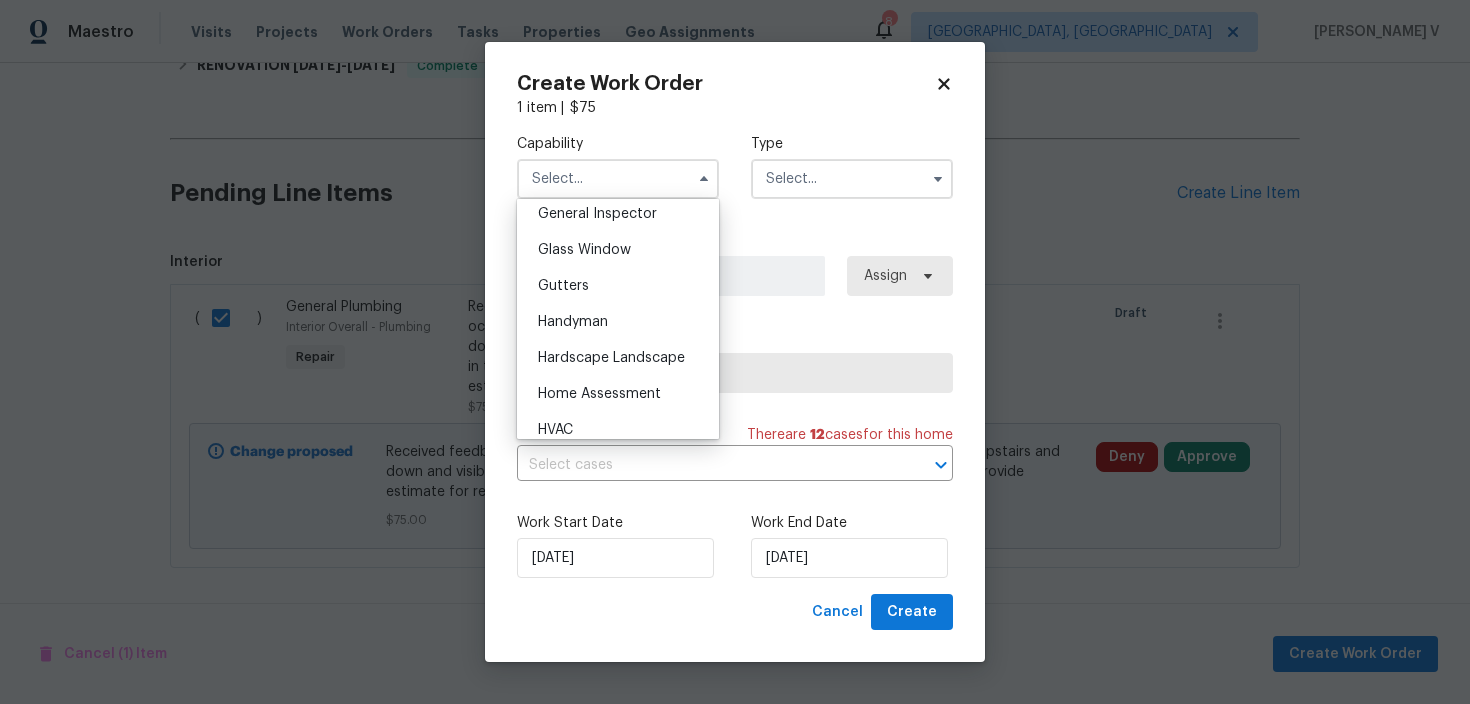 scroll, scrollTop: 1039, scrollLeft: 0, axis: vertical 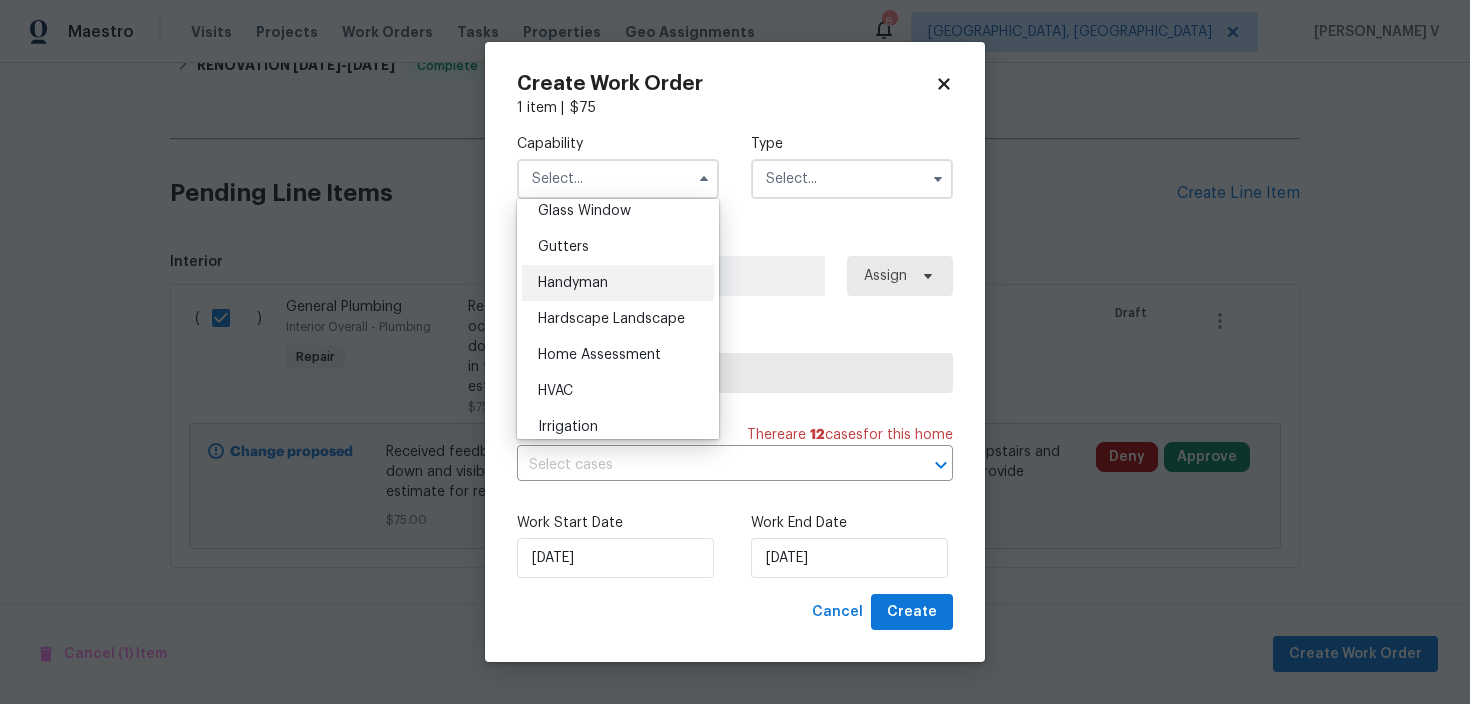 click on "Handyman" at bounding box center (618, 283) 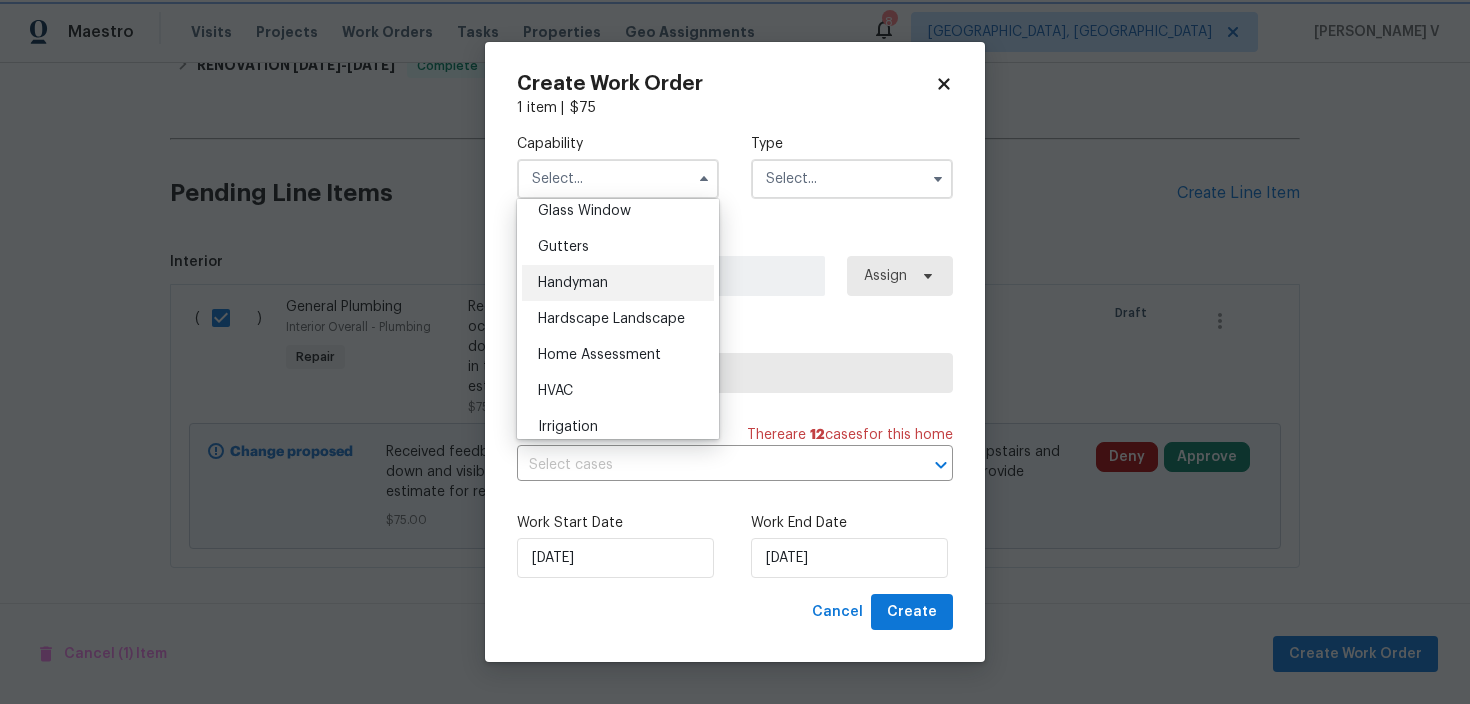 type on "Handyman" 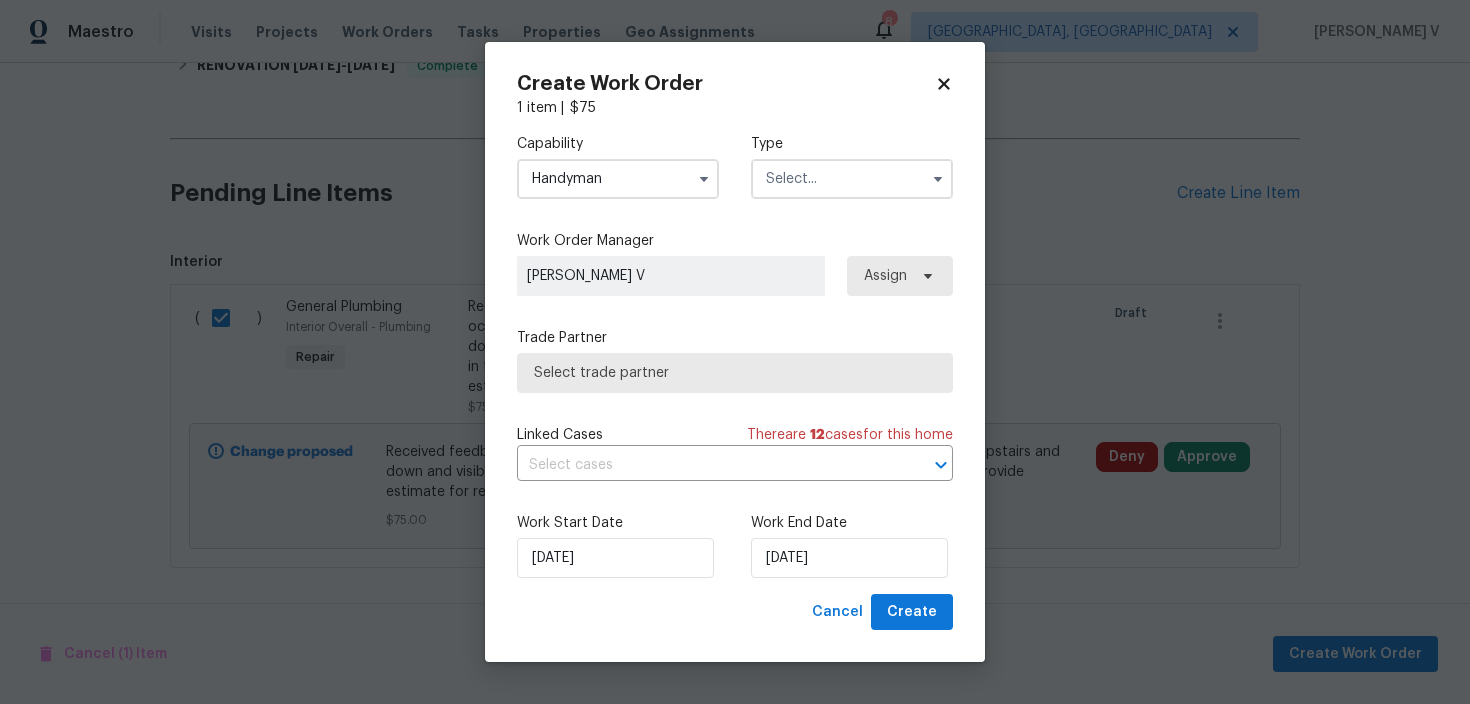 click at bounding box center (852, 179) 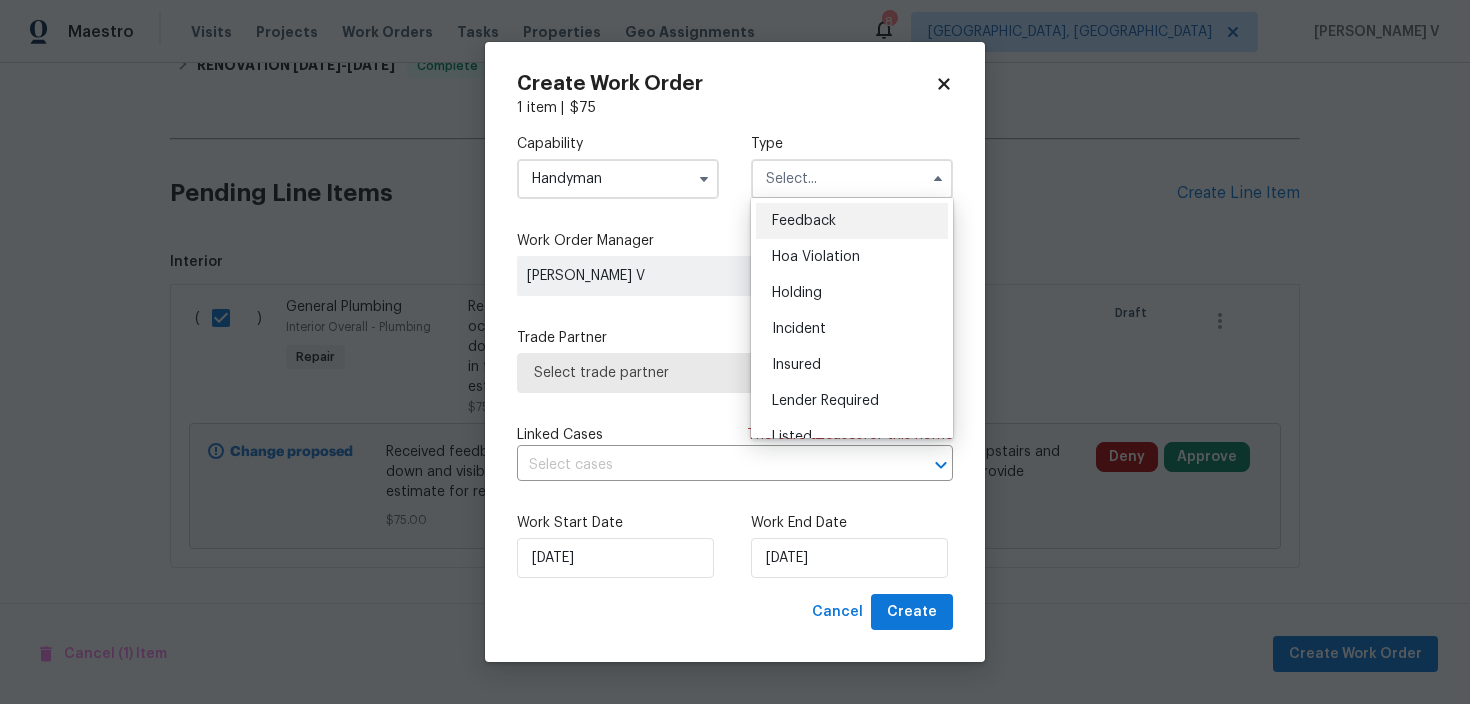 click on "Feedback" at bounding box center (852, 221) 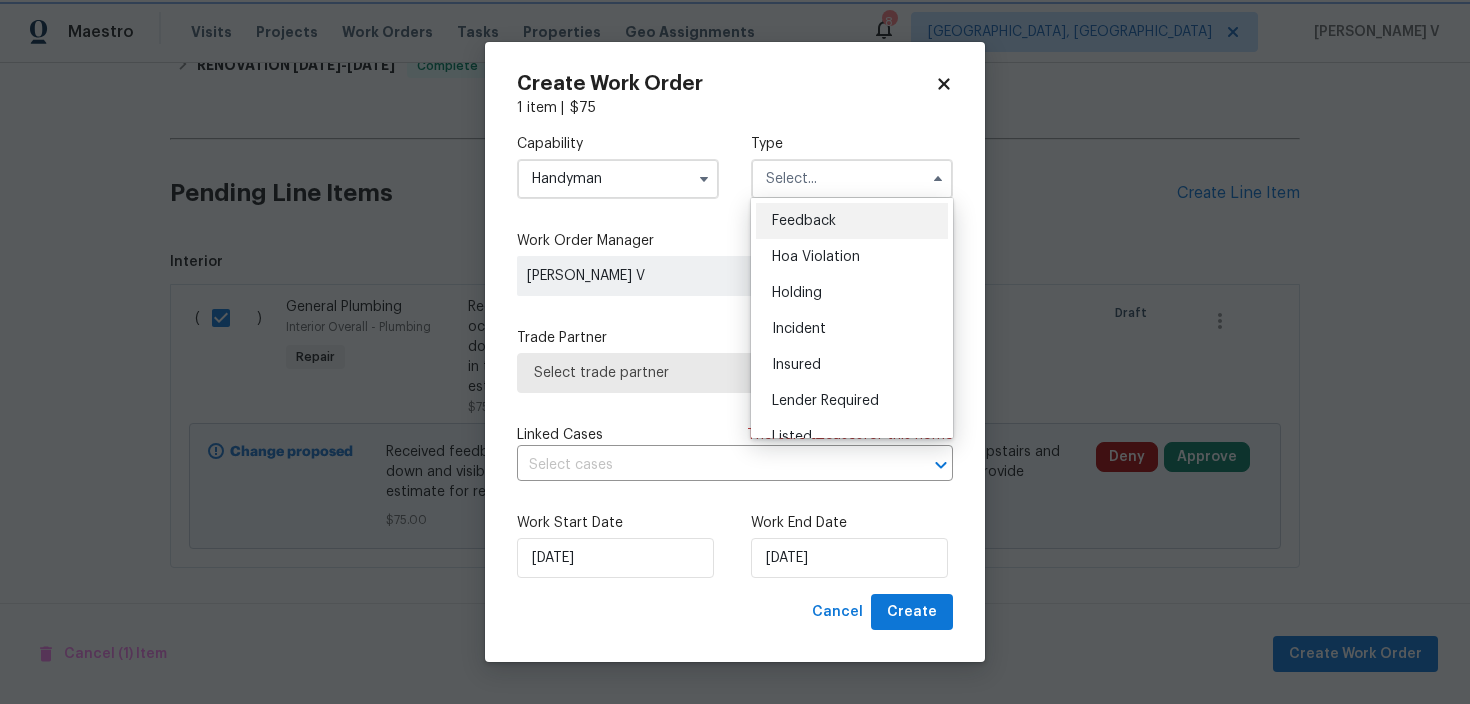 type on "Feedback" 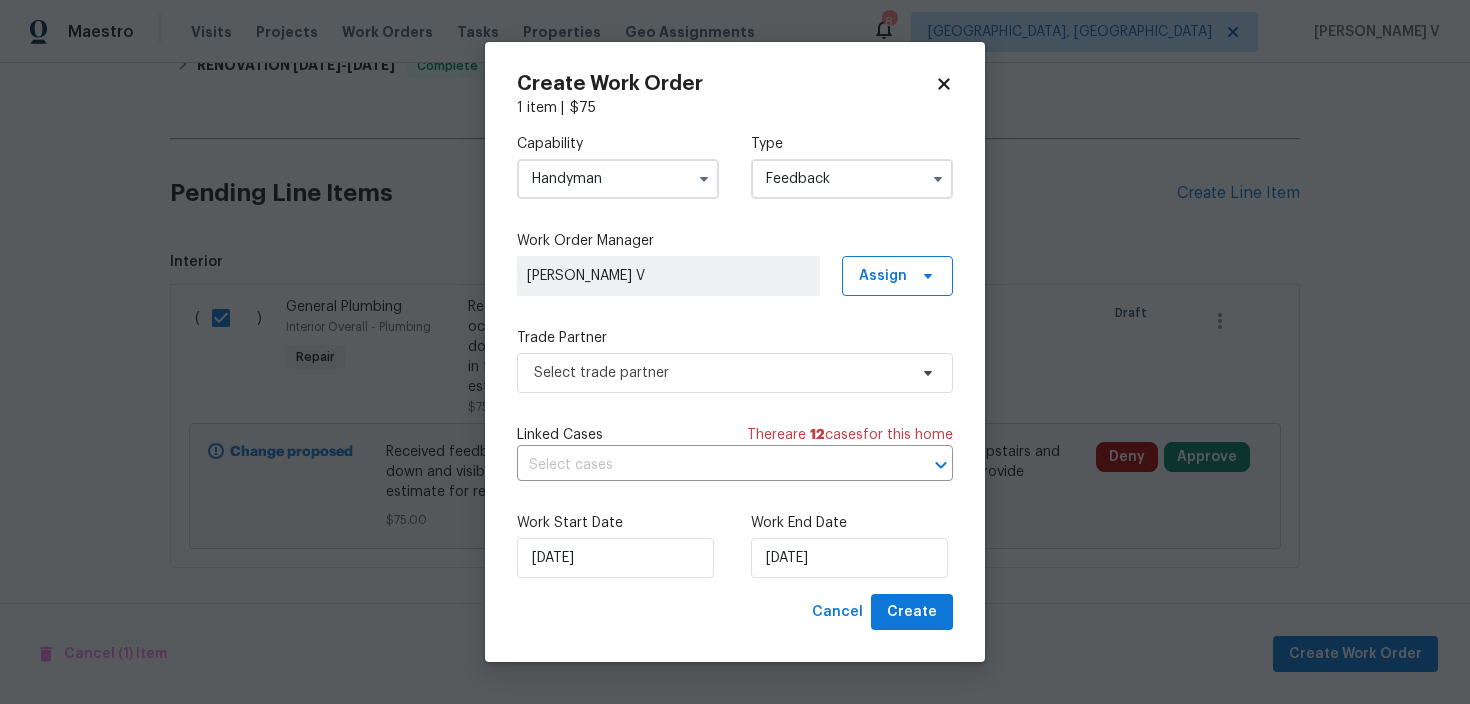 click on "Trade Partner" at bounding box center (735, 338) 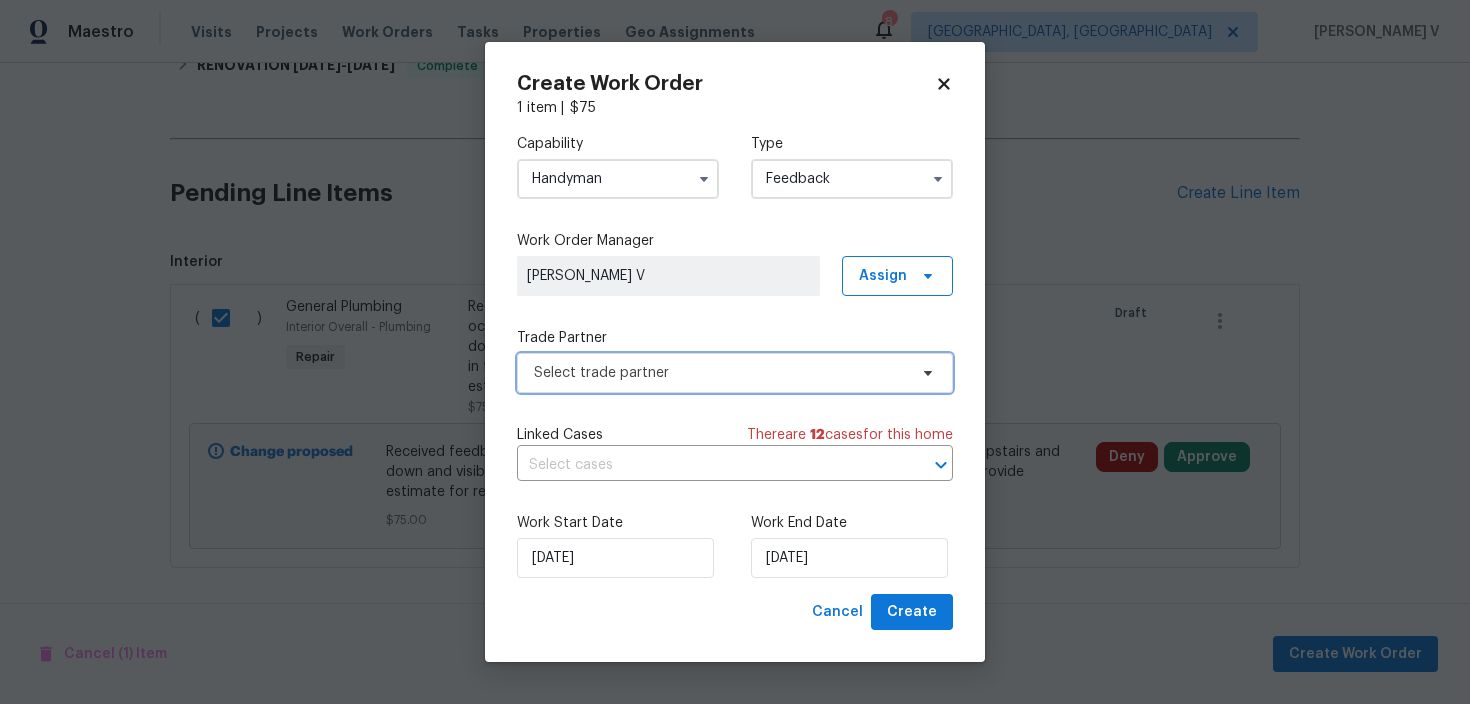 click on "Select trade partner" at bounding box center (735, 373) 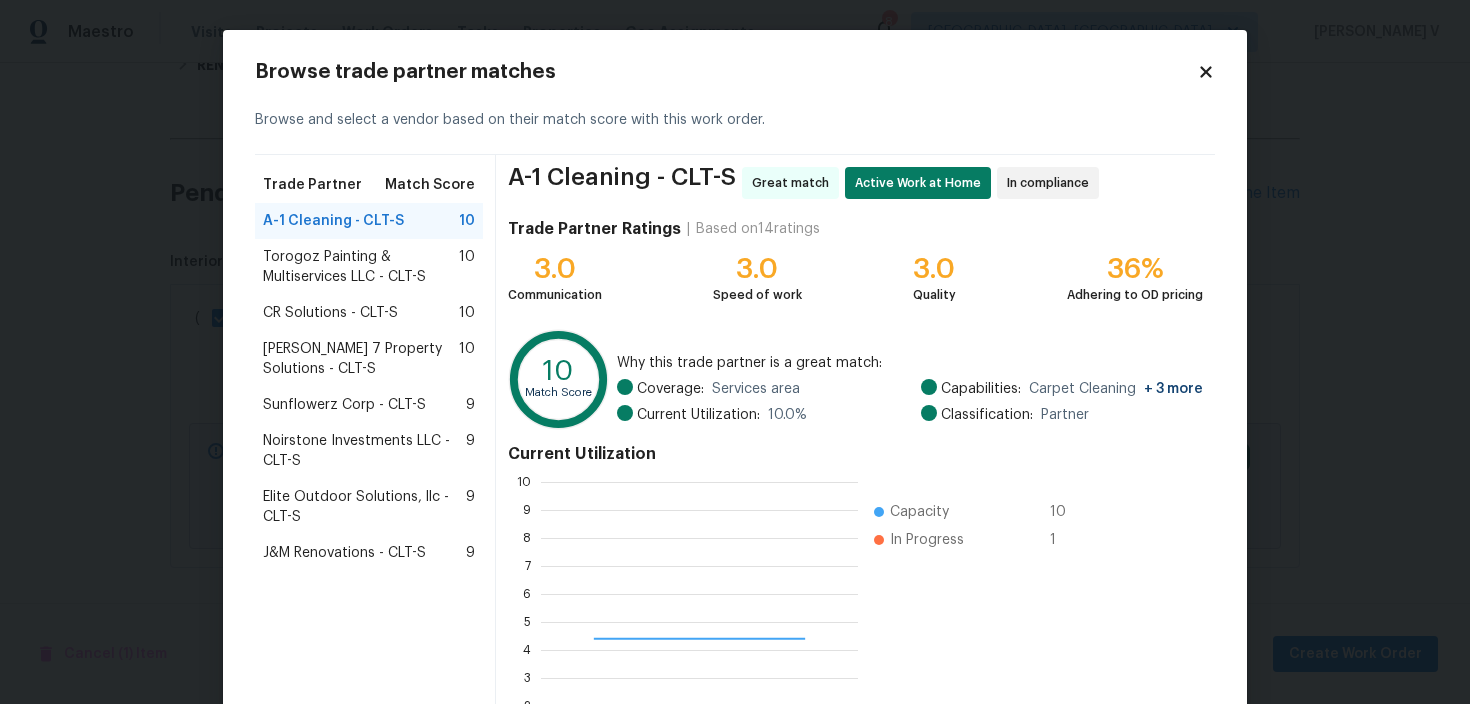 scroll, scrollTop: 2, scrollLeft: 2, axis: both 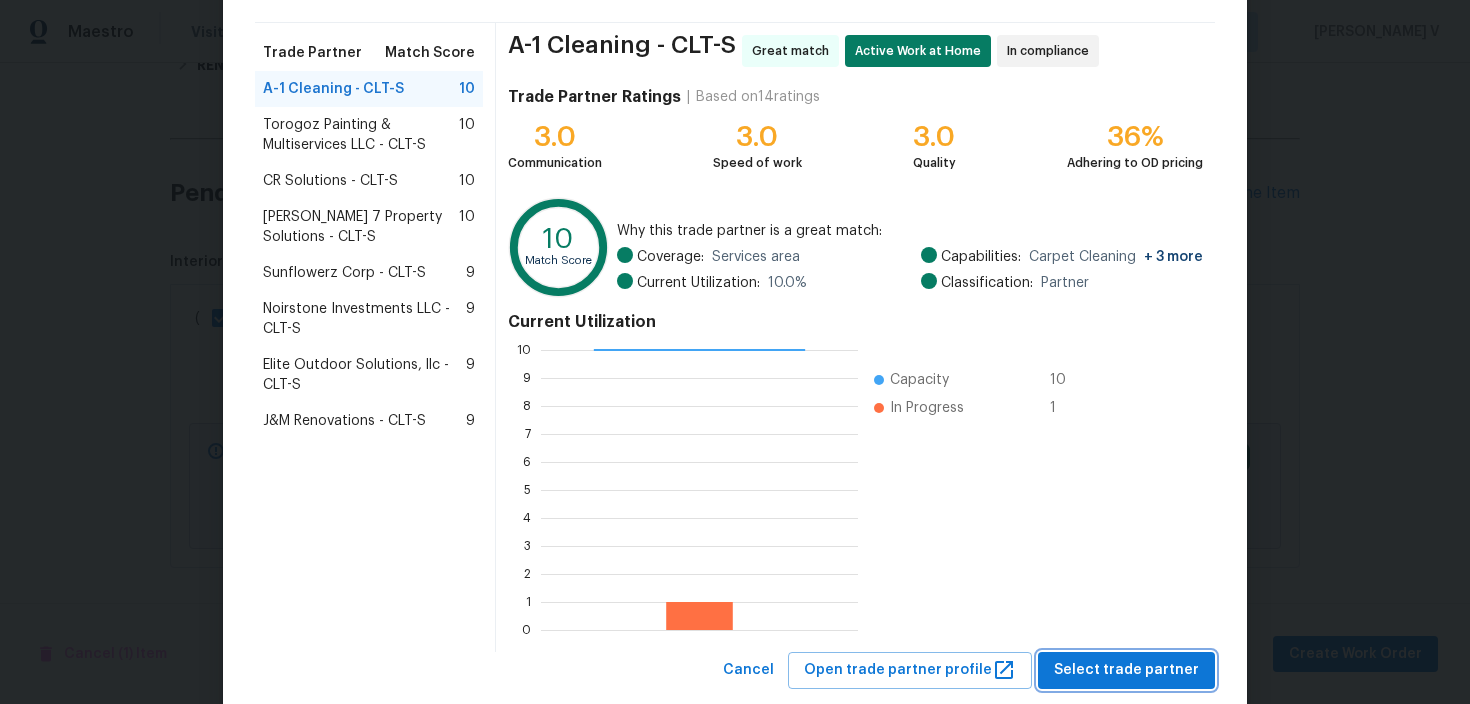 click on "Select trade partner" at bounding box center [1126, 670] 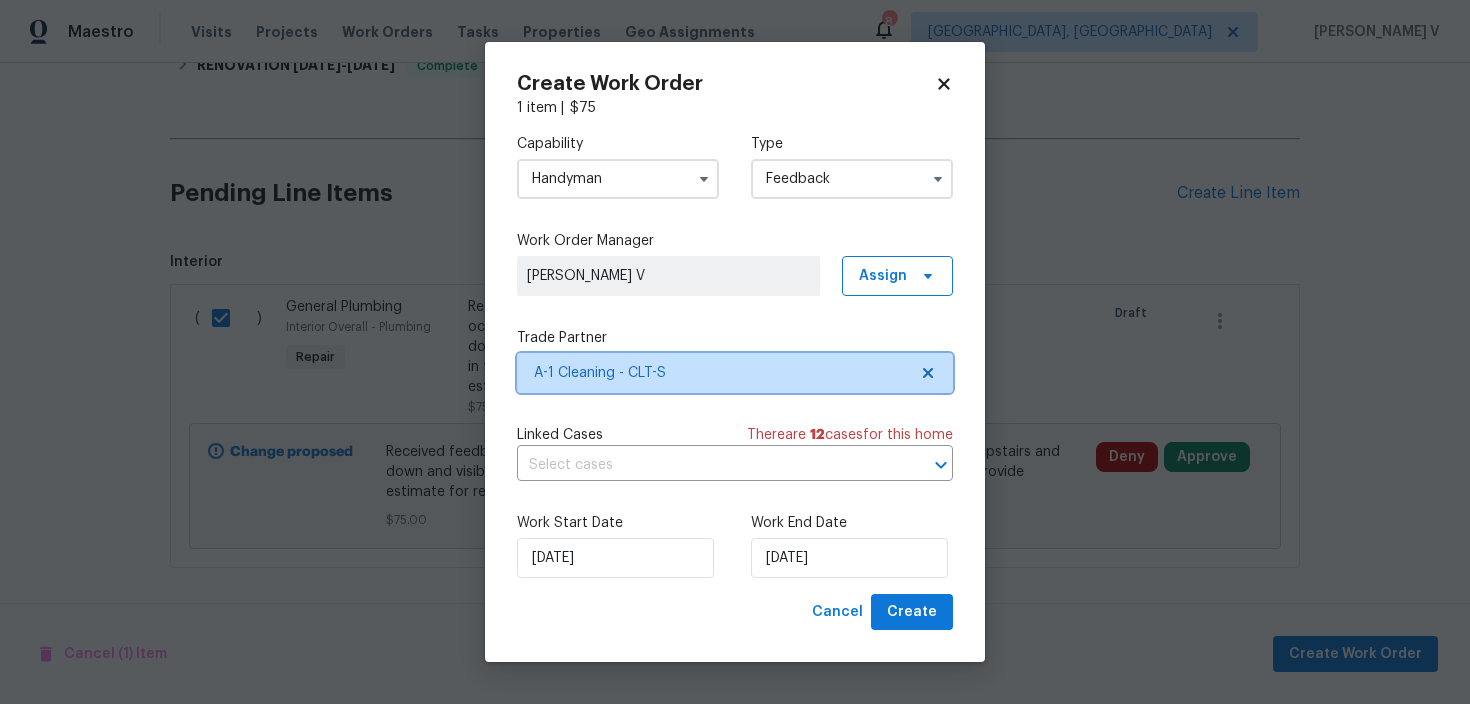 scroll, scrollTop: 0, scrollLeft: 0, axis: both 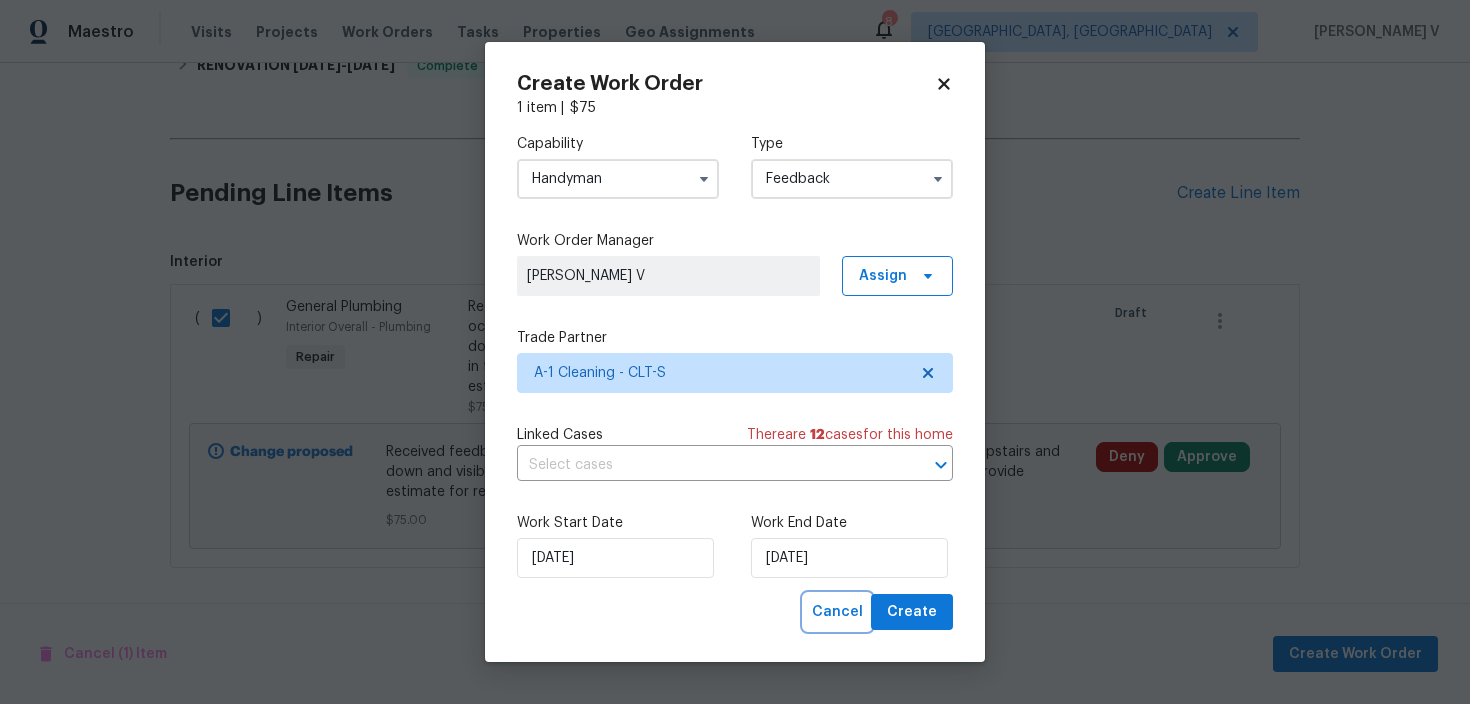 click on "Cancel" at bounding box center [837, 612] 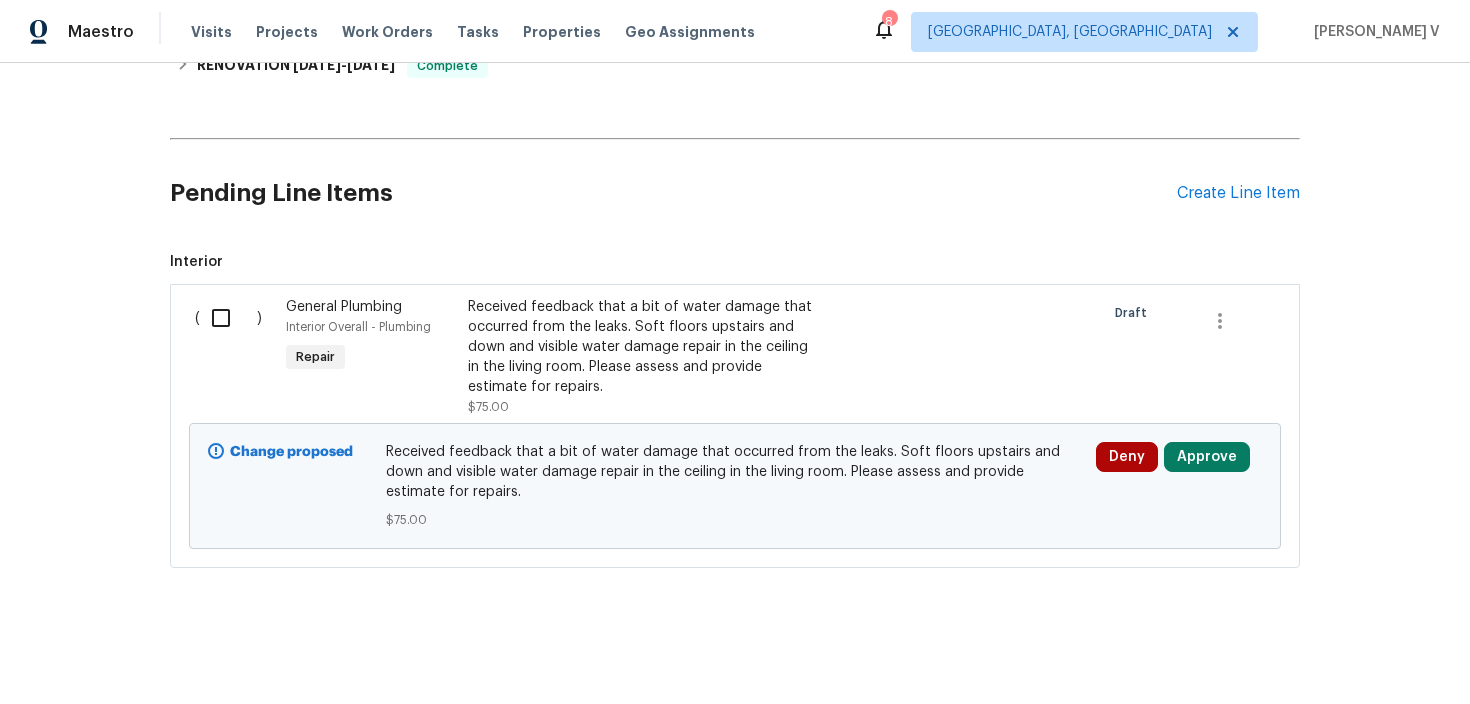 click at bounding box center (228, 318) 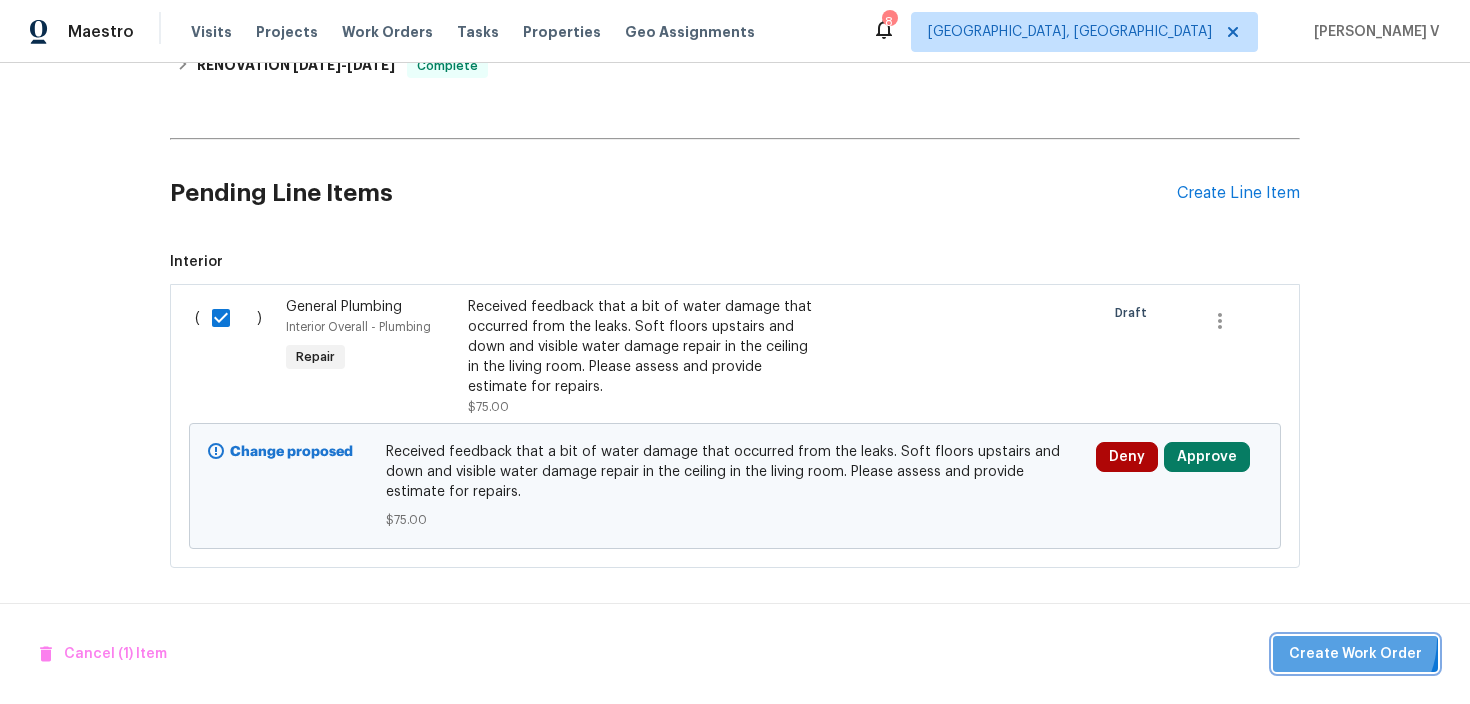 click on "Create Work Order" at bounding box center [1355, 654] 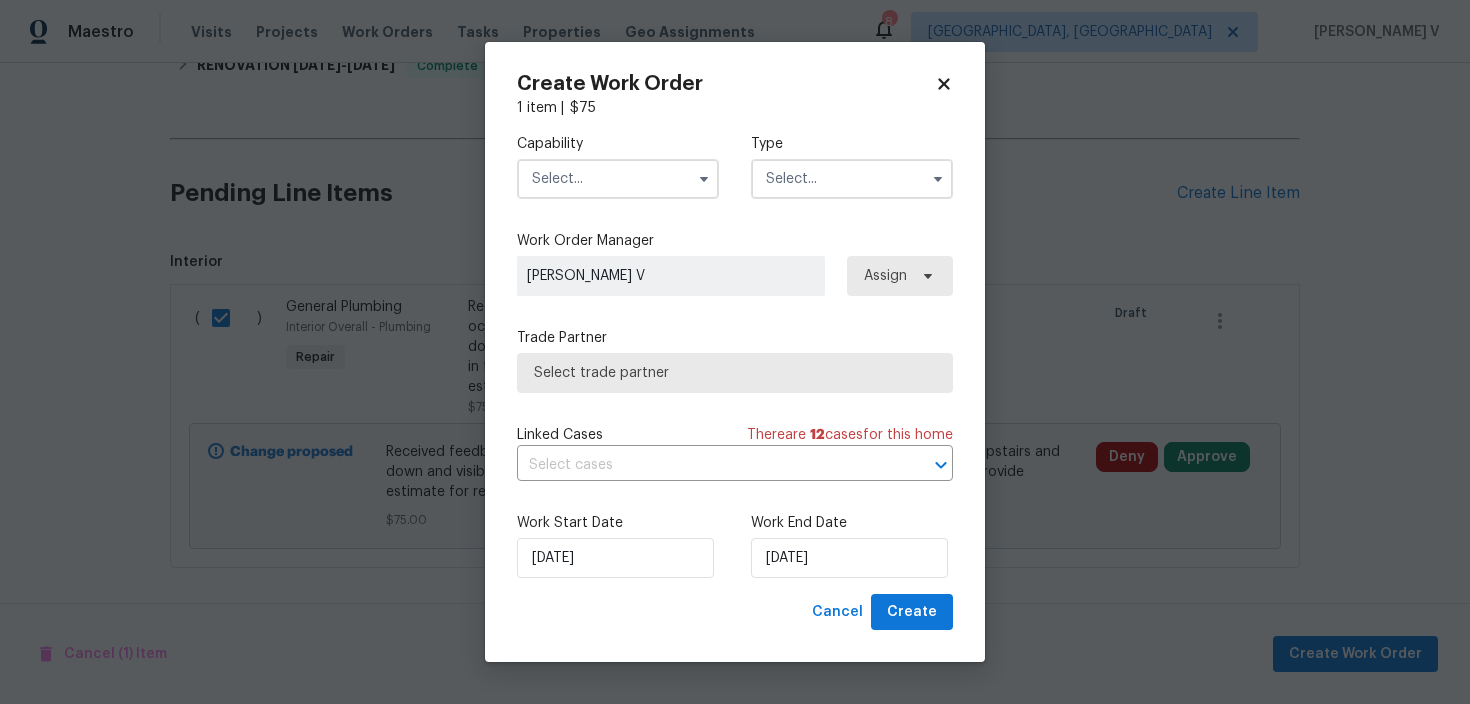 click at bounding box center [618, 179] 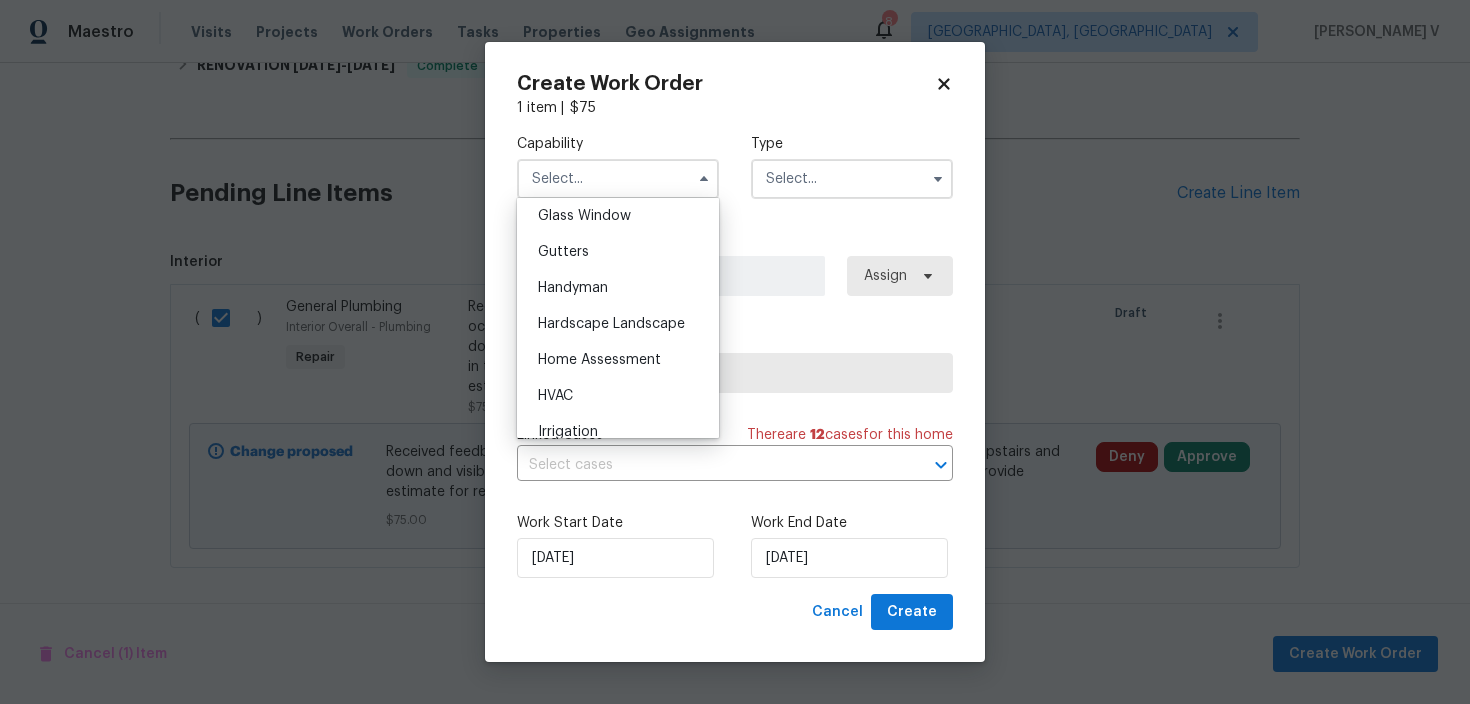 scroll, scrollTop: 1040, scrollLeft: 0, axis: vertical 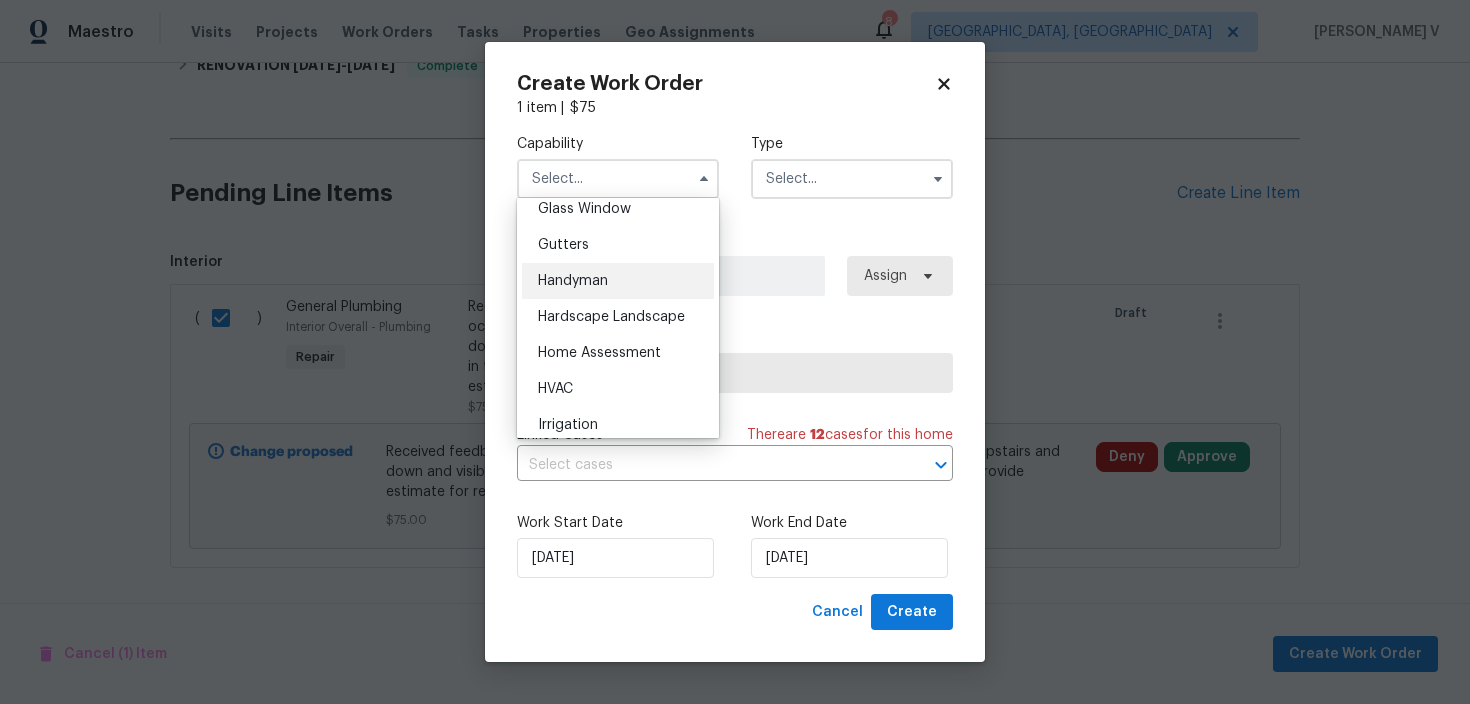 click on "Handyman" at bounding box center [573, 281] 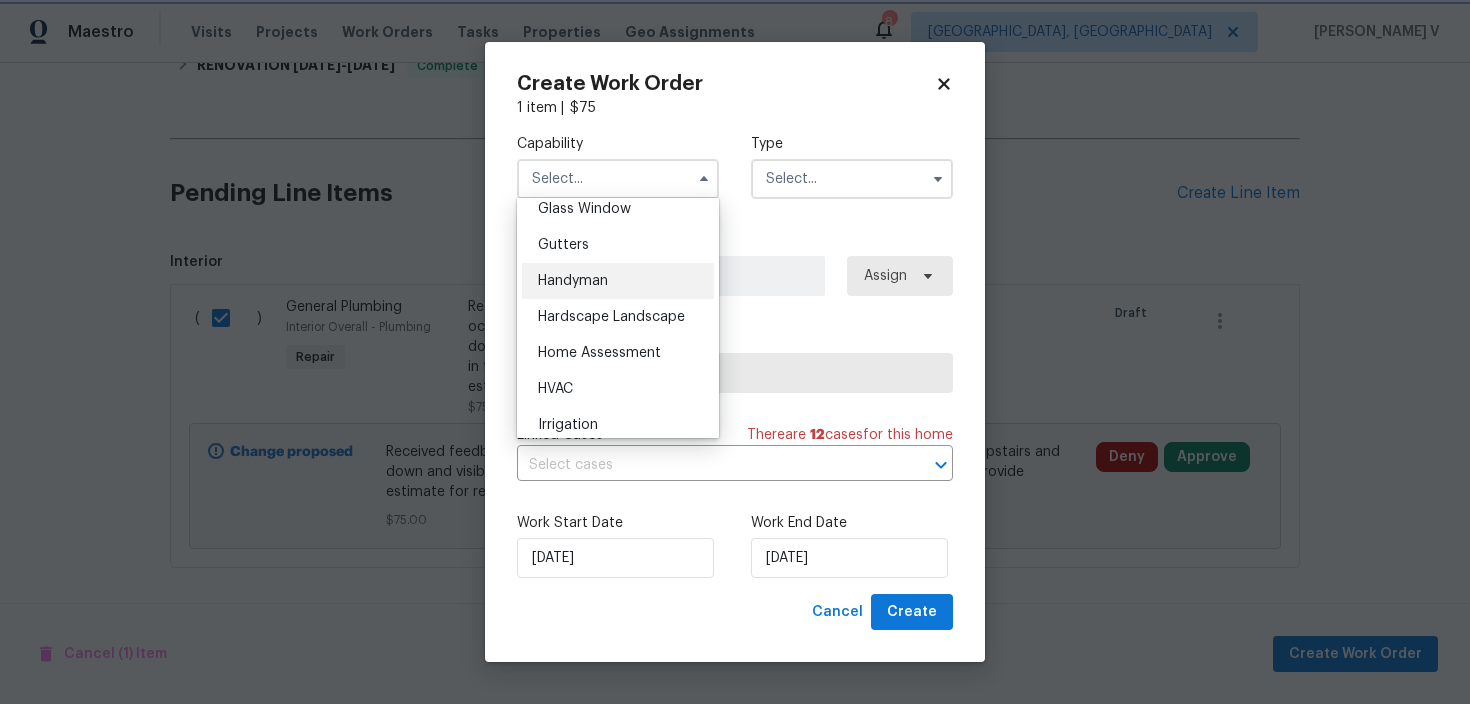 type on "Handyman" 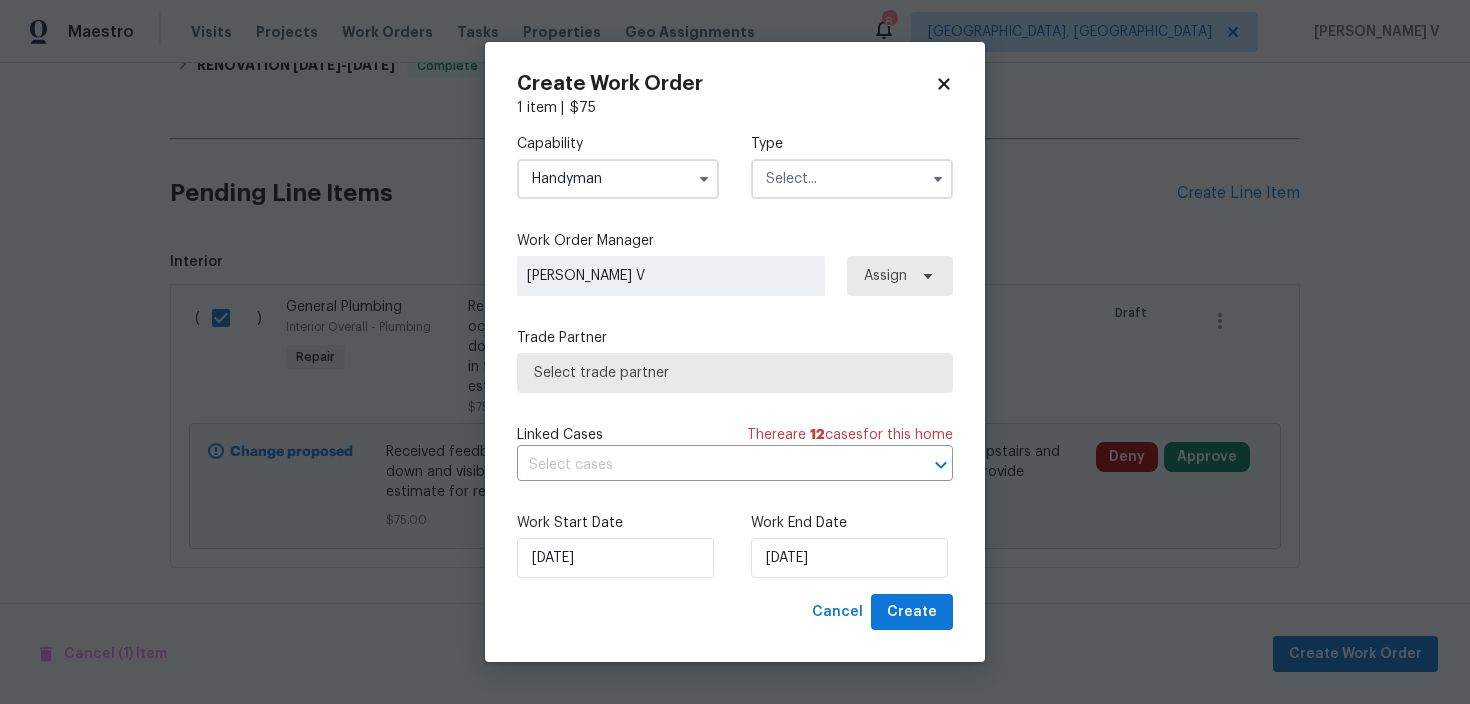 click at bounding box center [852, 179] 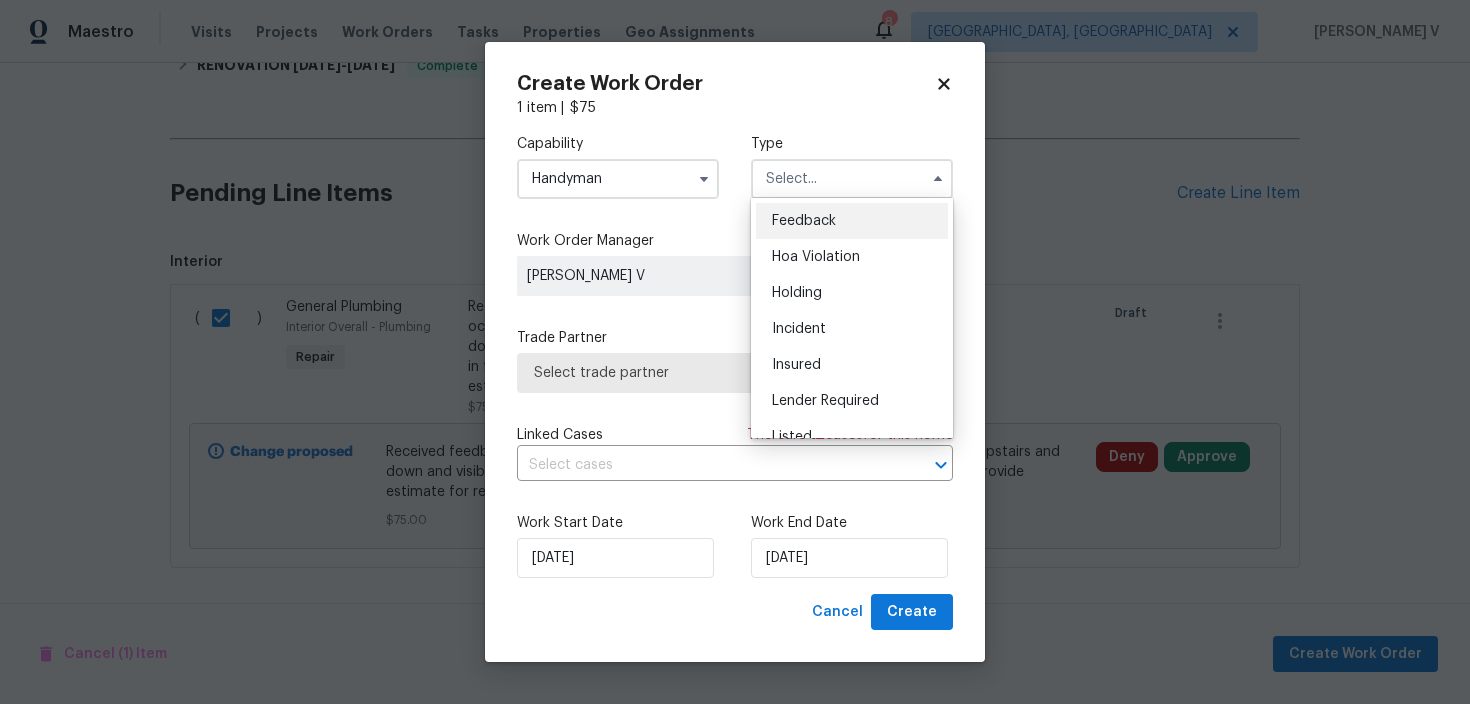 click on "Feedback" at bounding box center [804, 221] 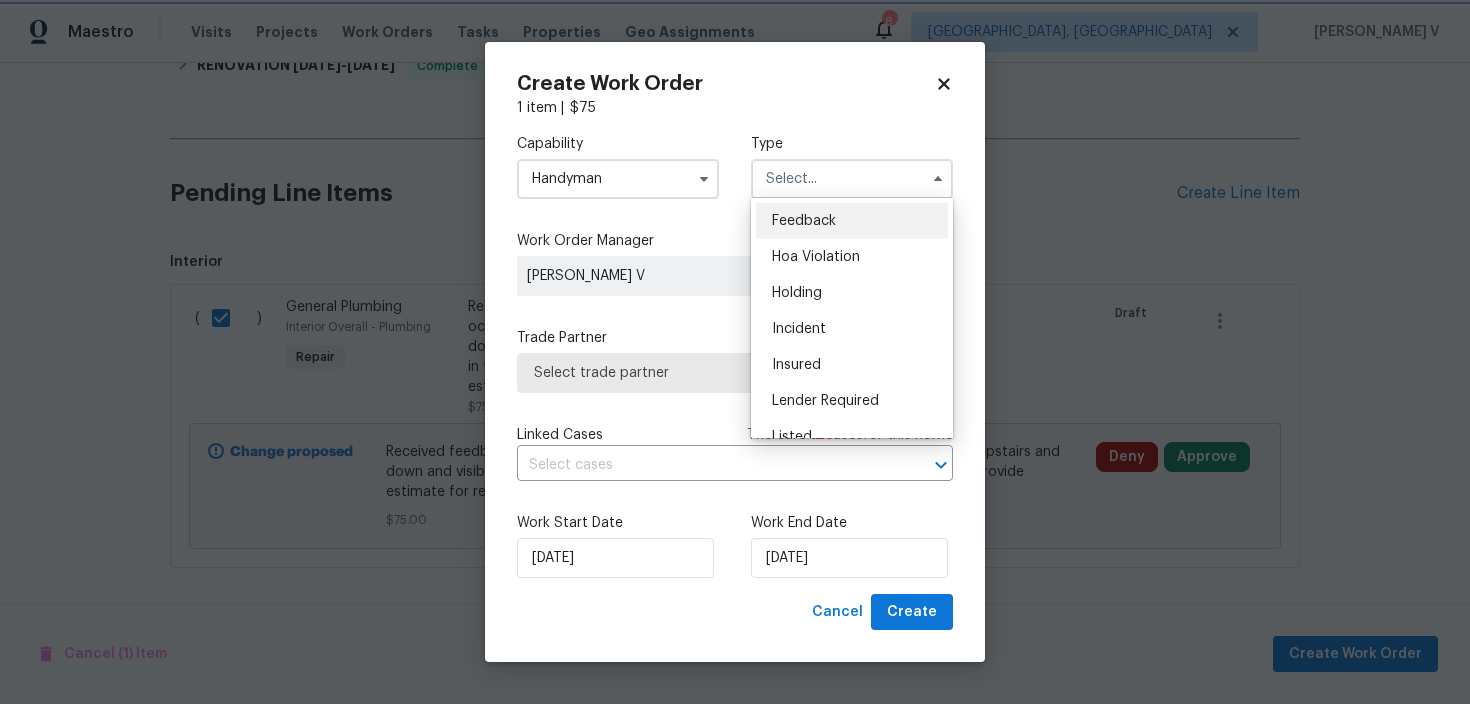 type on "Feedback" 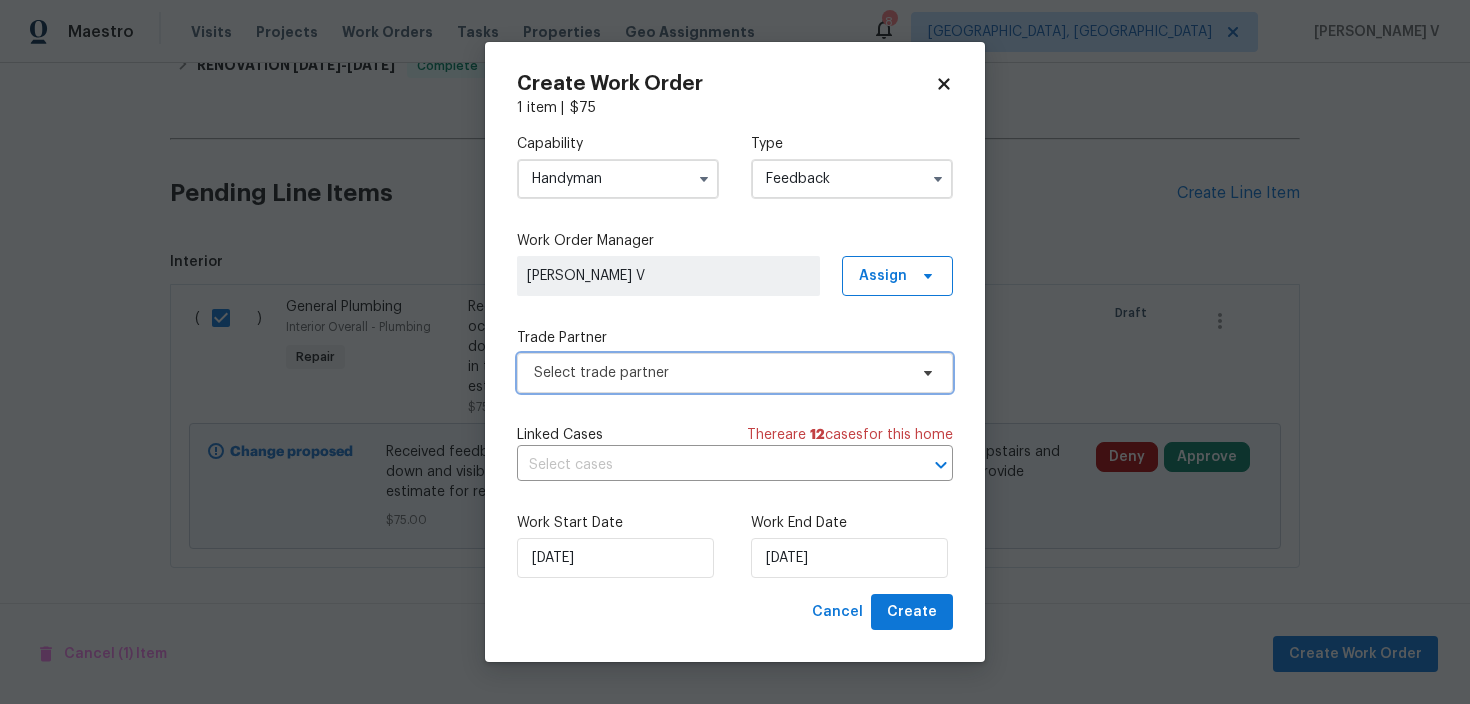 click on "Select trade partner" at bounding box center [720, 373] 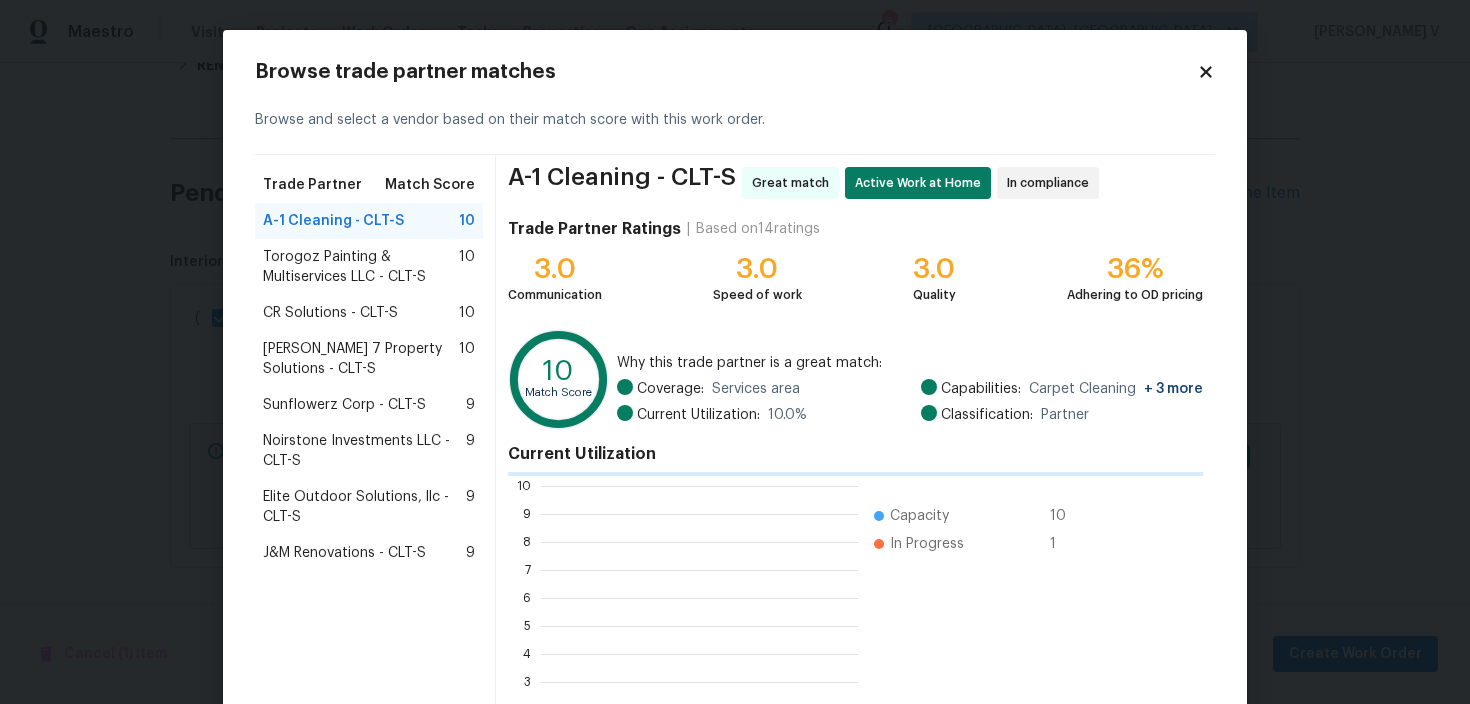 scroll, scrollTop: 2, scrollLeft: 2, axis: both 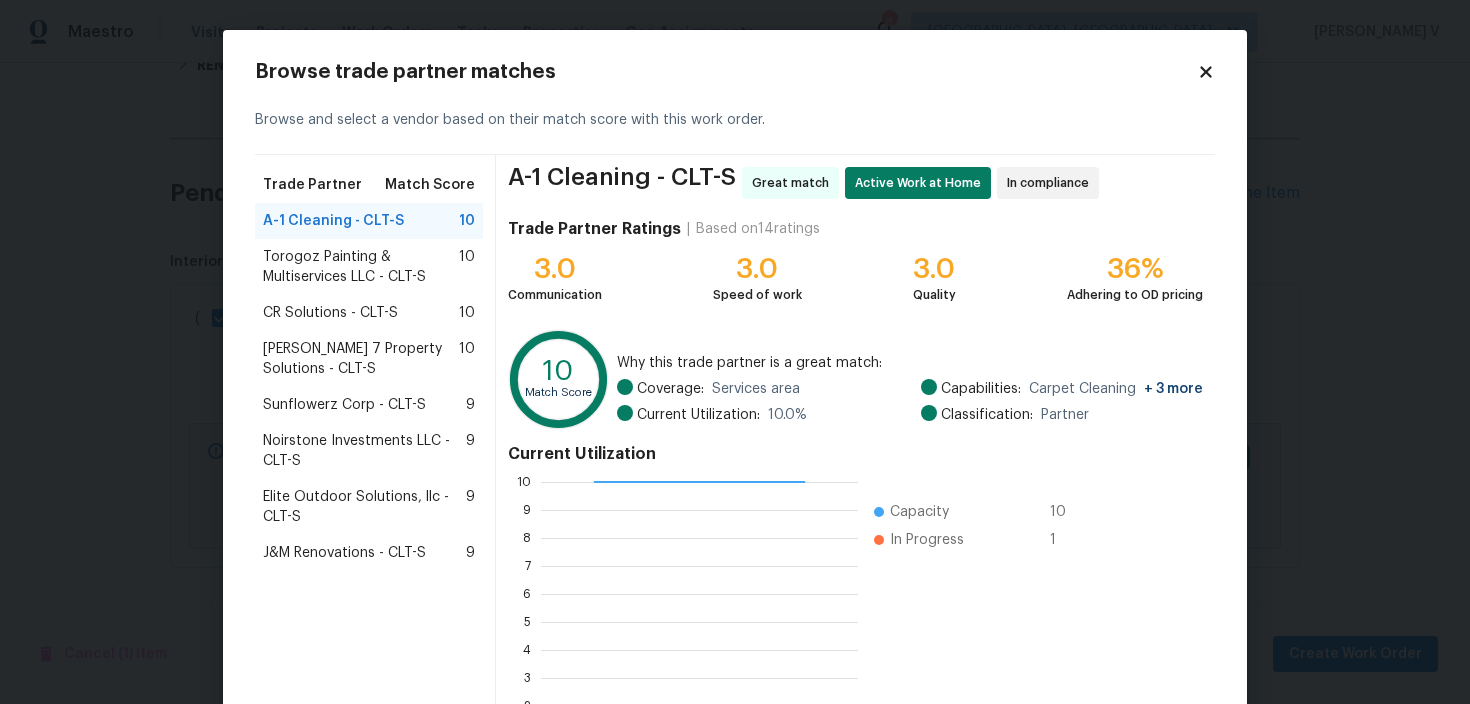 click on "Torogoz Painting & Multiservices LLC - CLT-S" at bounding box center [361, 267] 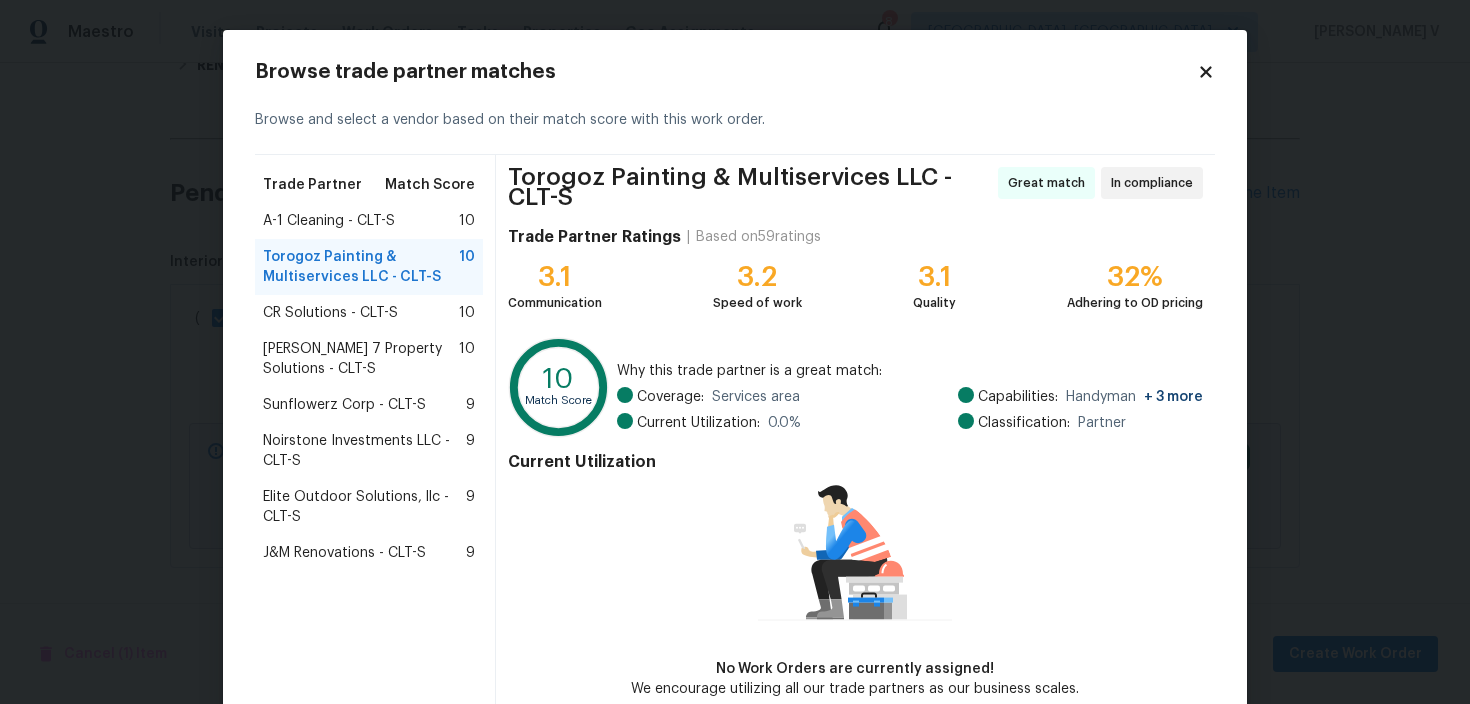 scroll, scrollTop: 104, scrollLeft: 0, axis: vertical 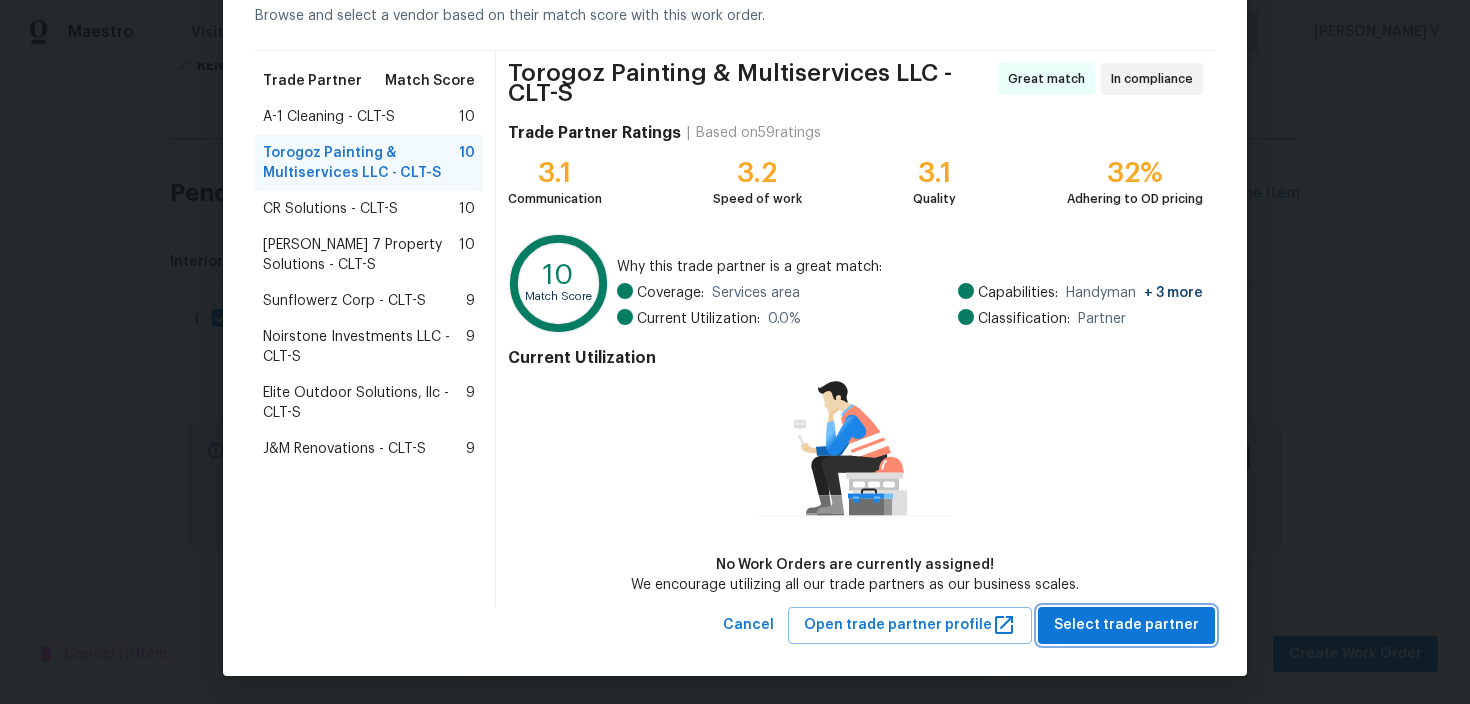 click on "Select trade partner" at bounding box center (1126, 625) 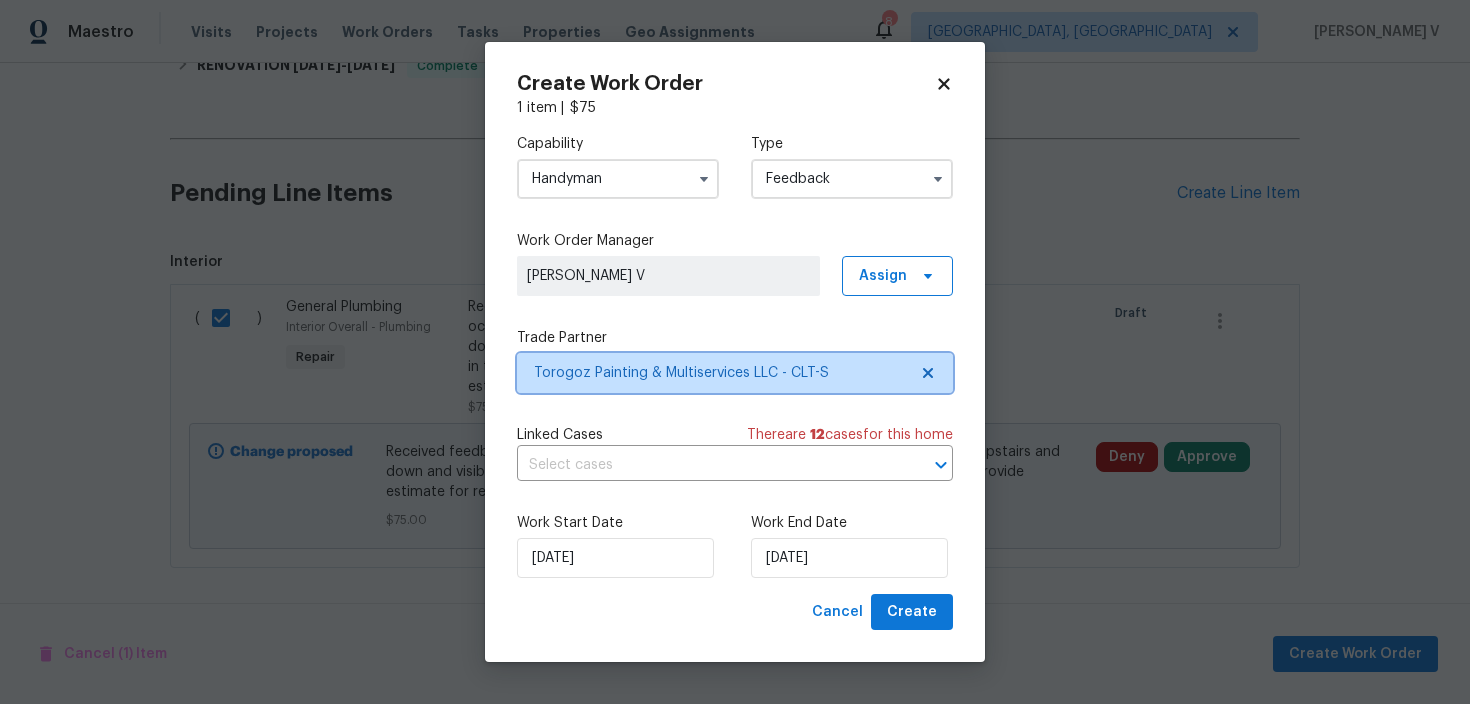 scroll, scrollTop: 0, scrollLeft: 0, axis: both 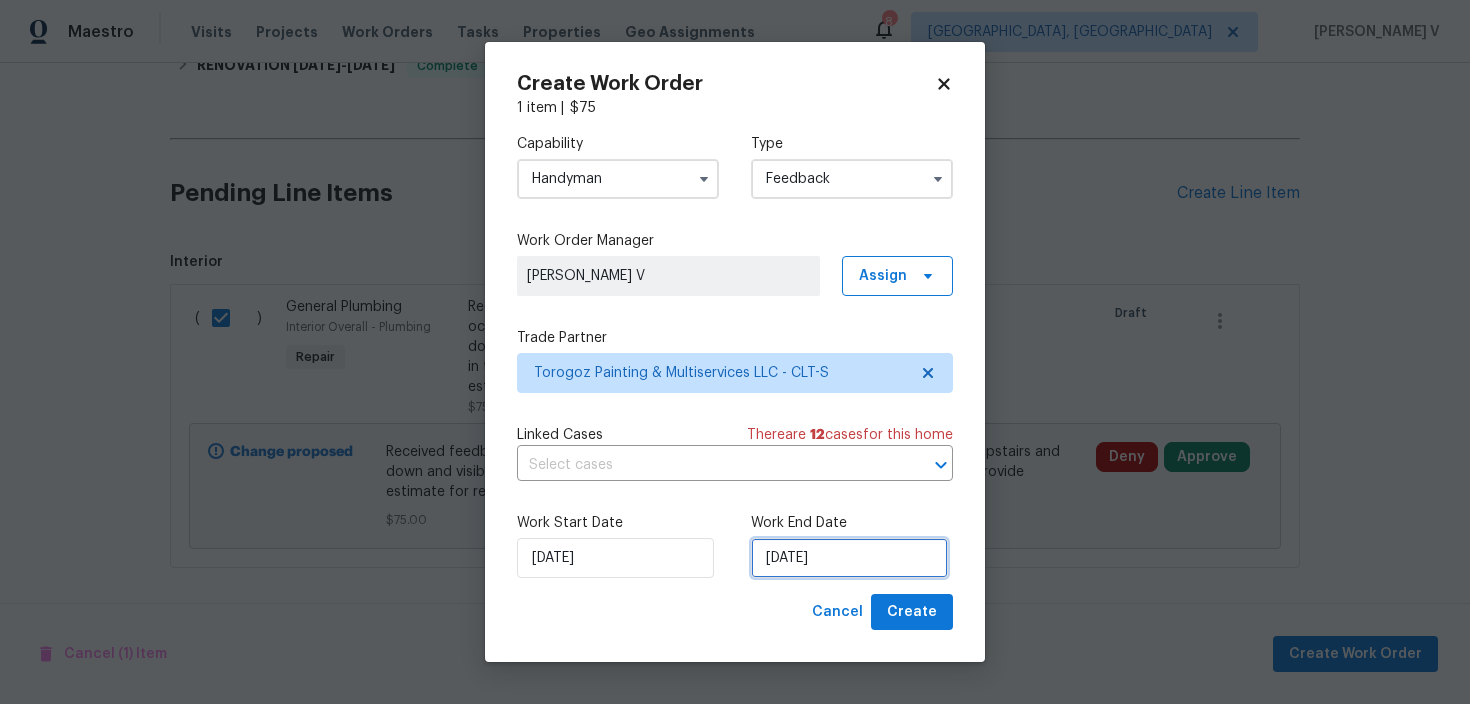 click on "11/07/2025" at bounding box center [849, 558] 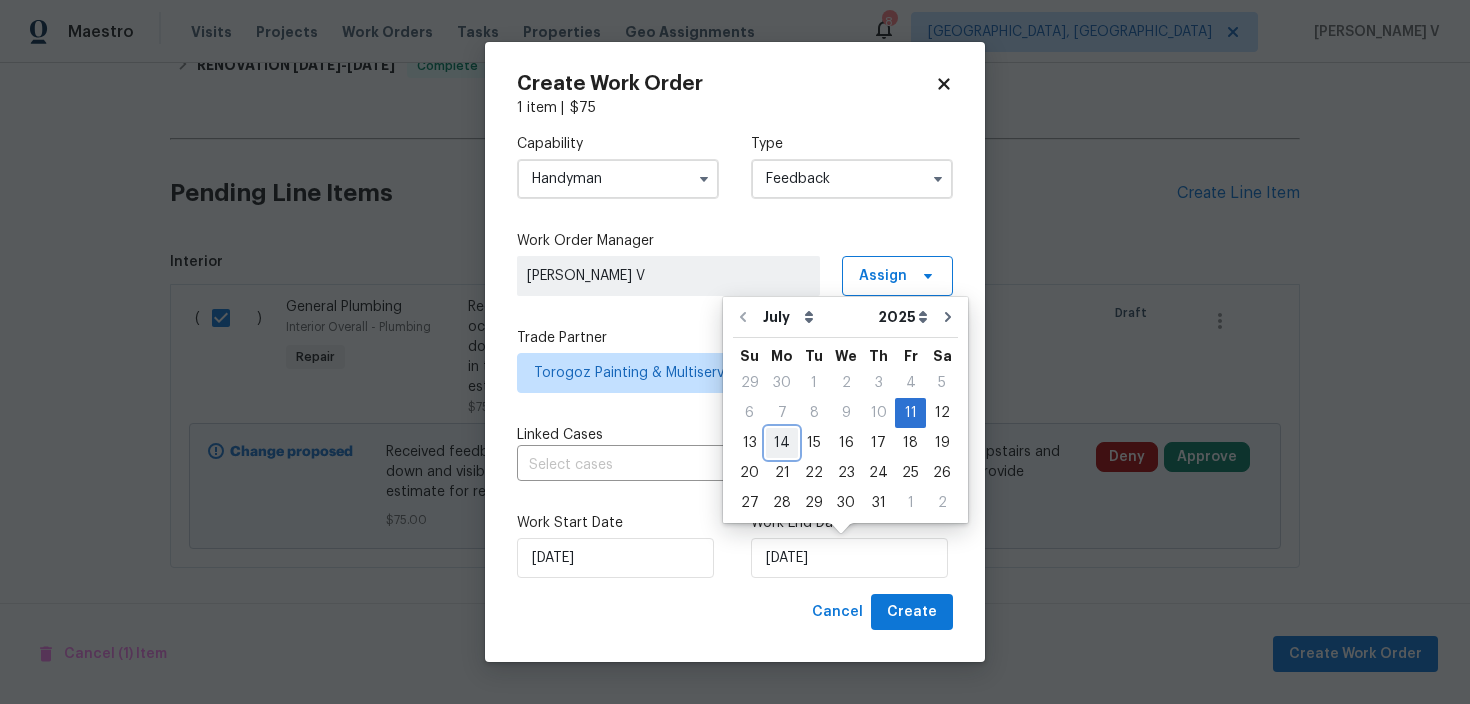 click on "14" at bounding box center [782, 443] 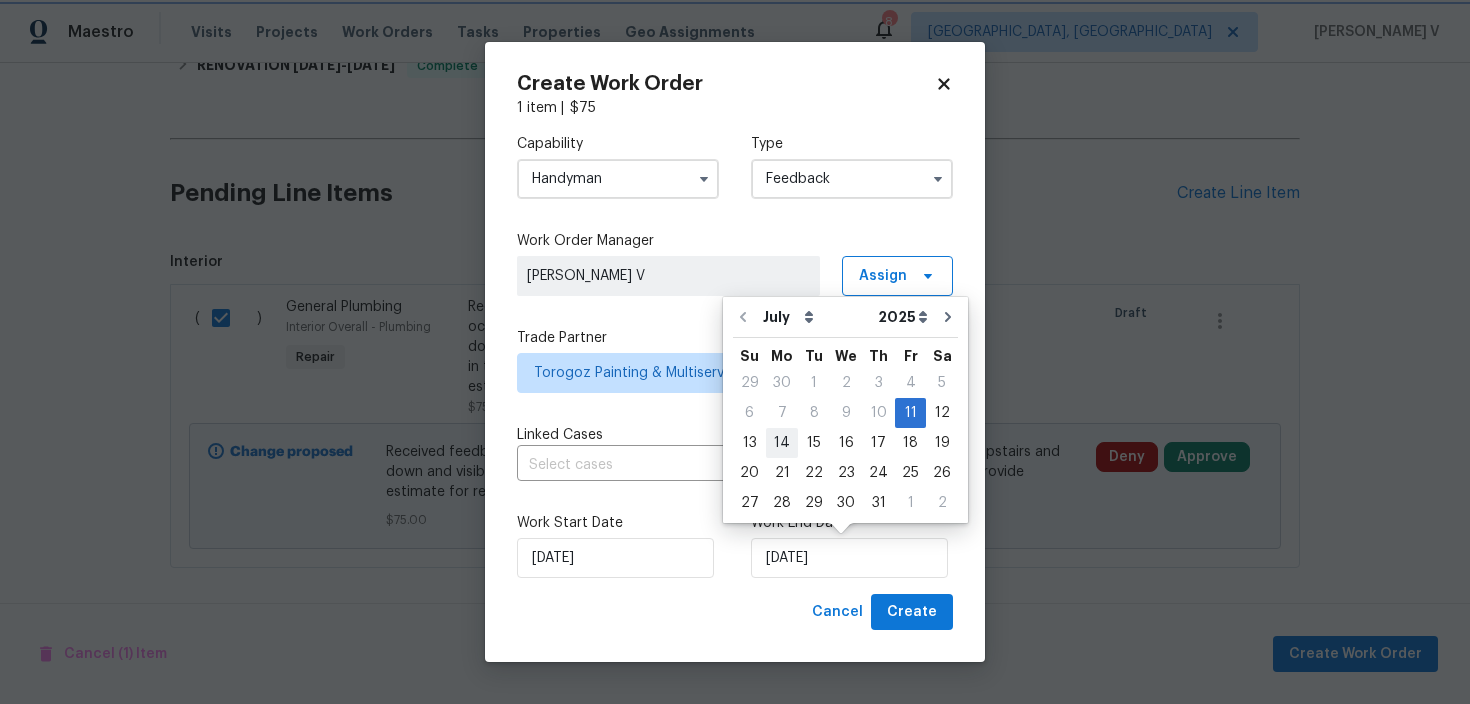 type on "14/07/2025" 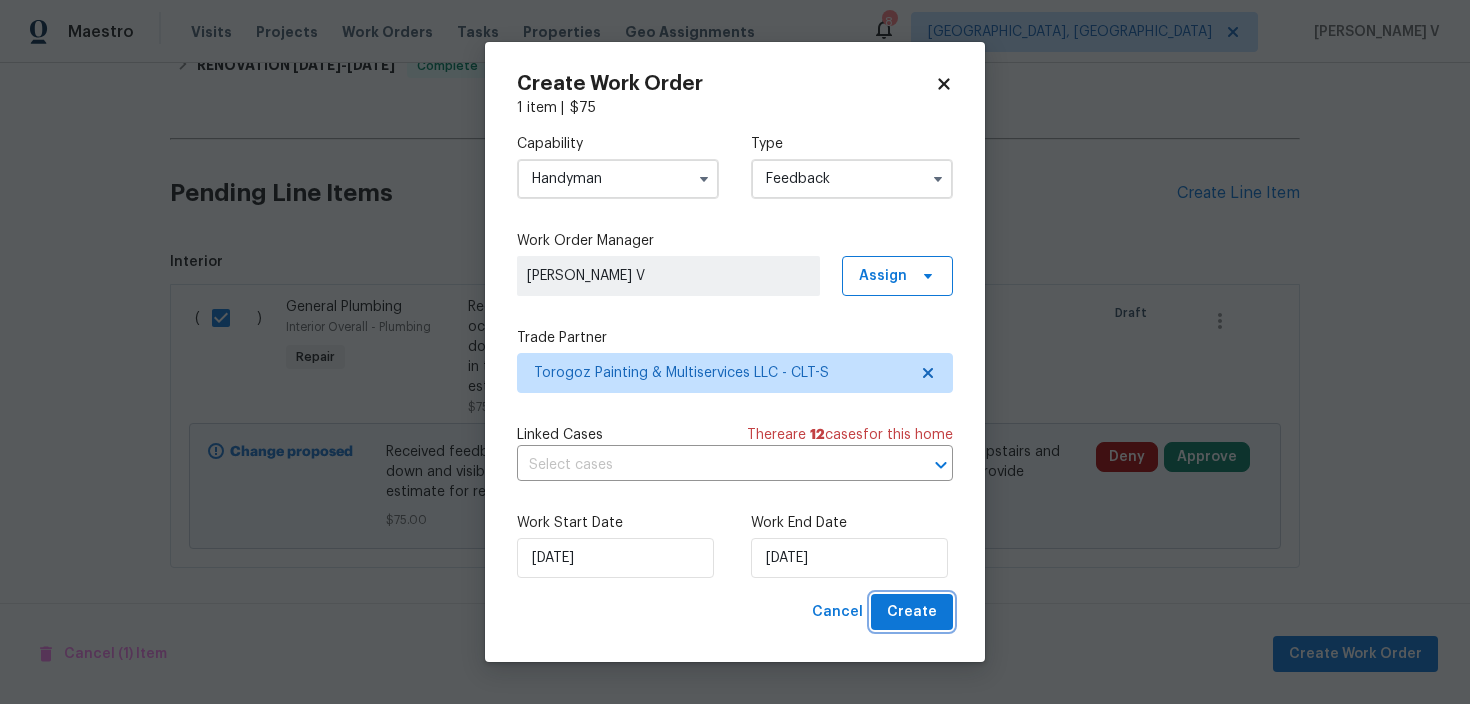 click on "Create" at bounding box center [912, 612] 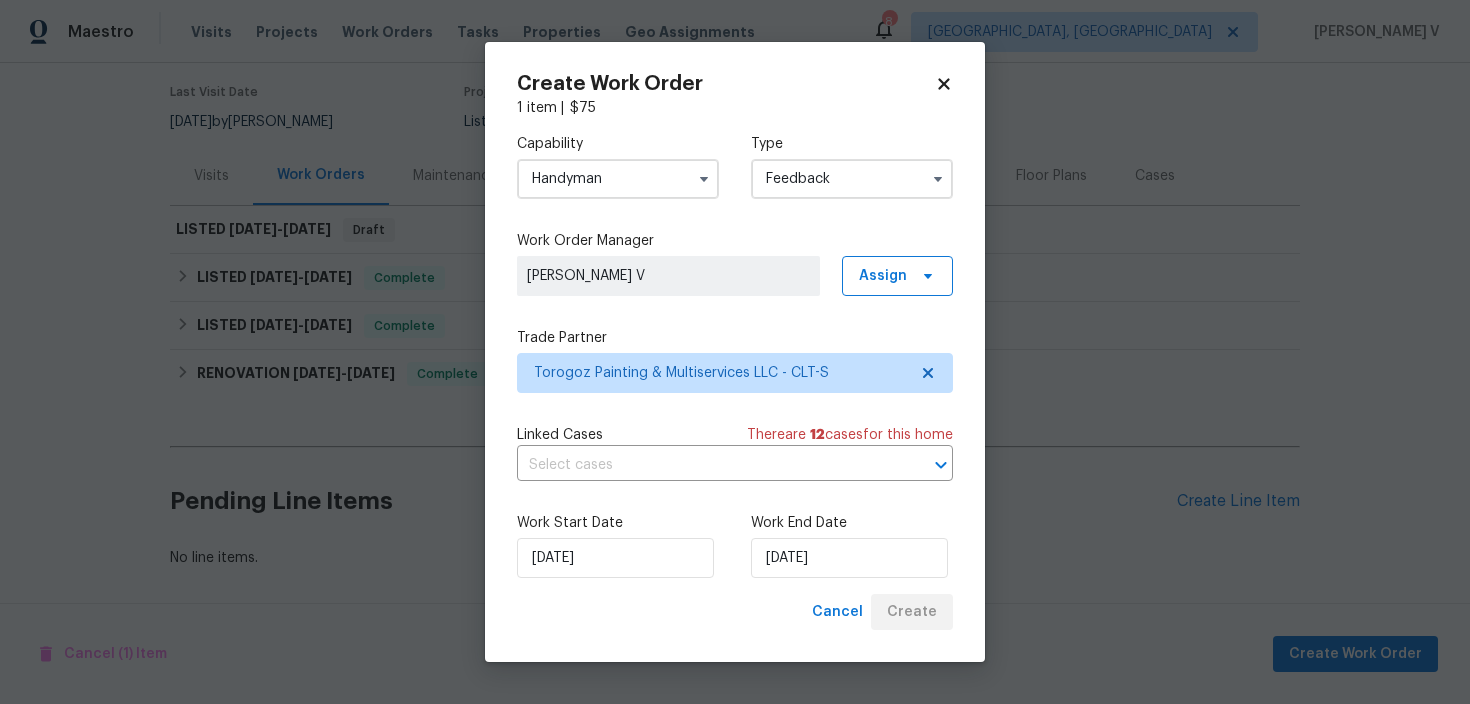 scroll, scrollTop: 157, scrollLeft: 0, axis: vertical 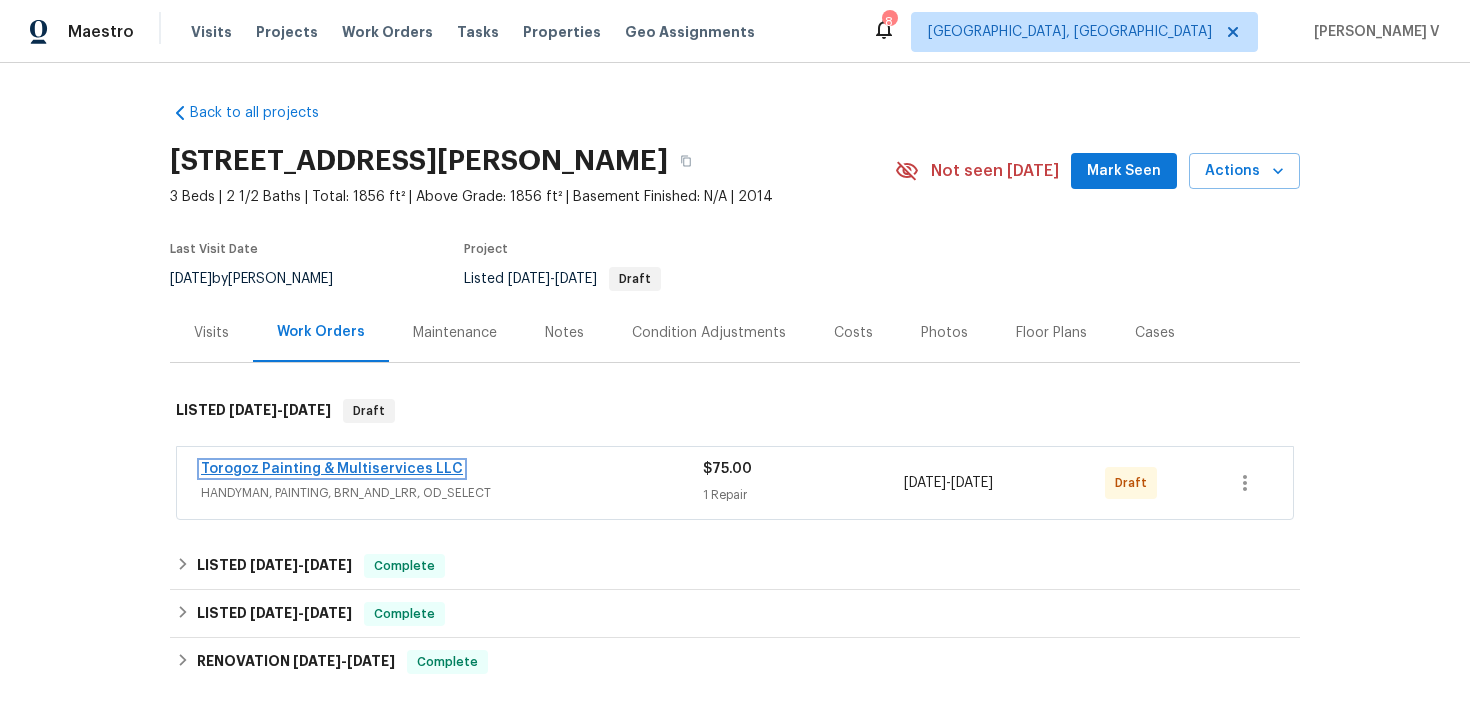 click on "Torogoz Painting & Multiservices LLC" at bounding box center [332, 469] 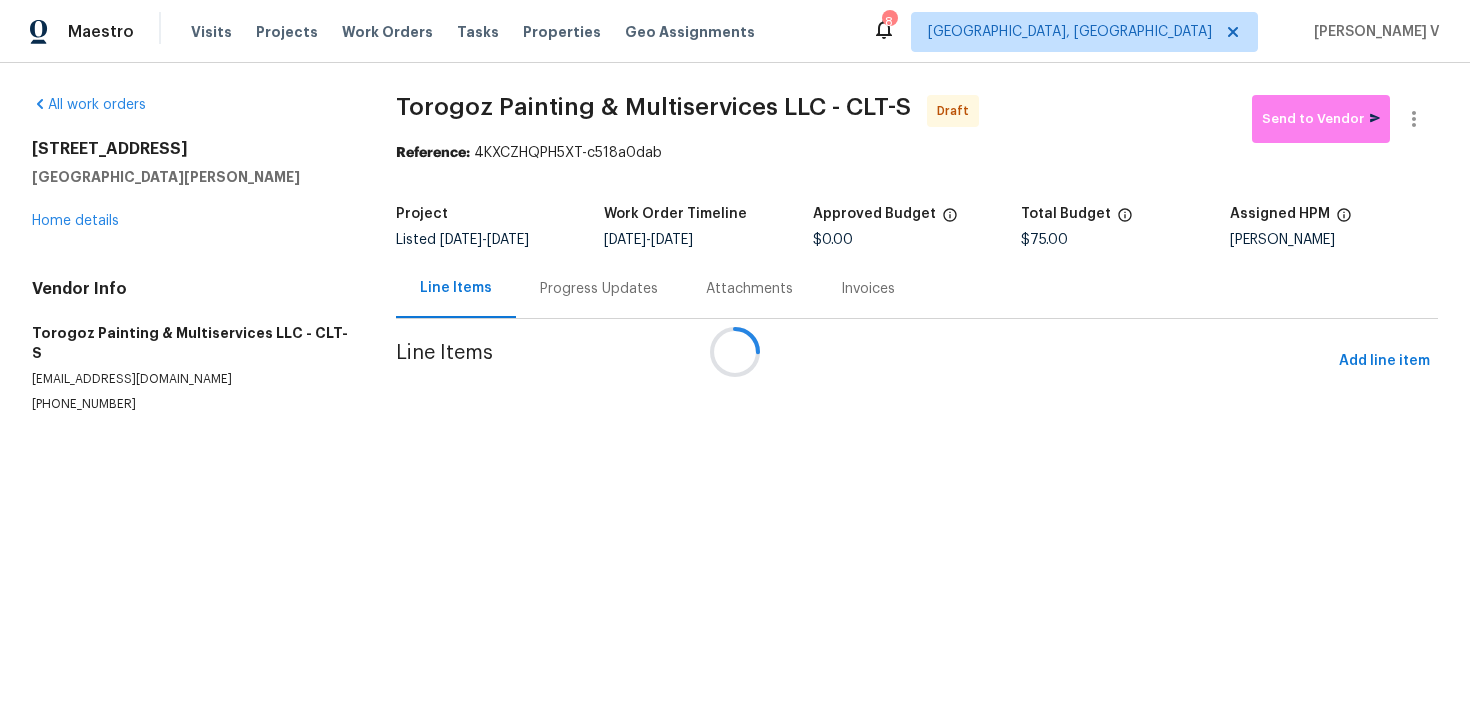 click at bounding box center (735, 352) 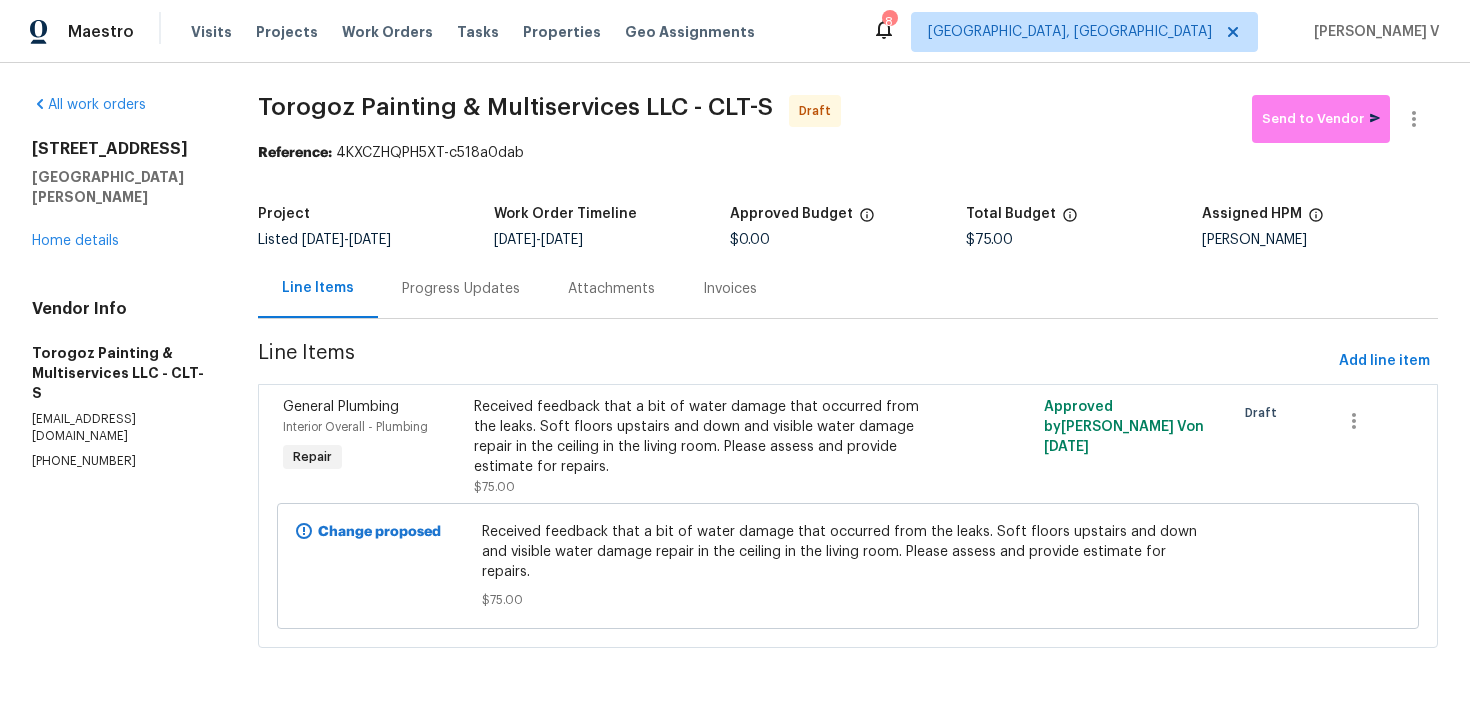 click on "Progress Updates" at bounding box center [461, 288] 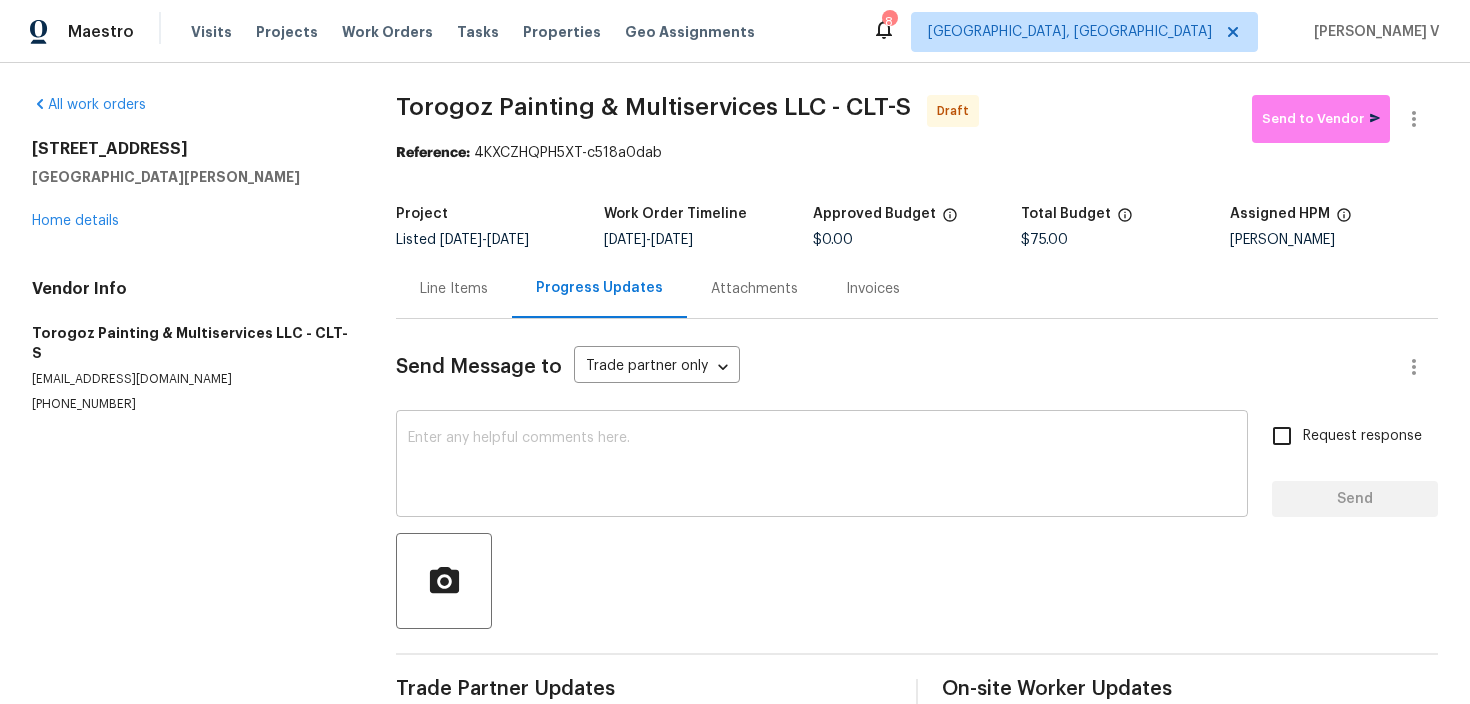 click on "x ​" at bounding box center [822, 466] 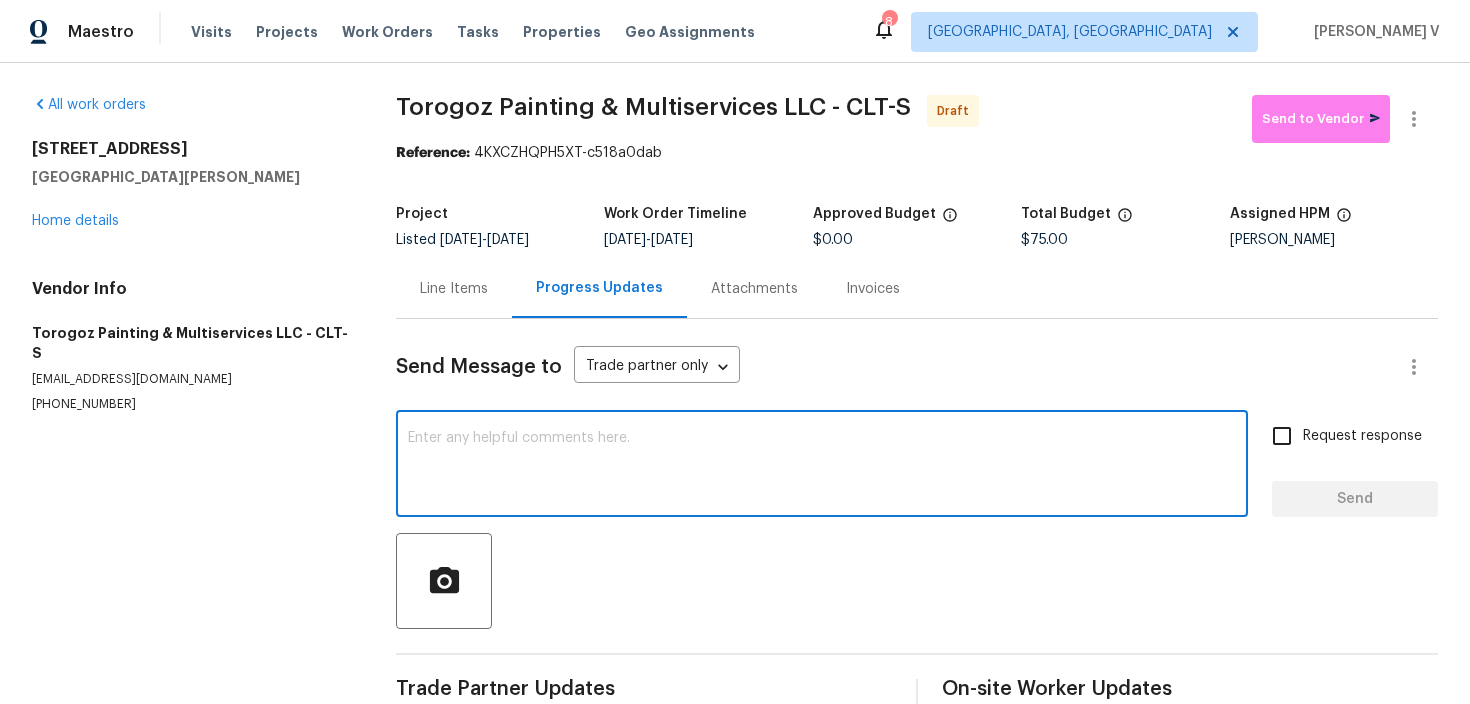 paste on "Hi, this is Divya with Opendoor. I’m confirming you received the WO for the property at . Please review and accept the WO within 24 hours and provide a schedule date. Please disregard the contact information for the HPM included in the WO. Our Centralised LWO Team is responsible for Listed WOs." 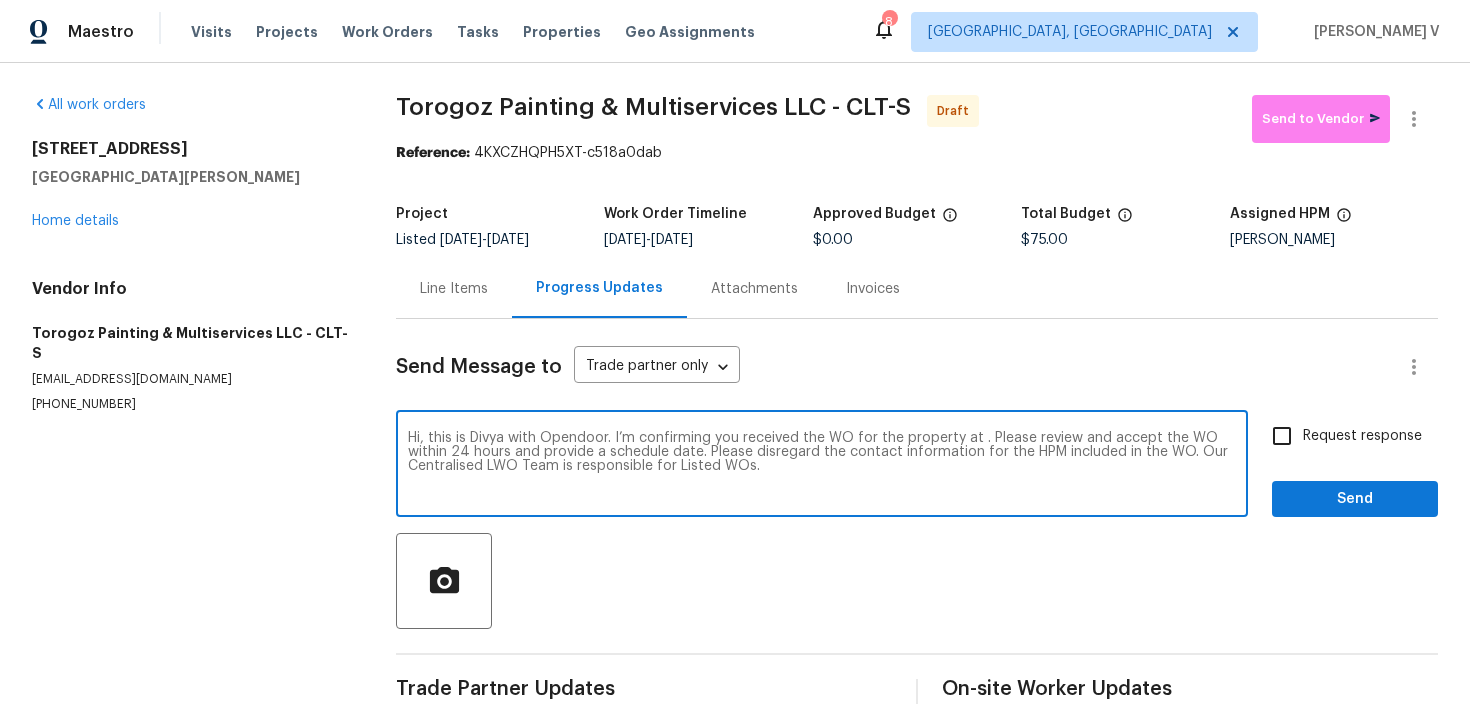 click on "Hi, this is Divya with Opendoor. I’m confirming you received the WO for the property at . Please review and accept the WO within 24 hours and provide a schedule date. Please disregard the contact information for the HPM included in the WO. Our Centralised LWO Team is responsible for Listed WOs." at bounding box center [822, 466] 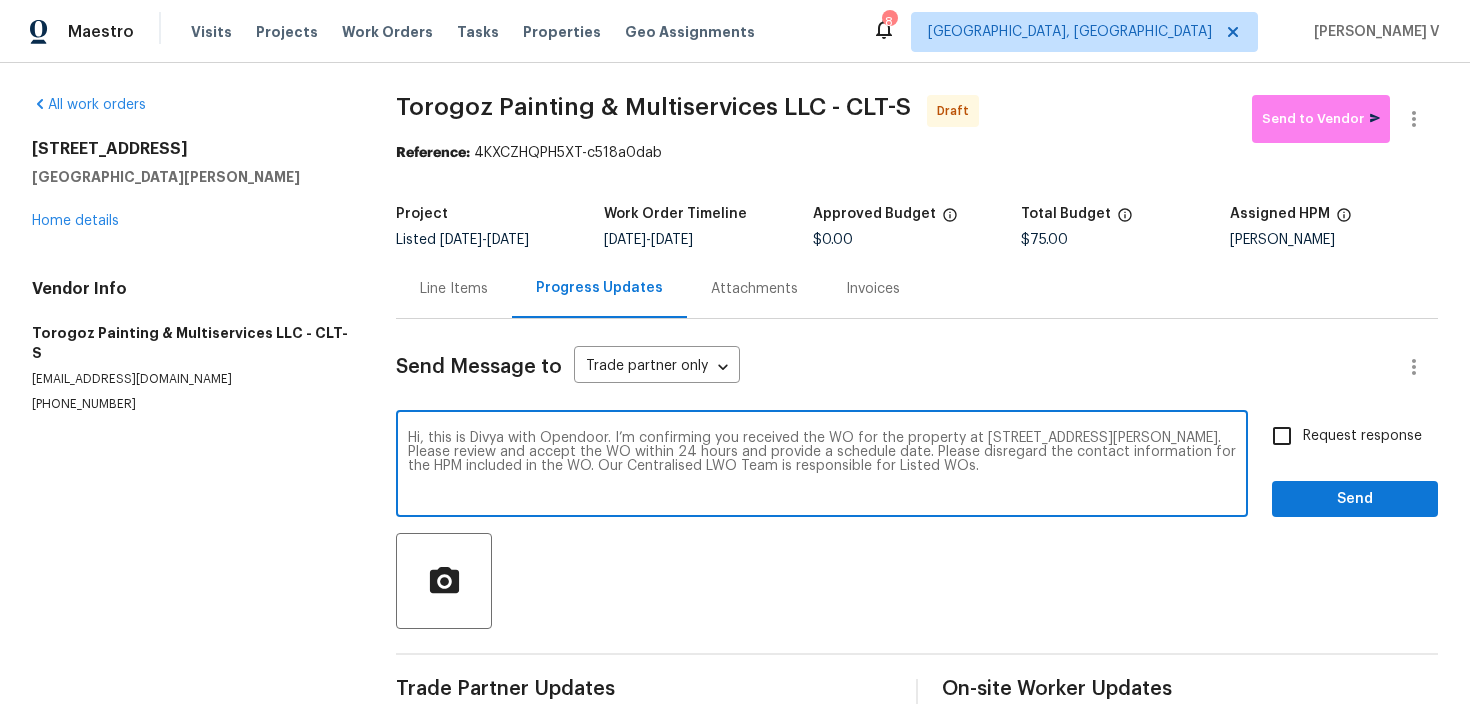 type on "Hi, this is Divya with Opendoor. I’m confirming you received the WO for the property at 121 Woodbridge Cir, Mount Holly, NC 28120. Please review and accept the WO within 24 hours and provide a schedule date. Please disregard the contact information for the HPM included in the WO. Our Centralised LWO Team is responsible for Listed WOs." 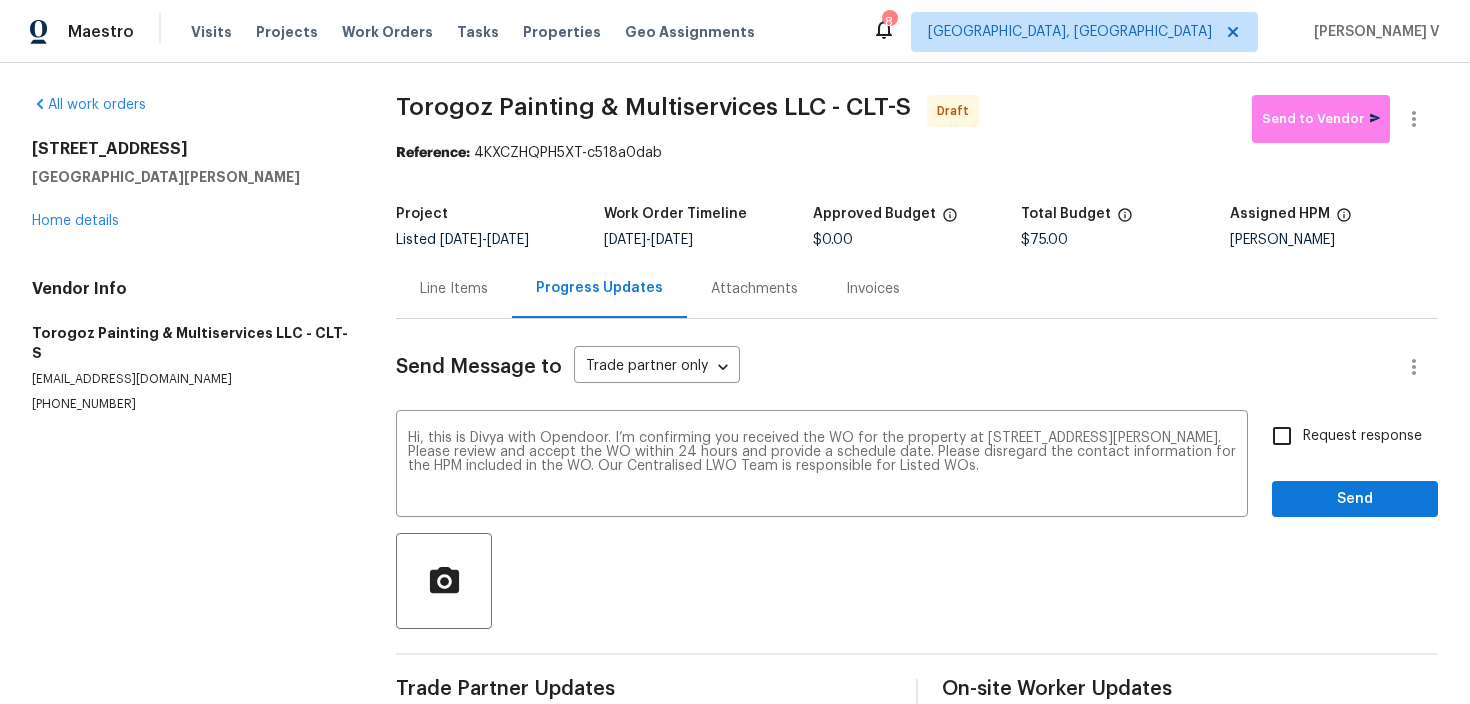 click on "Request response" at bounding box center (1341, 436) 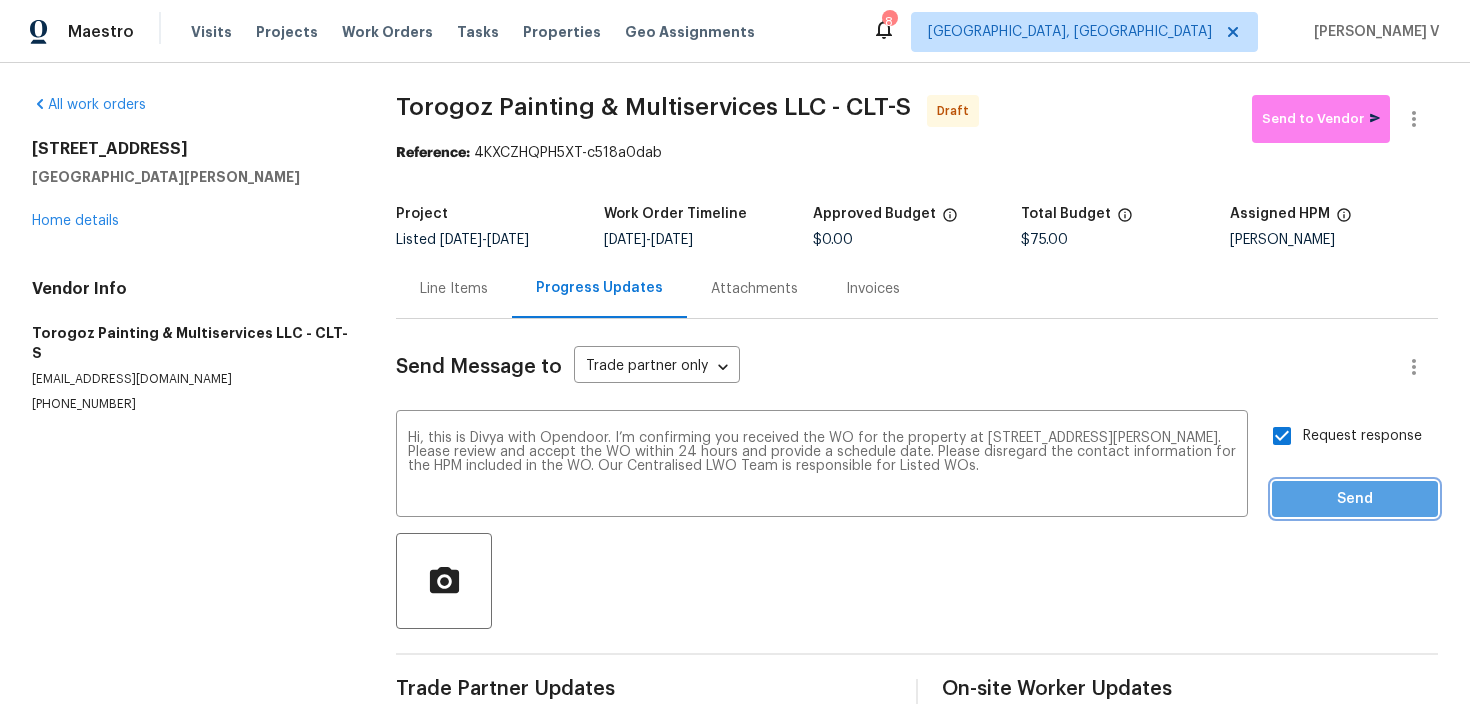 click on "Send" at bounding box center [1355, 499] 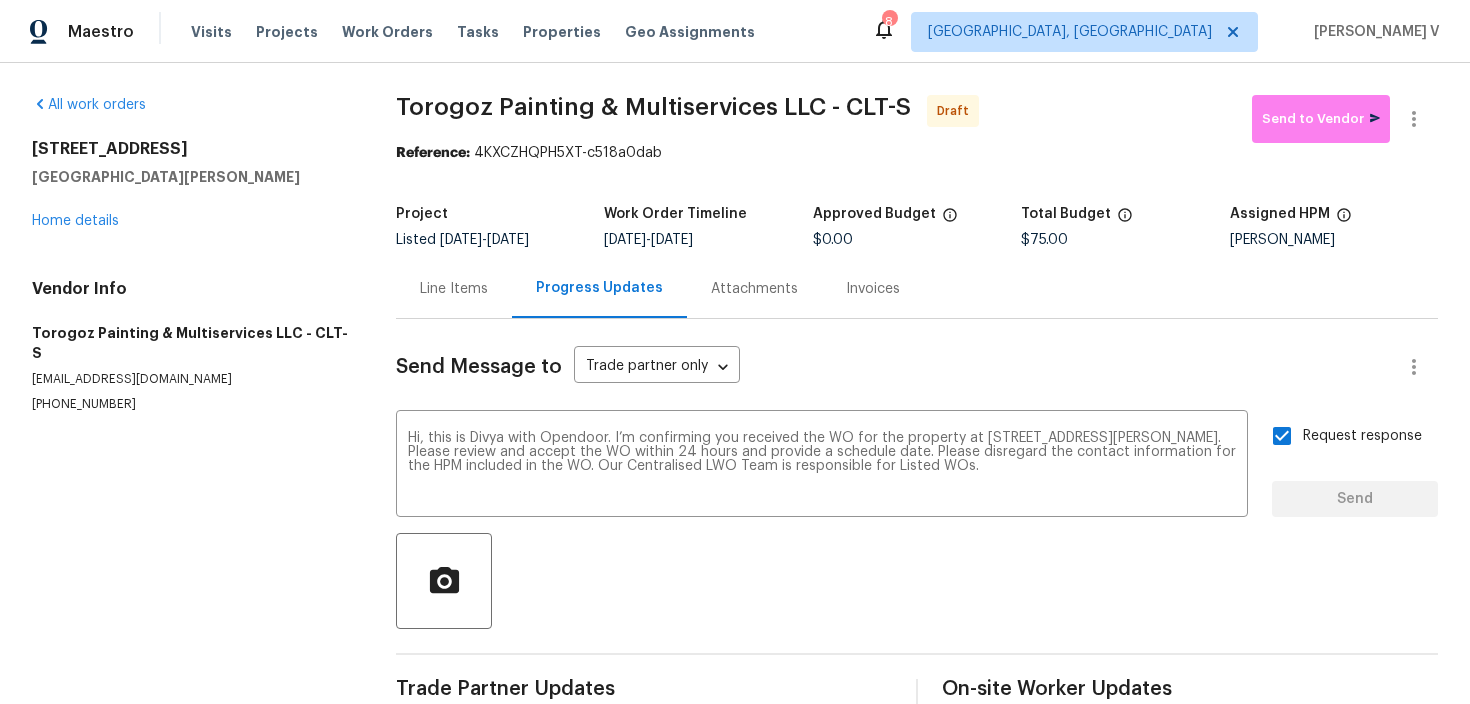 type 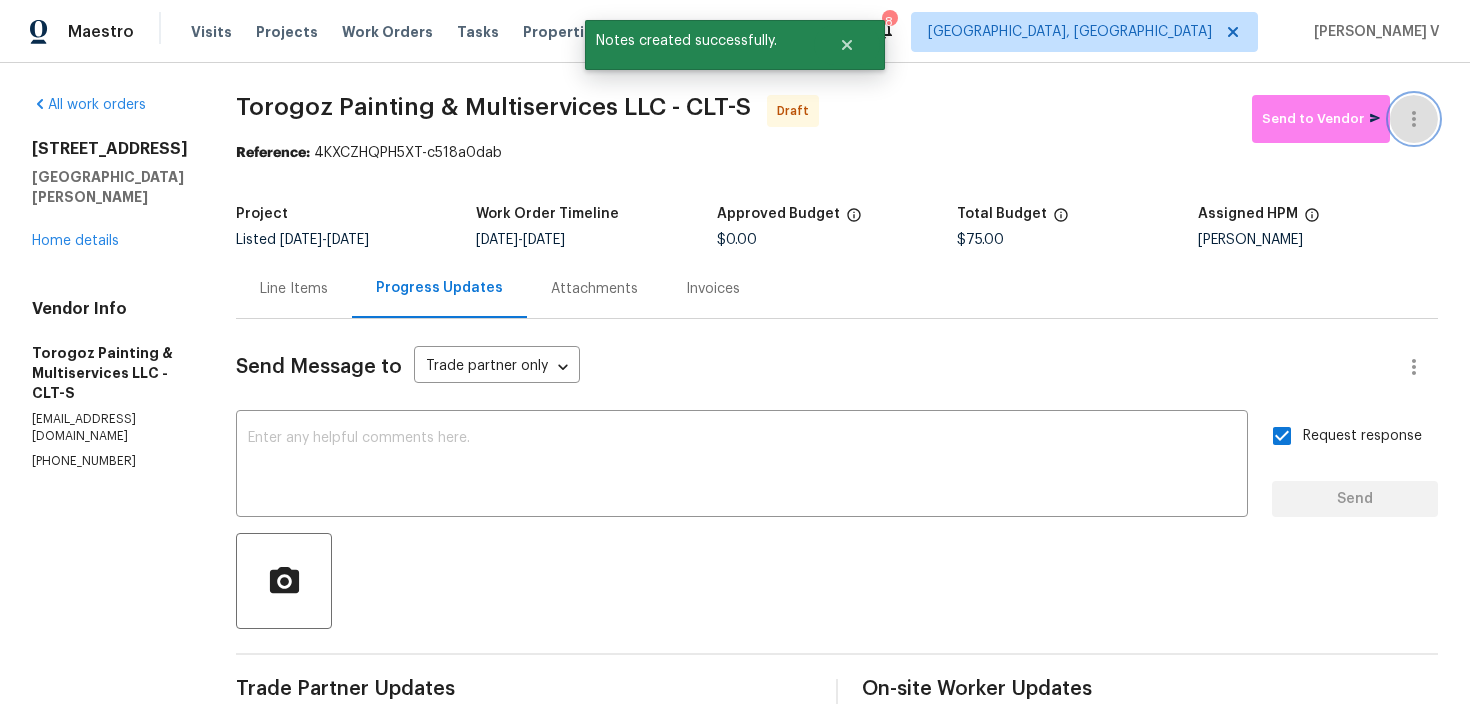 click 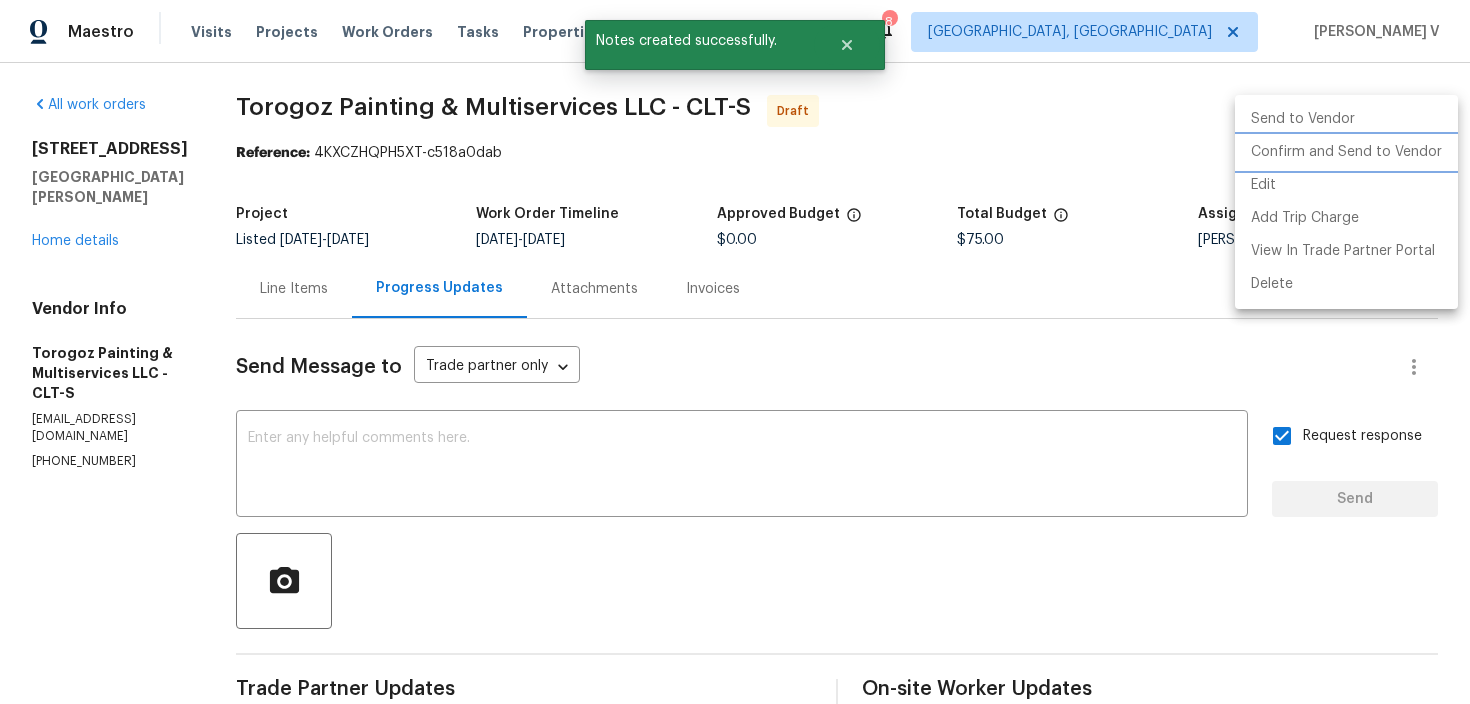 click on "Confirm and Send to Vendor" at bounding box center (1346, 152) 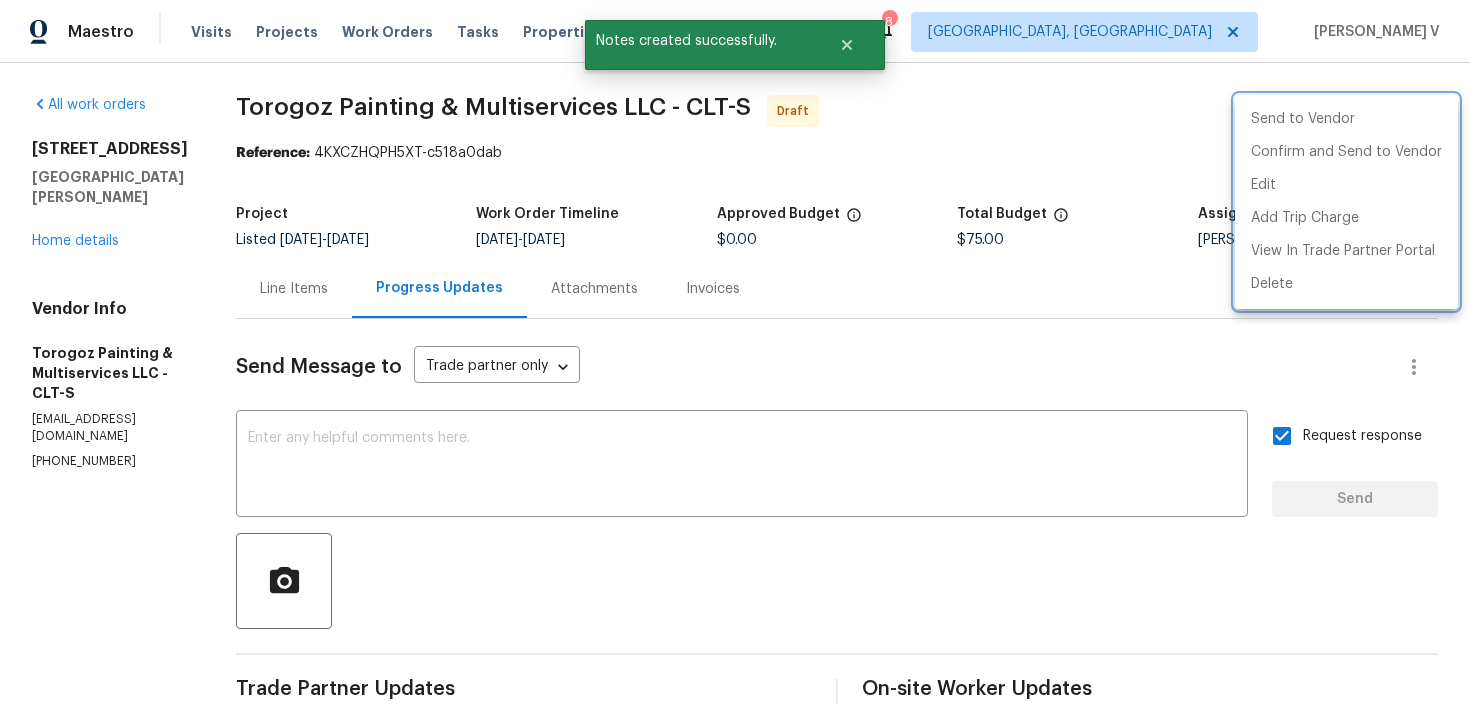 click at bounding box center (735, 352) 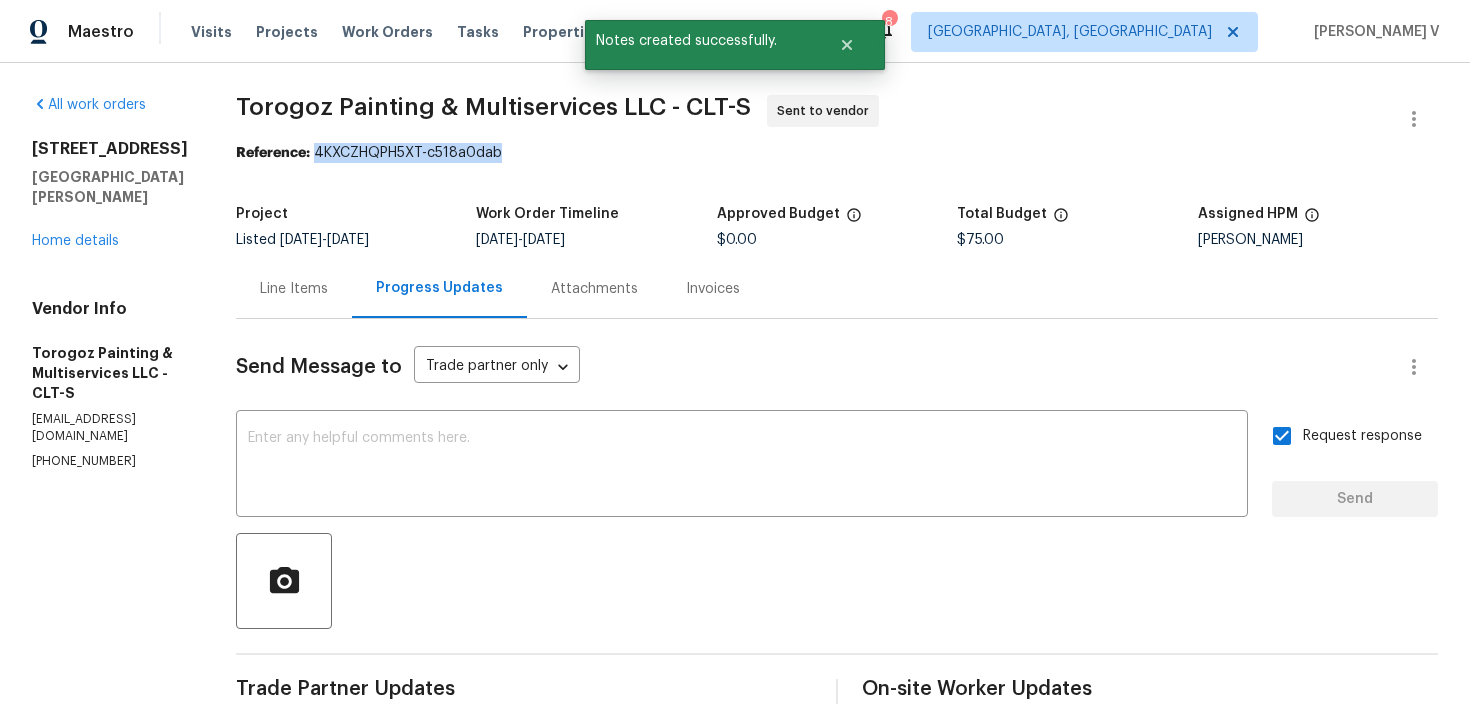 drag, startPoint x: 366, startPoint y: 154, endPoint x: 655, endPoint y: 155, distance: 289.00174 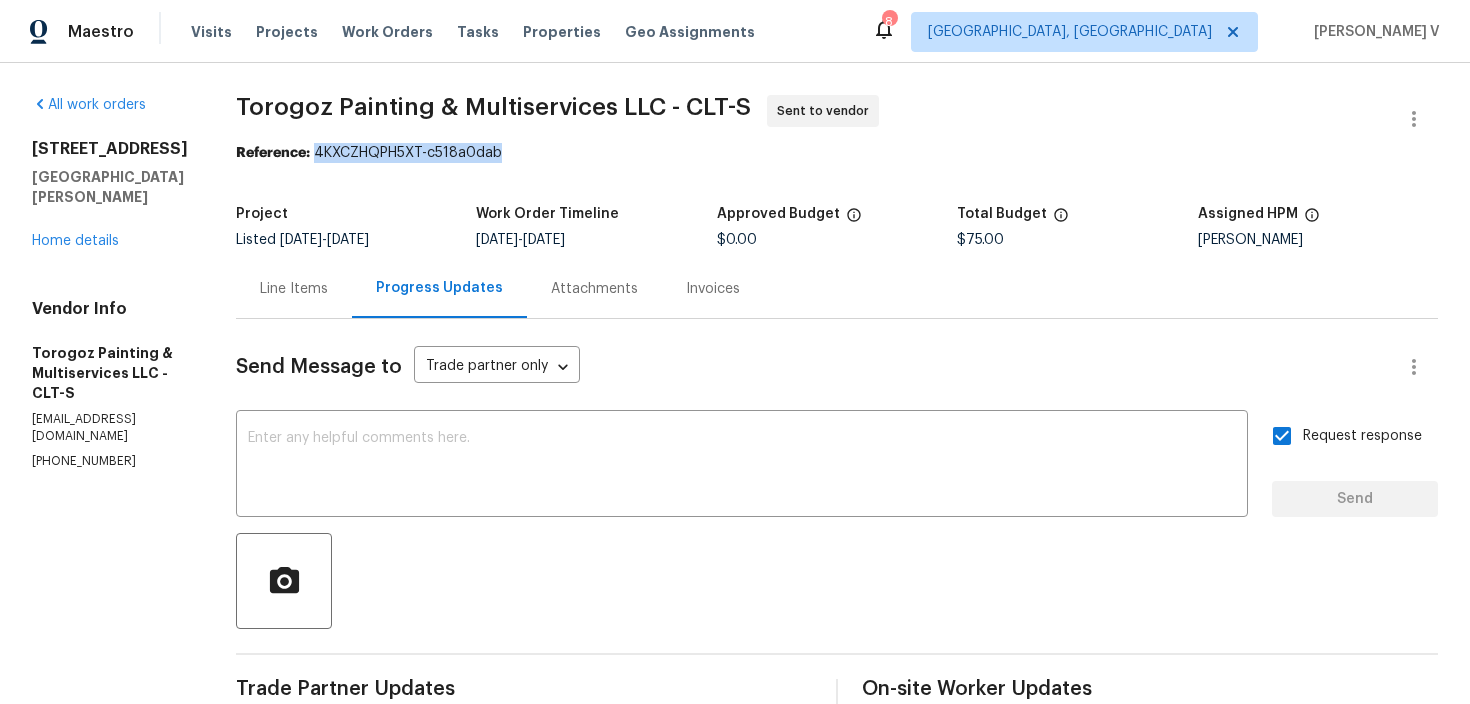 click on "All work orders 121 Woodbridge Cir Mount Holly, NC 28120 Home details Vendor Info Torogoz Painting & Multiservices LLC - CLT-S management@torogozpainting.com (704) 218-9374 Torogoz Painting & Multiservices LLC - CLT-S Sent to vendor Reference:   4KXCZHQPH5XT-c518a0dab Project Listed   7/11/2025  -  7/14/2025 Work Order Timeline 7/11/2025  -  7/14/2025 Approved Budget $0.00 Total Budget $75.00 Assigned HPM Ryan Carder Line Items Progress Updates Attachments Invoices Send Message to Trade partner only Trade partner only ​ x ​ Request response Send Trade Partner Updates Divya Dharshini V 07/11/2025 4:06 PM Hi, this is Divya with Opendoor. I’m confirming you received the WO for the property at 121 Woodbridge Cir, Mount Holly, NC 28120. Please review and accept the WO within 24 hours and provide a schedule date. Please disregard the contact information for the HPM included in the WO. Our Centralised LWO Team is responsible for Listed WOs. On-site Worker Updates" at bounding box center (735, 472) 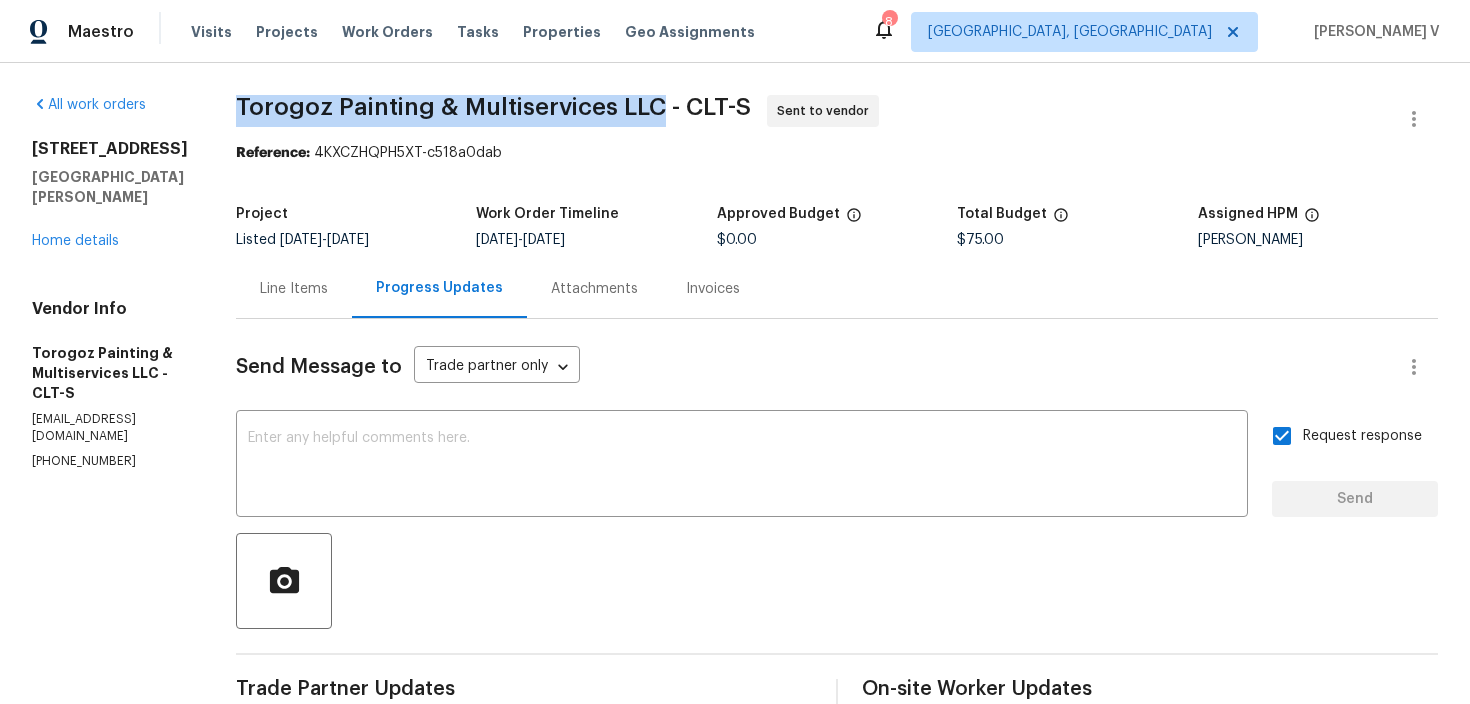 drag, startPoint x: 281, startPoint y: 112, endPoint x: 684, endPoint y: 113, distance: 403.00125 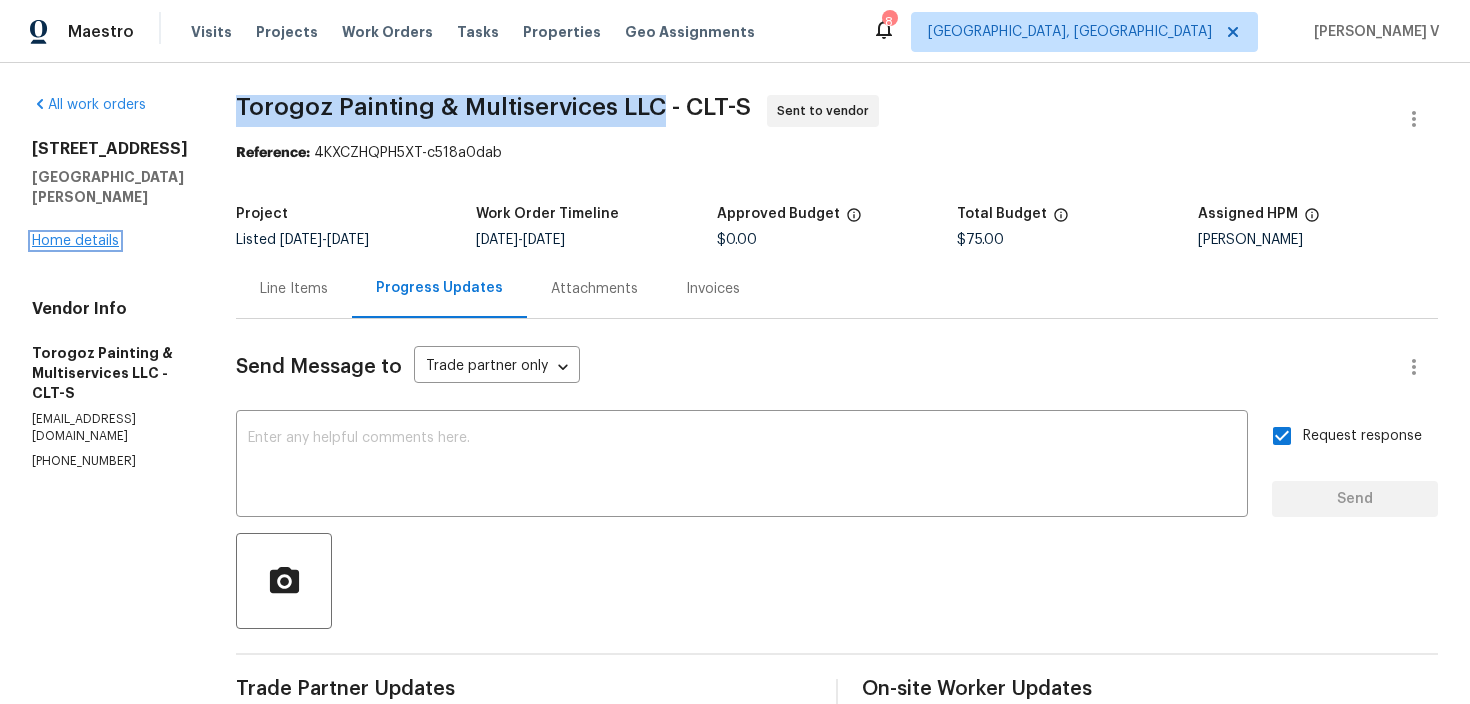 click on "Home details" at bounding box center (75, 241) 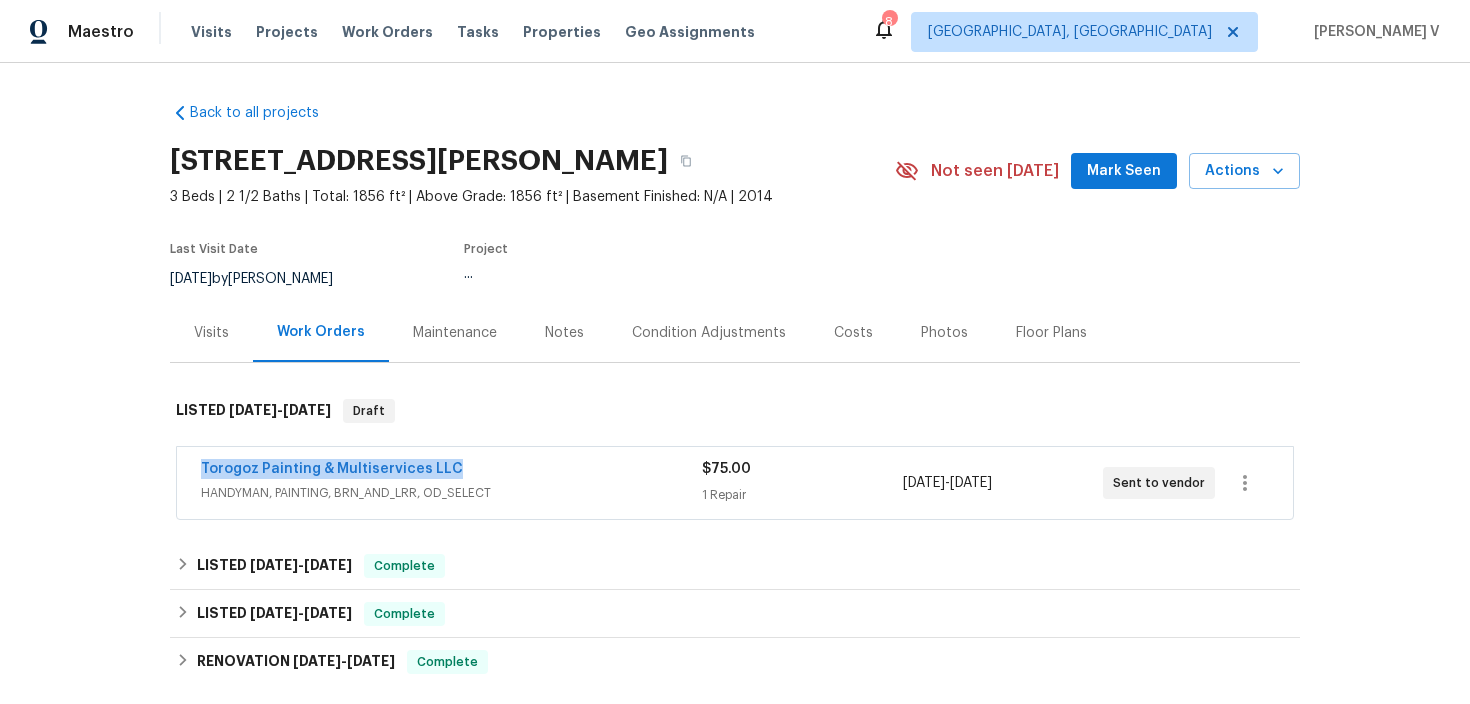 drag, startPoint x: 191, startPoint y: 467, endPoint x: 516, endPoint y: 474, distance: 325.07538 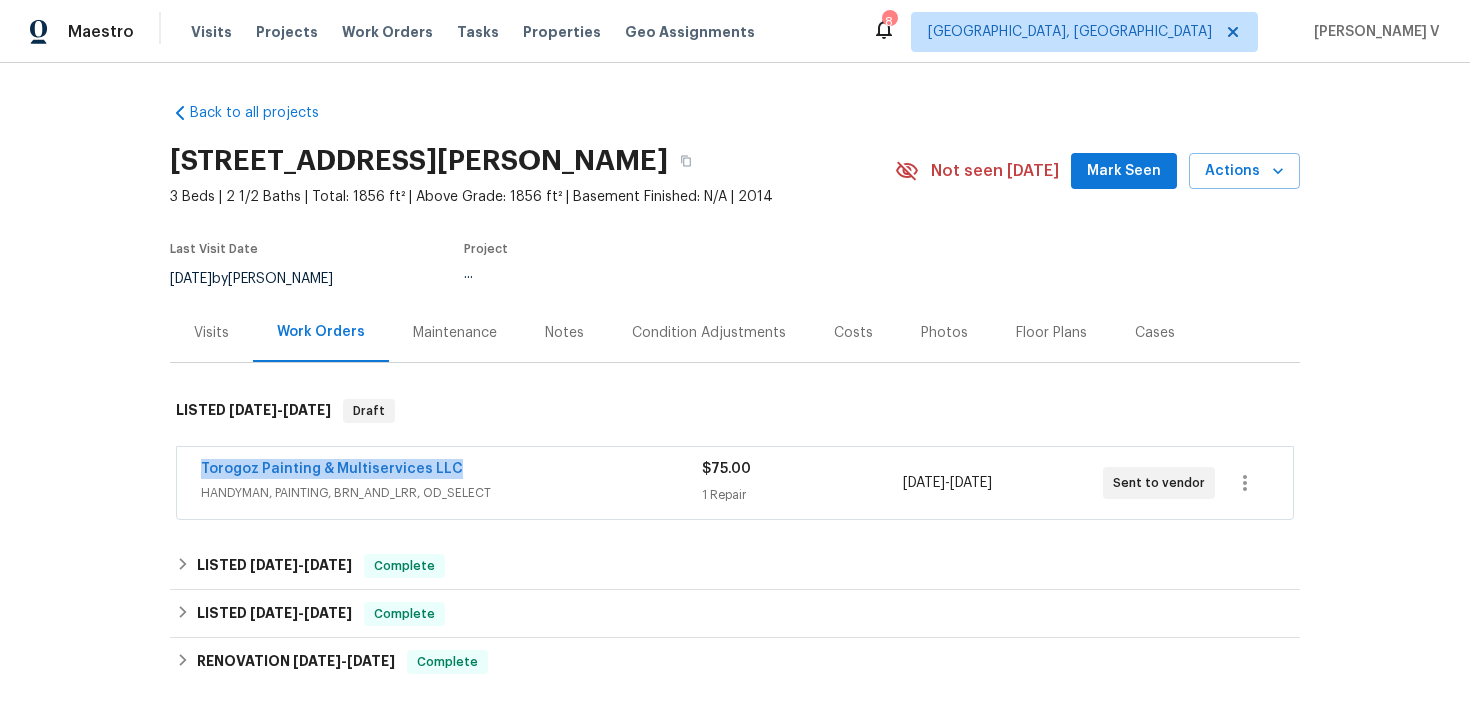 copy on "Torogoz Painting & Multiservices LLC" 